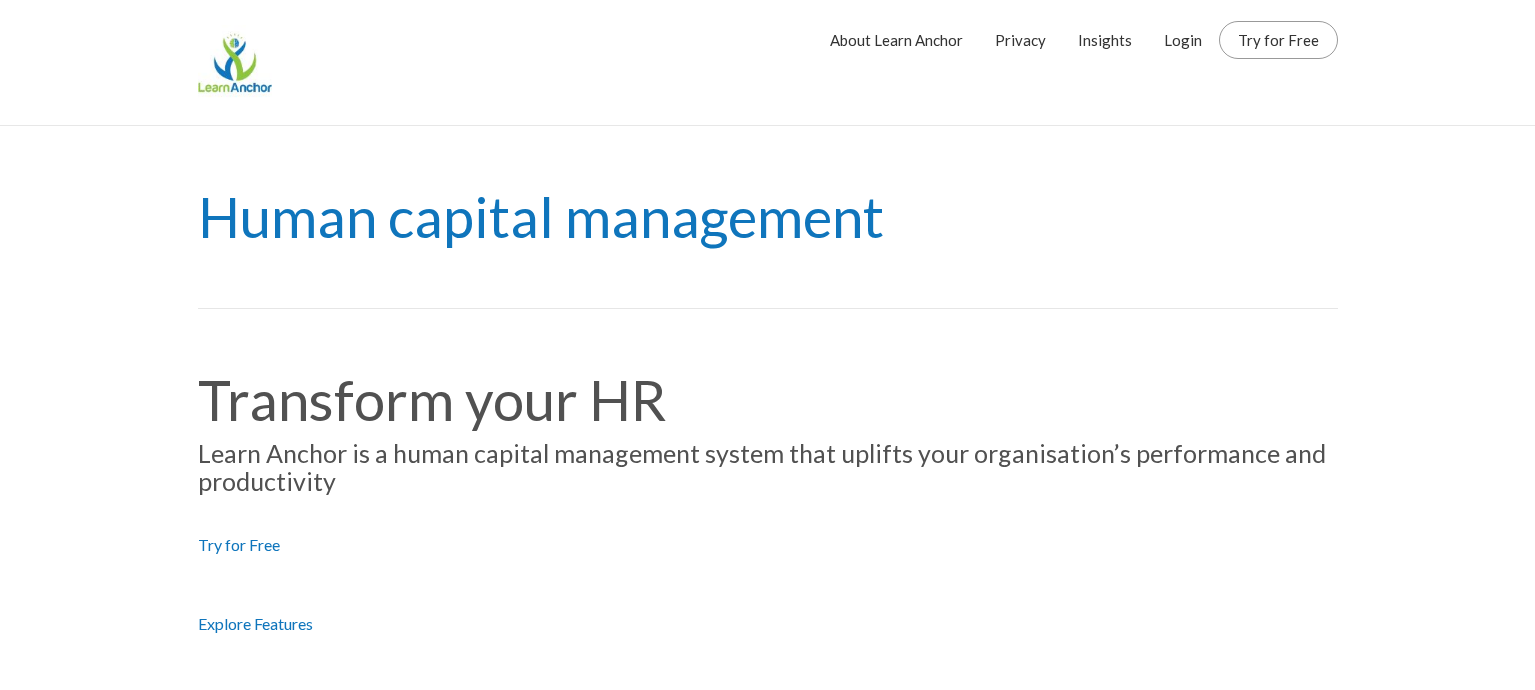 scroll, scrollTop: 0, scrollLeft: 0, axis: both 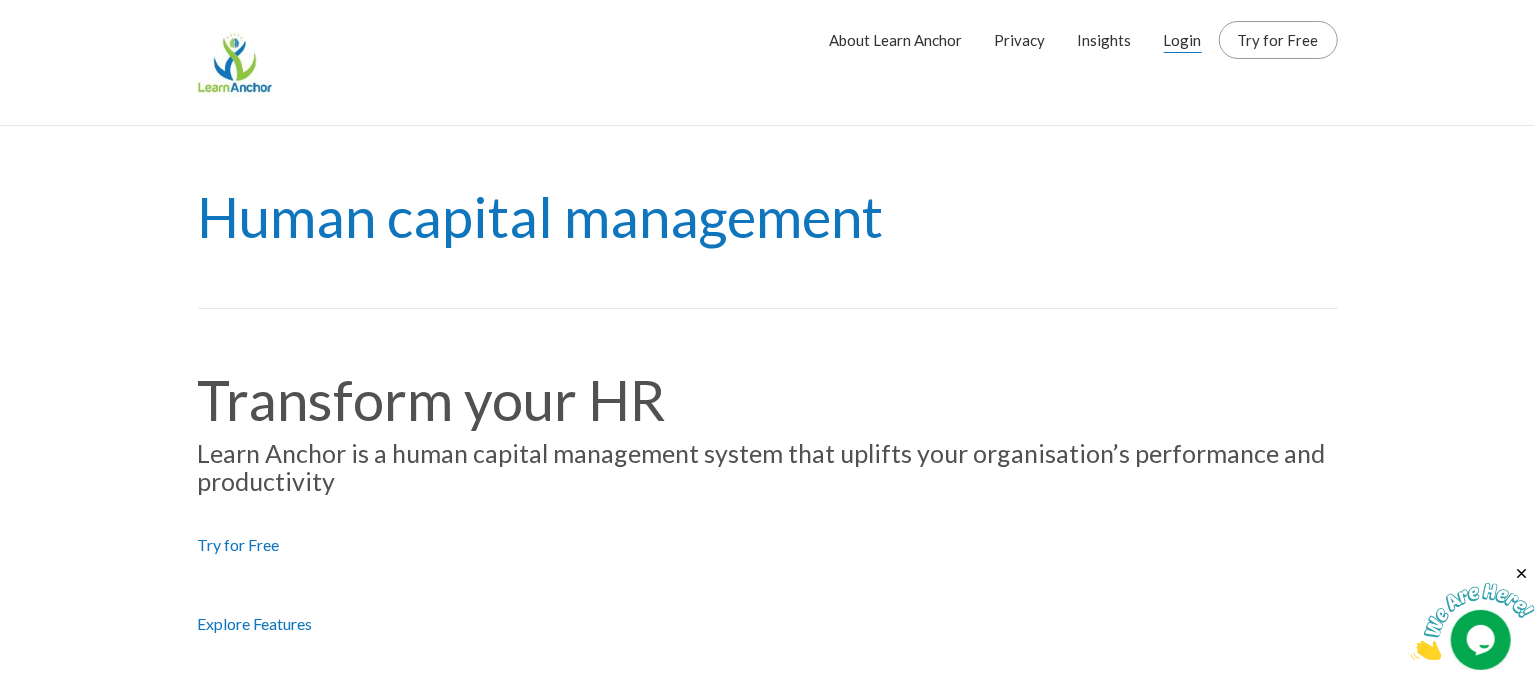 click on "Login" at bounding box center [1183, 40] 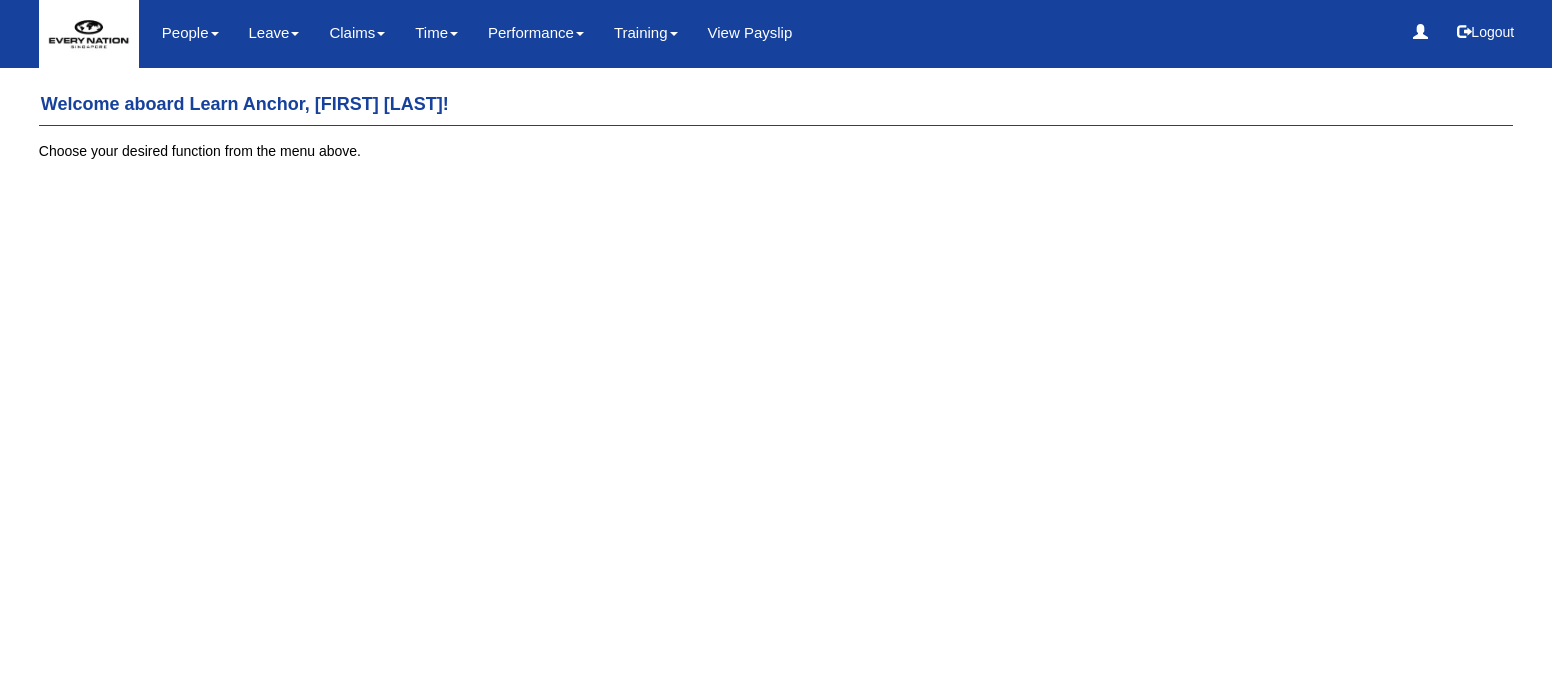 scroll, scrollTop: 0, scrollLeft: 0, axis: both 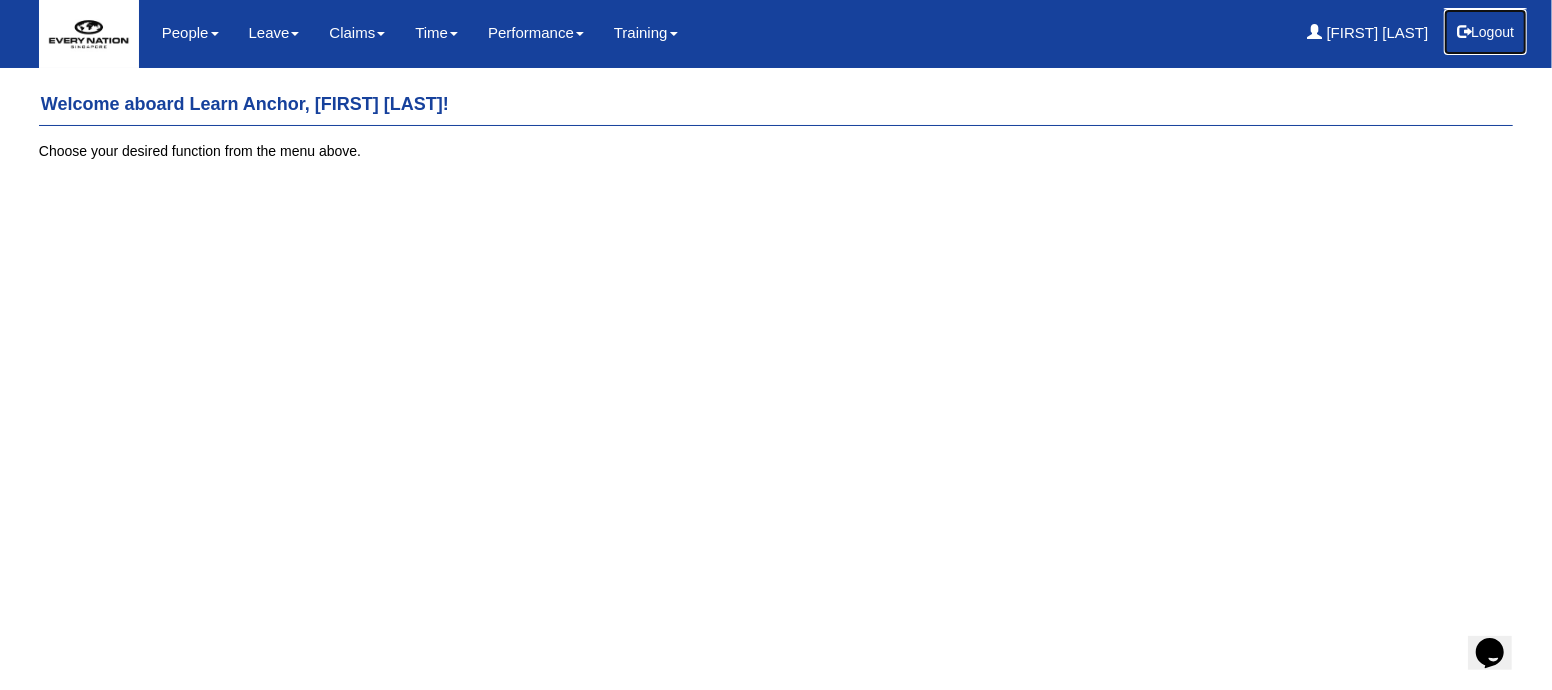 click on "Logout" at bounding box center (1485, 32) 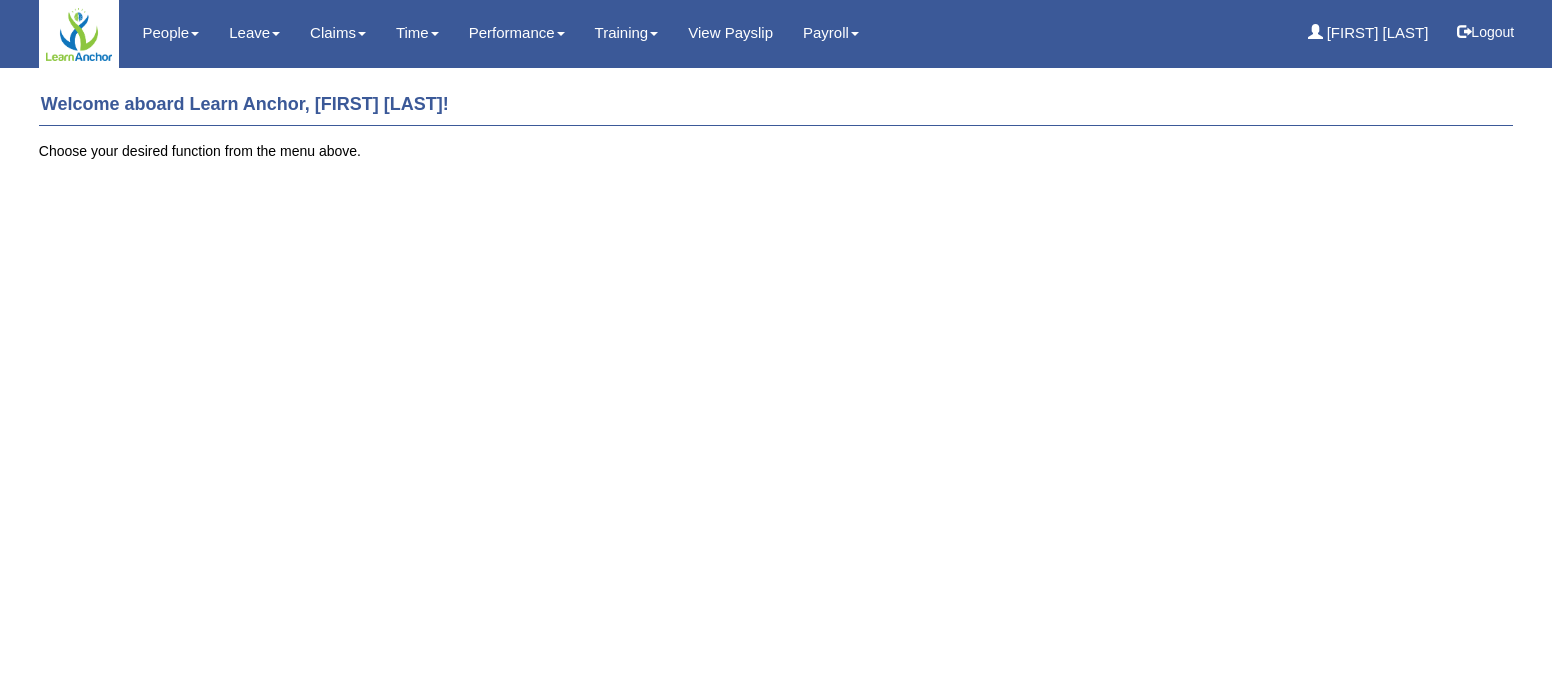 scroll, scrollTop: 0, scrollLeft: 0, axis: both 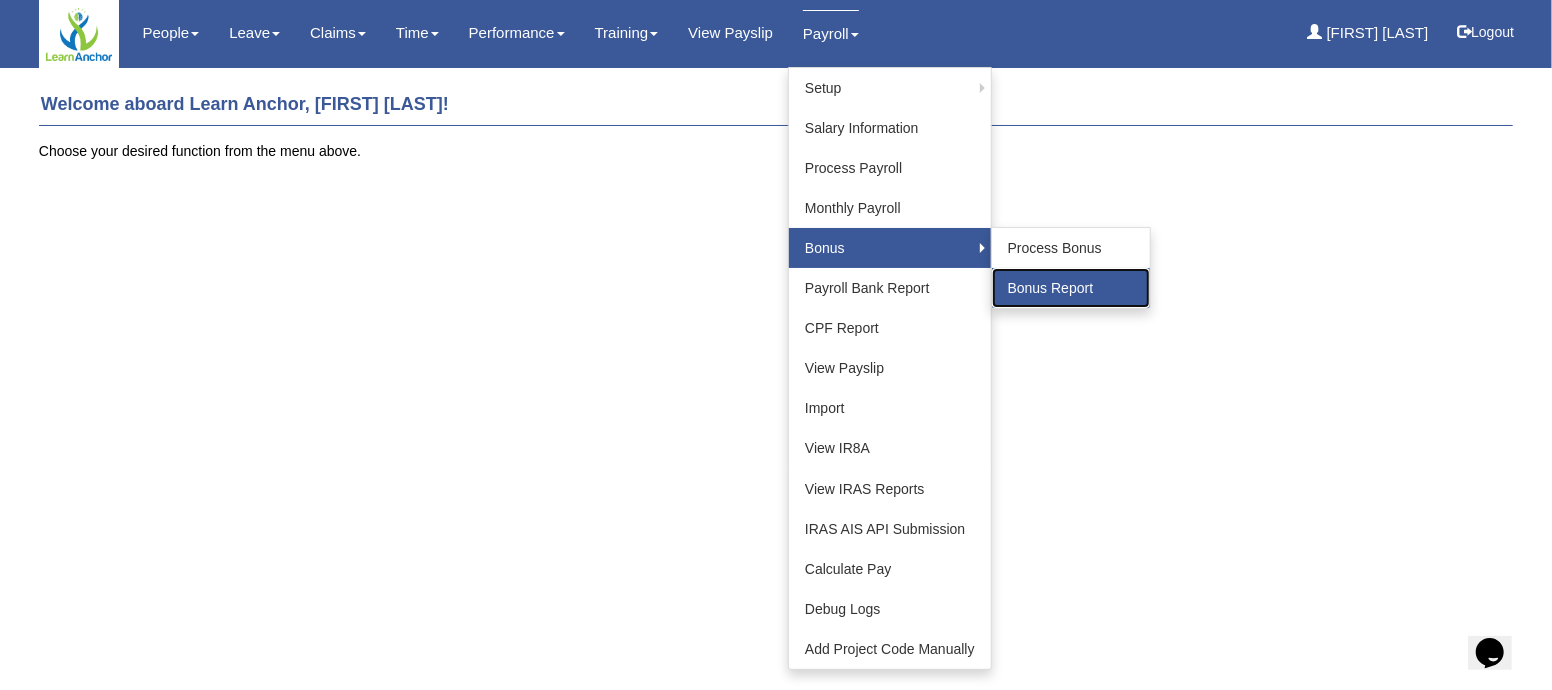 click on "Bonus Report" at bounding box center [1071, 288] 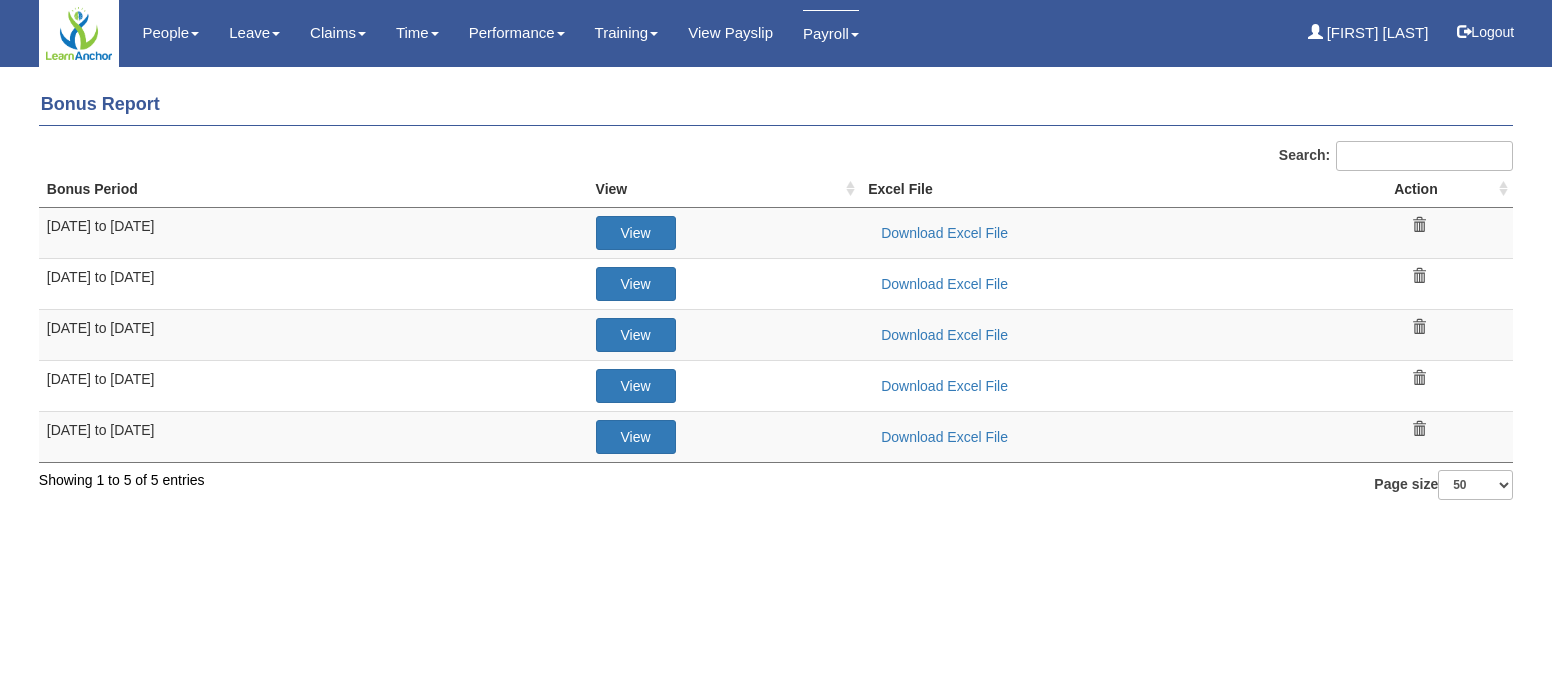 select on "50" 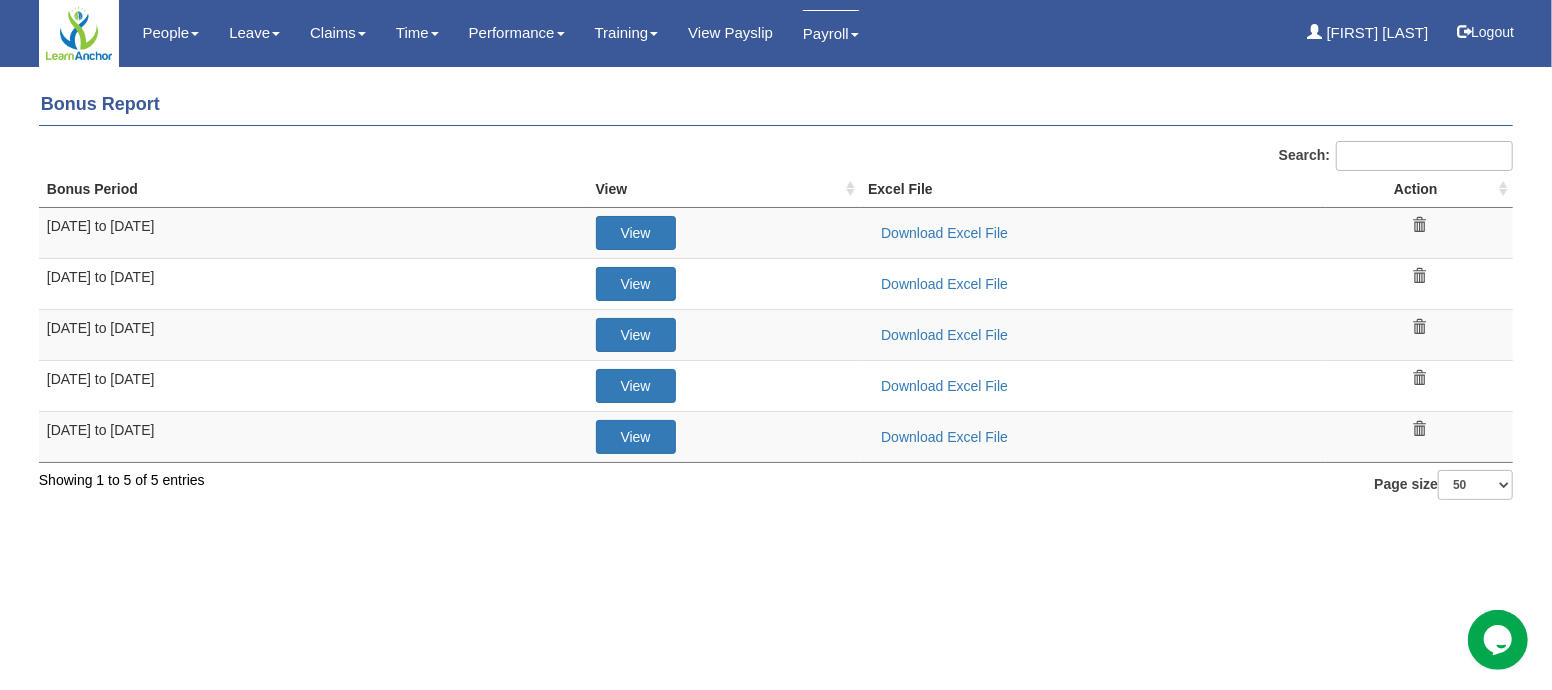 scroll, scrollTop: 0, scrollLeft: 0, axis: both 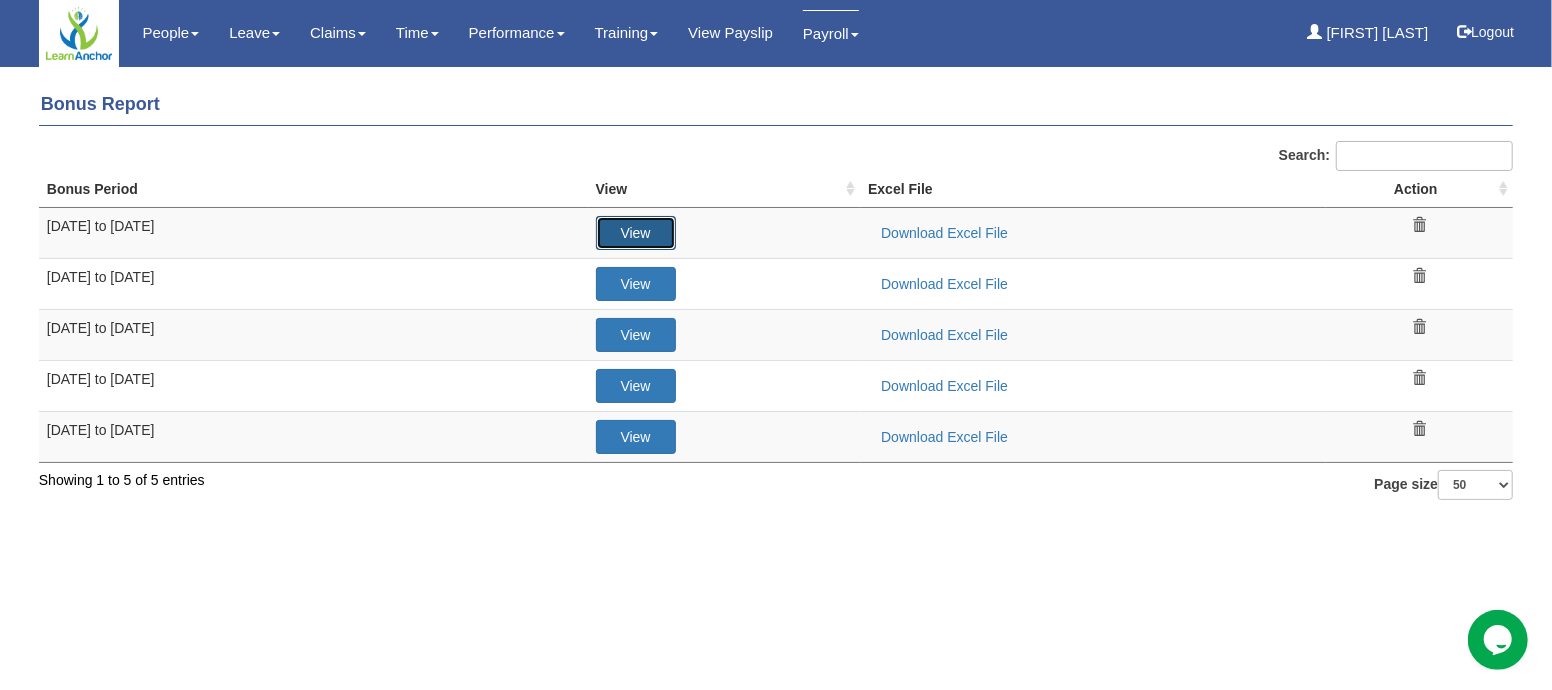 click on "View" at bounding box center (636, 233) 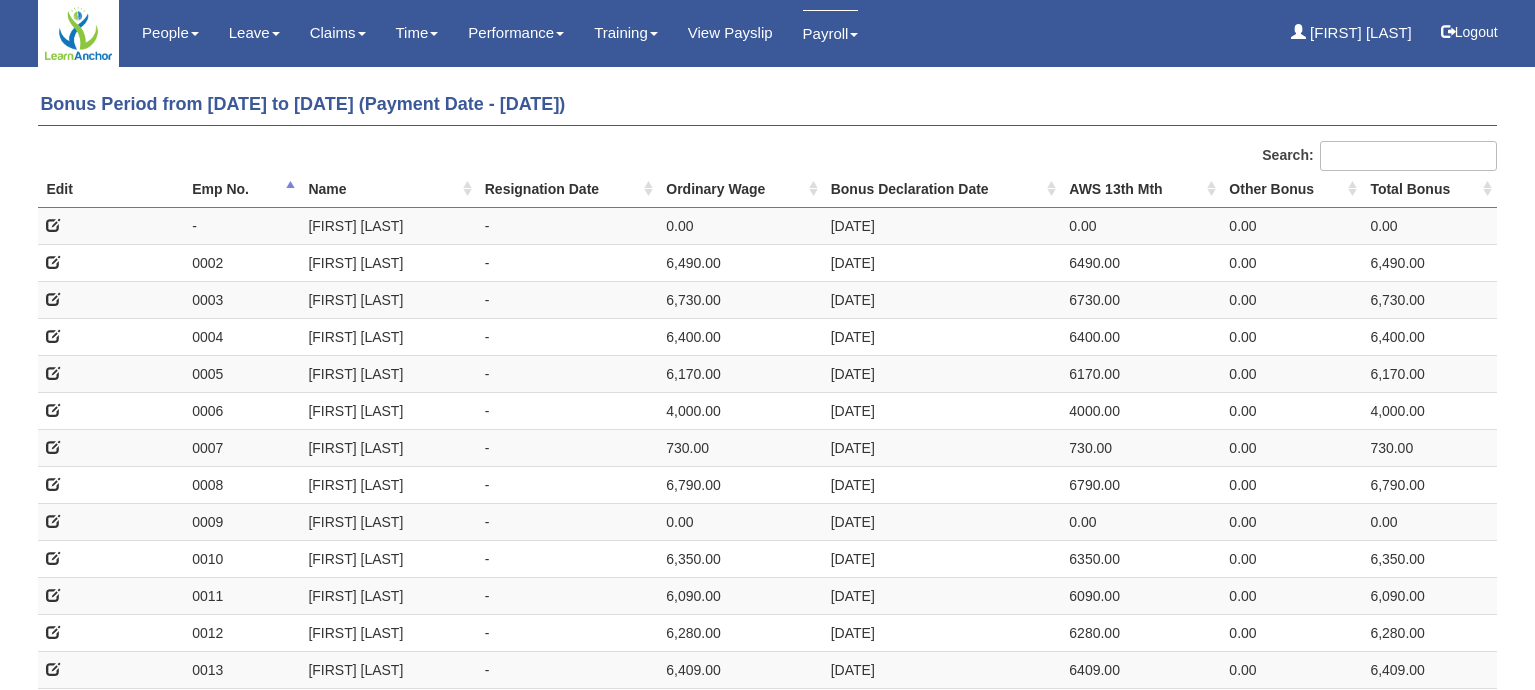 select on "50" 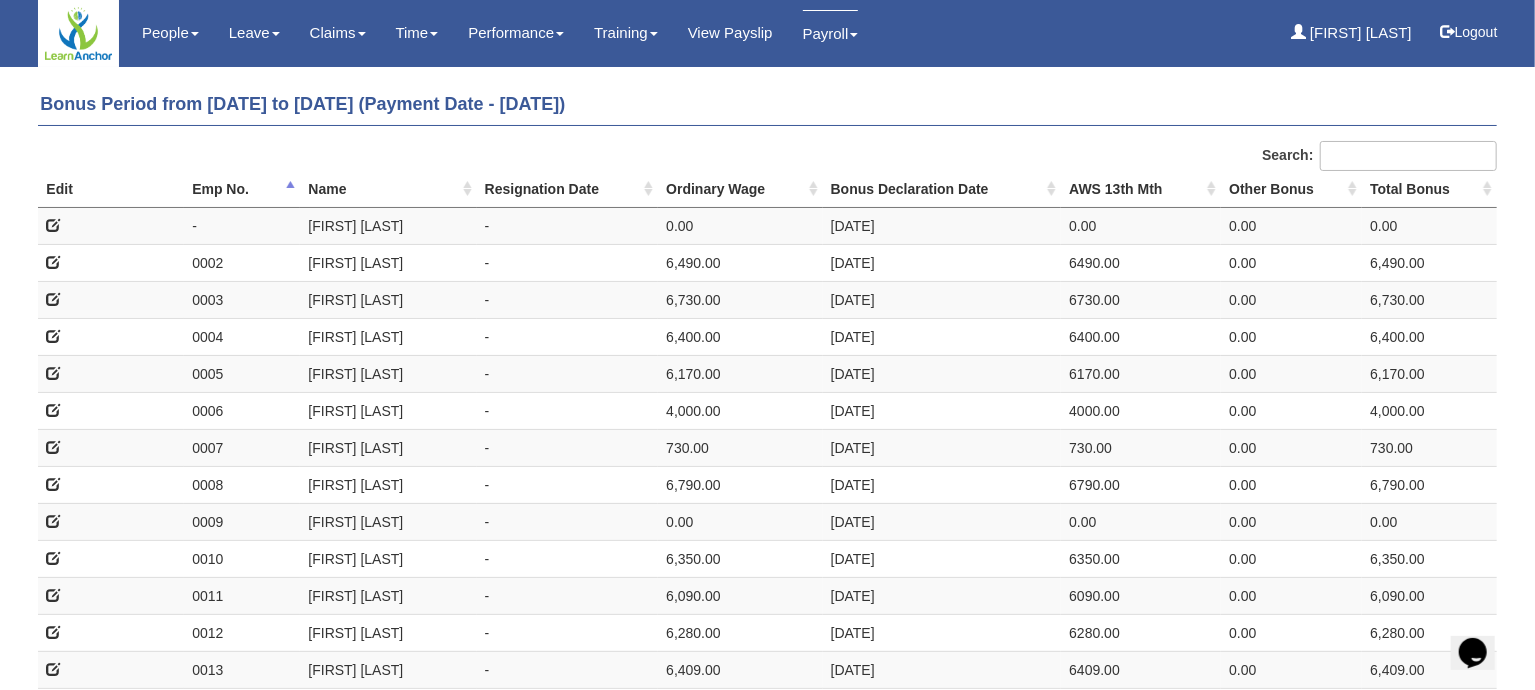 scroll, scrollTop: 0, scrollLeft: 0, axis: both 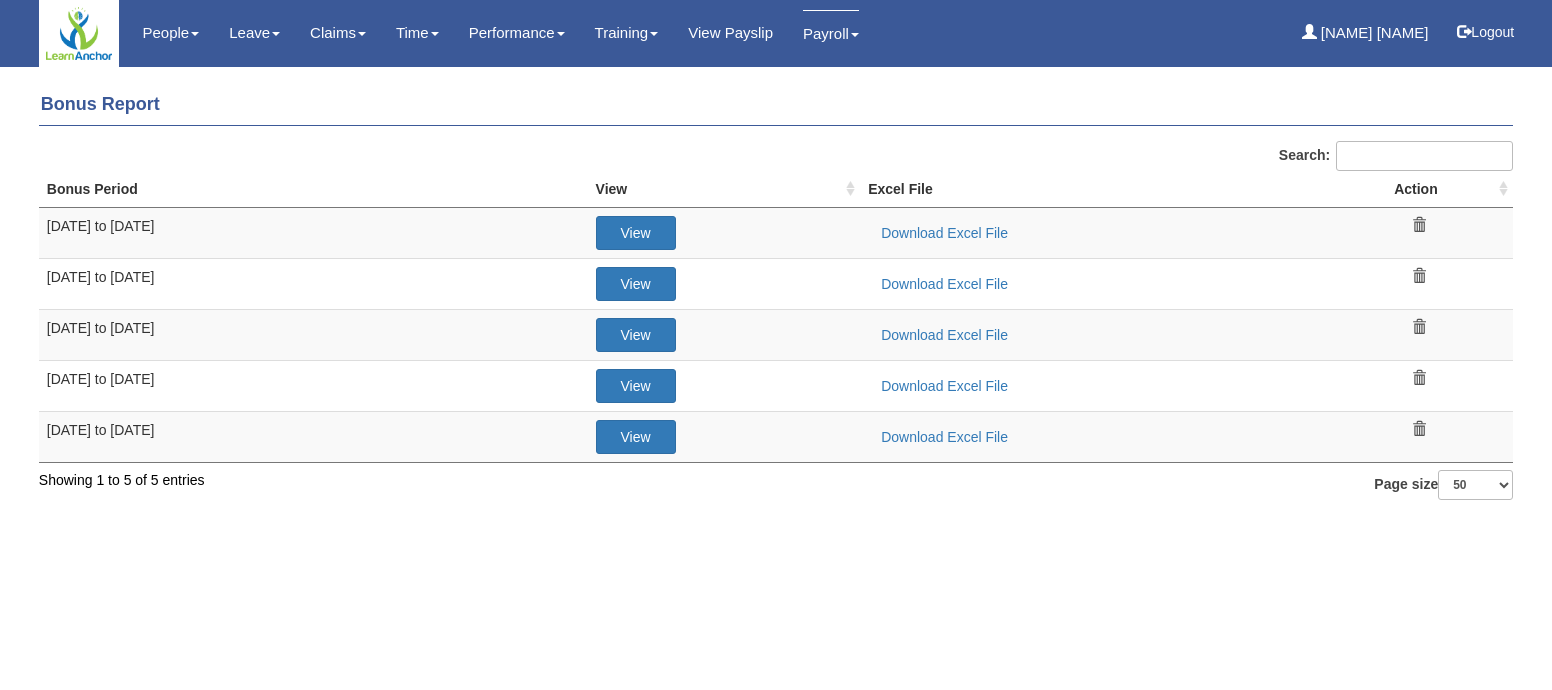 select on "50" 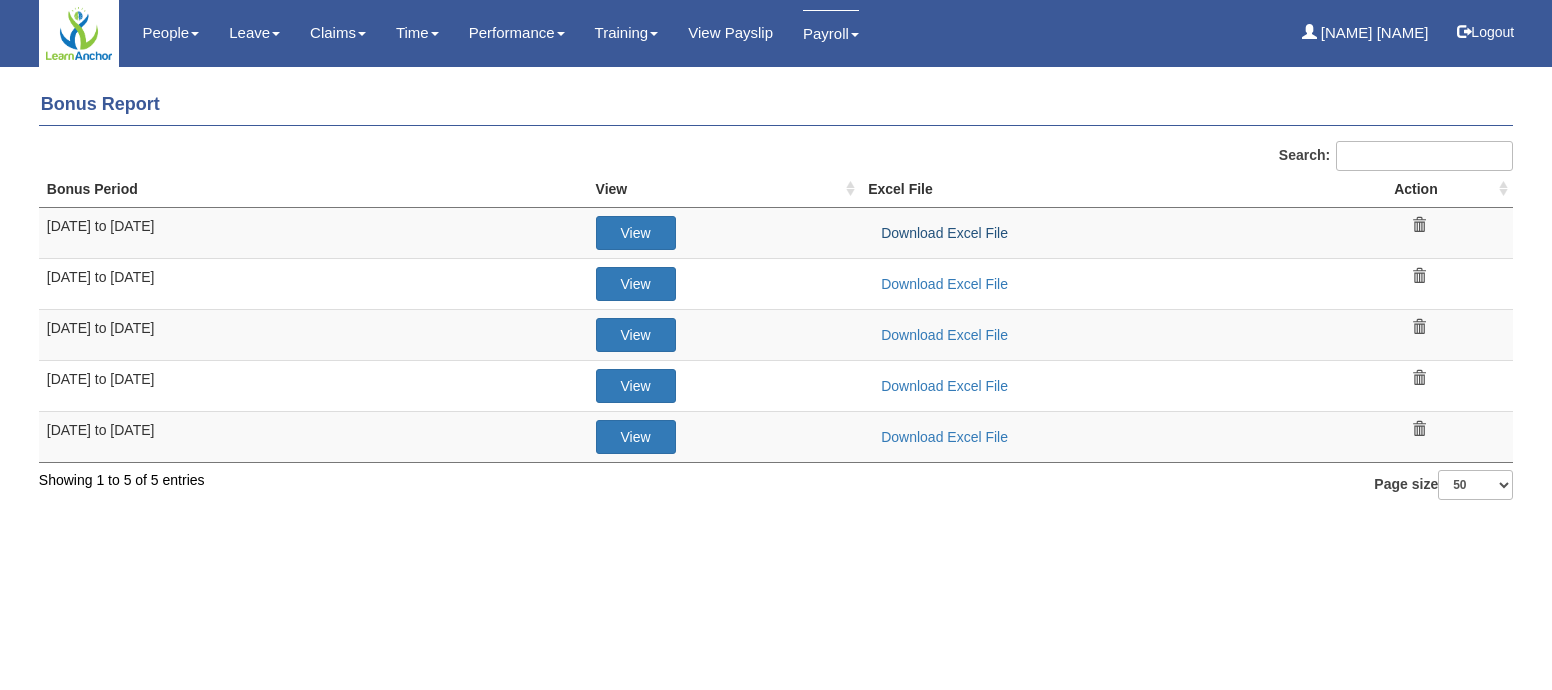 scroll, scrollTop: 0, scrollLeft: 0, axis: both 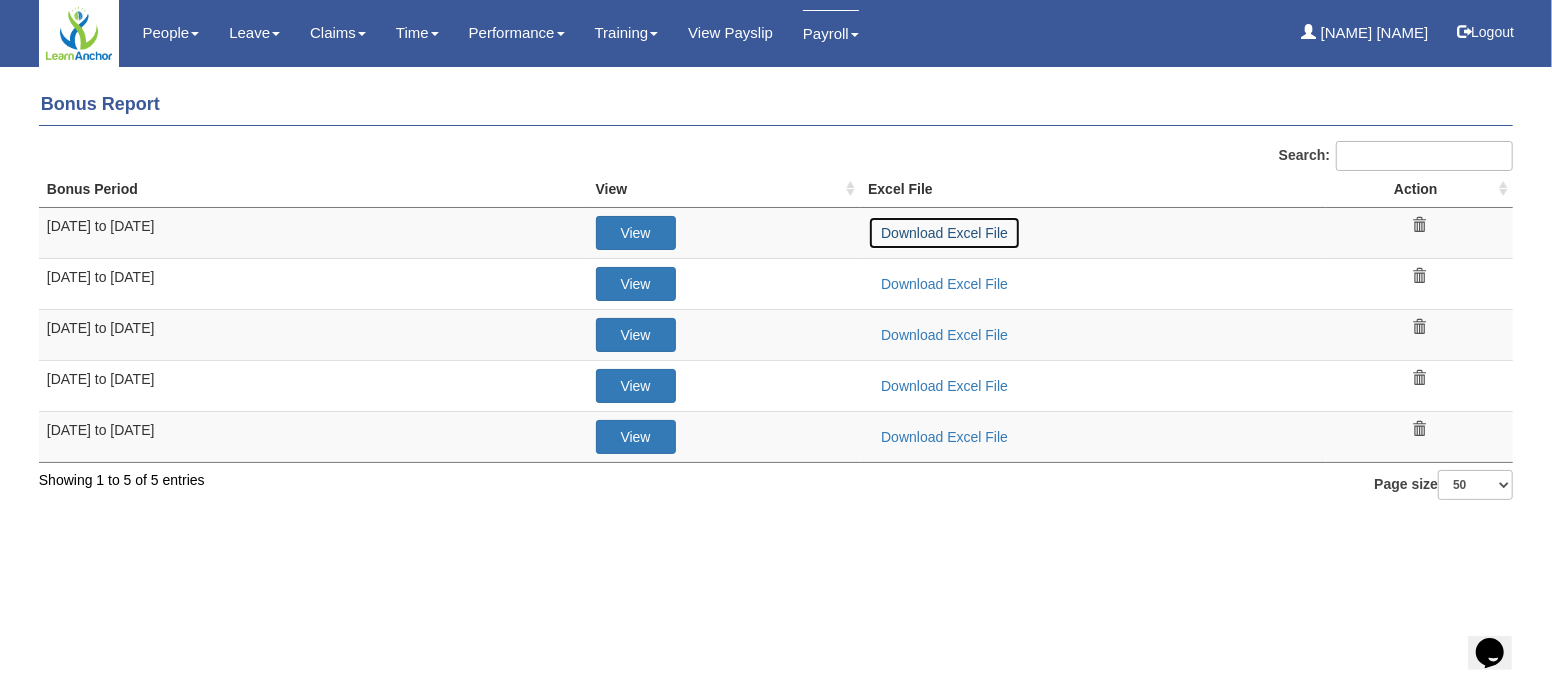 click on "Download Excel File" at bounding box center (944, 233) 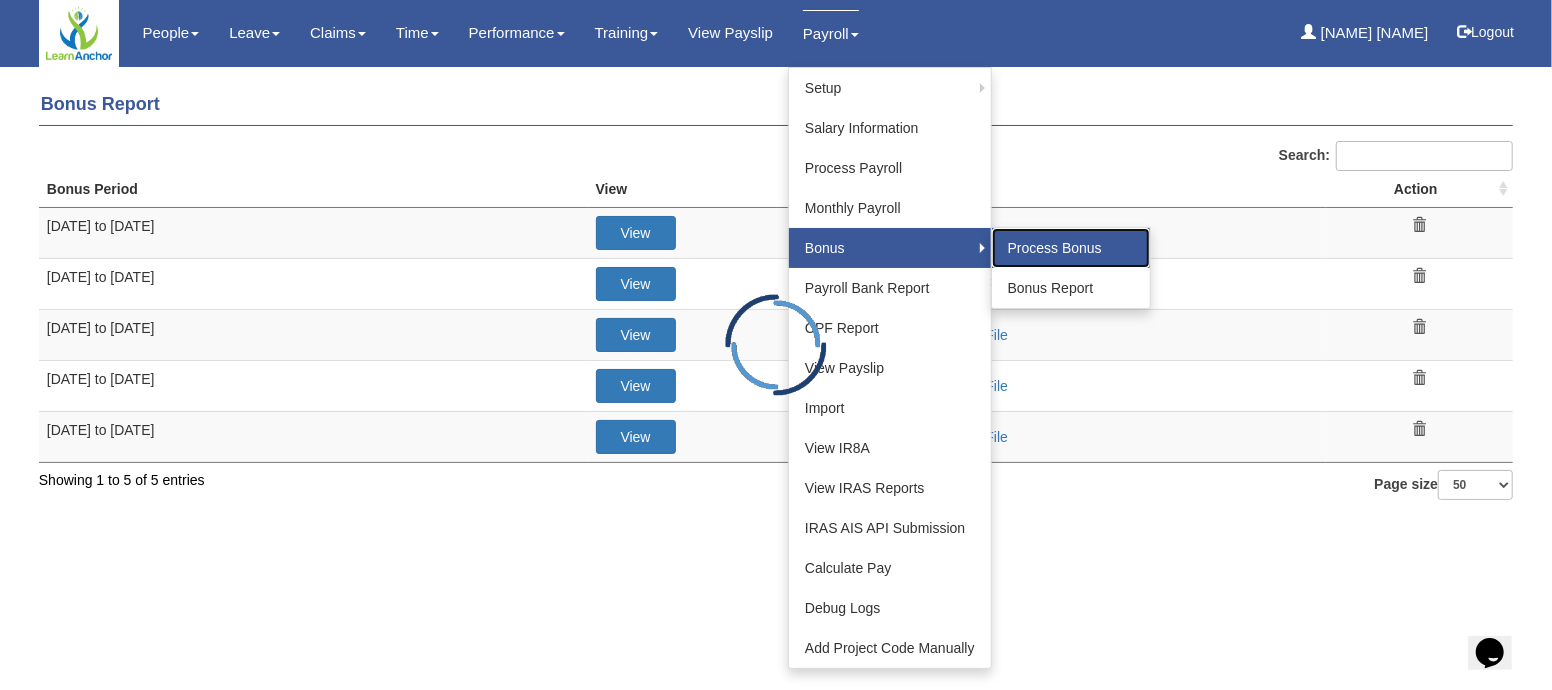 click on "Process Bonus" at bounding box center (1071, 248) 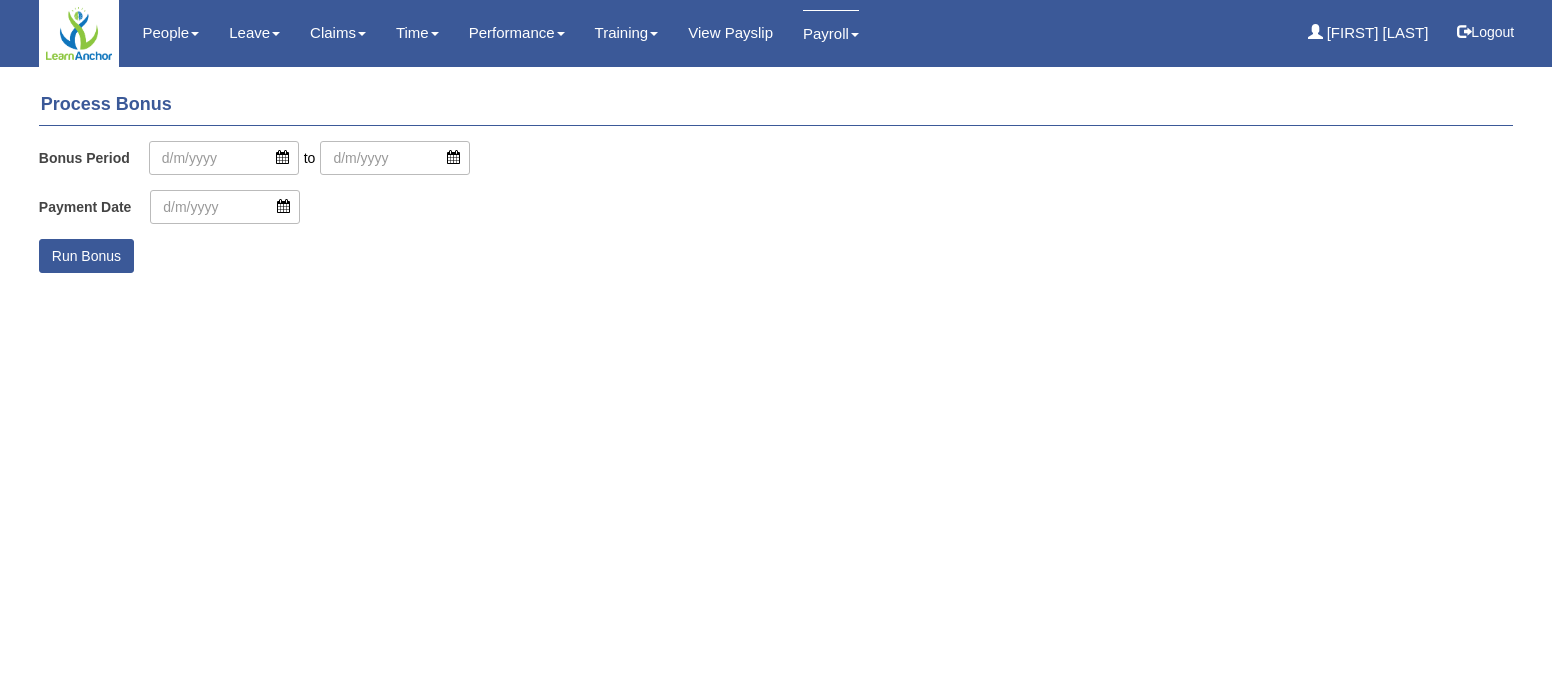 scroll, scrollTop: 0, scrollLeft: 0, axis: both 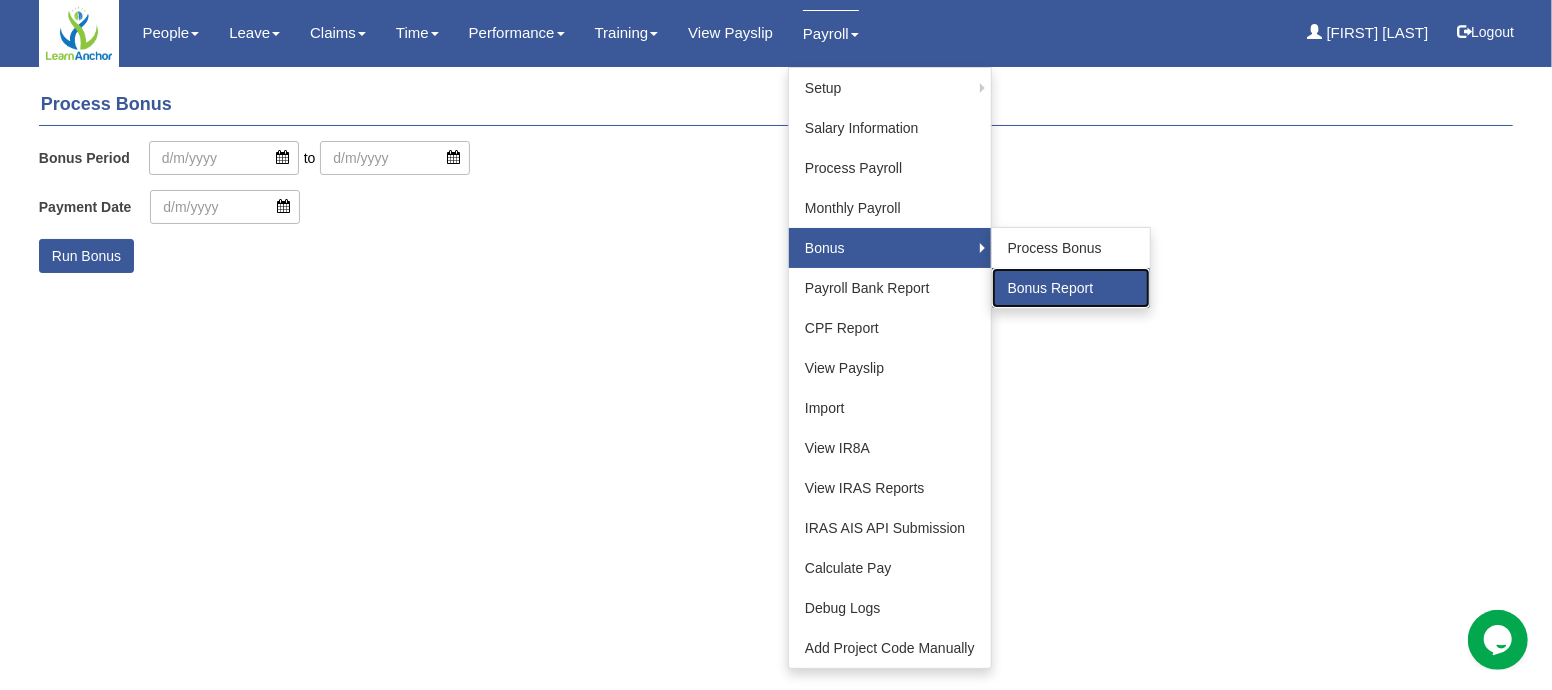 click on "Bonus Report" at bounding box center [1071, 288] 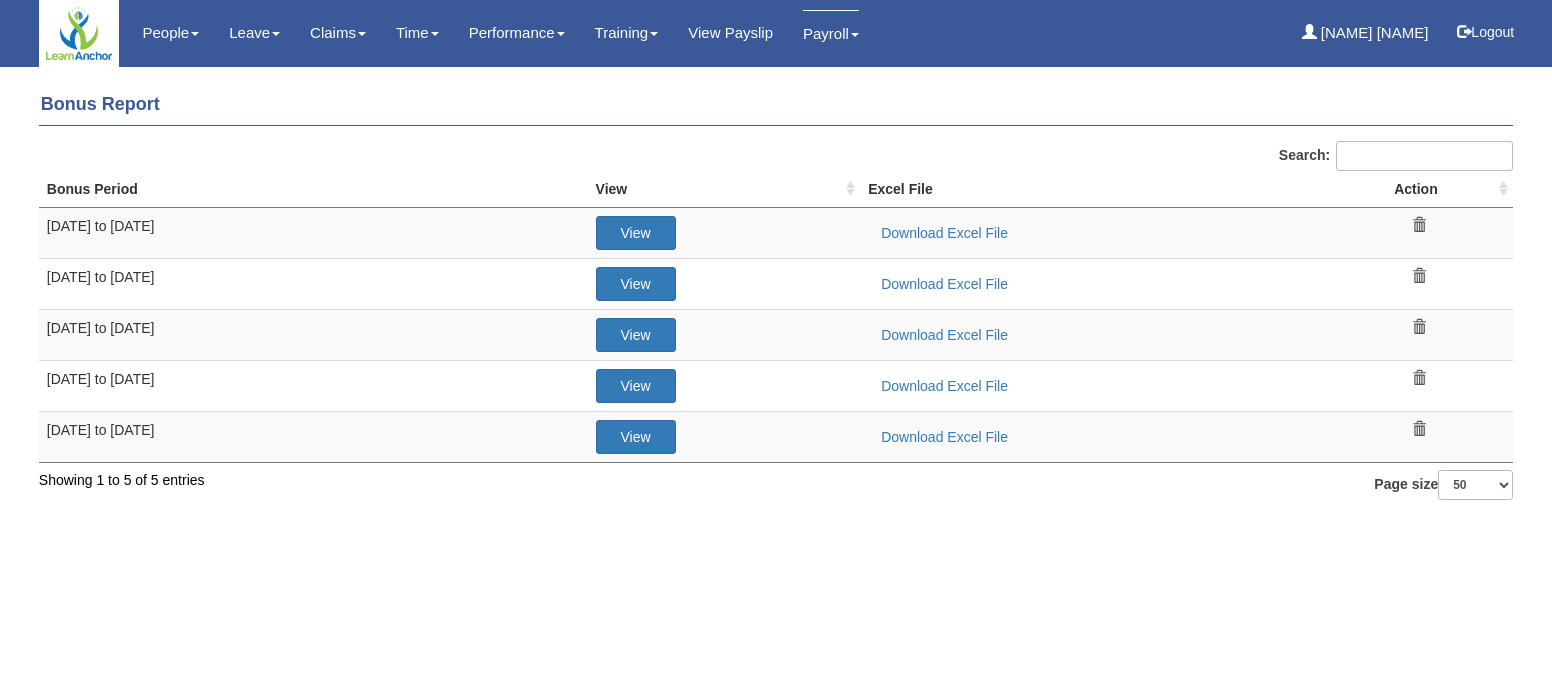 select on "50" 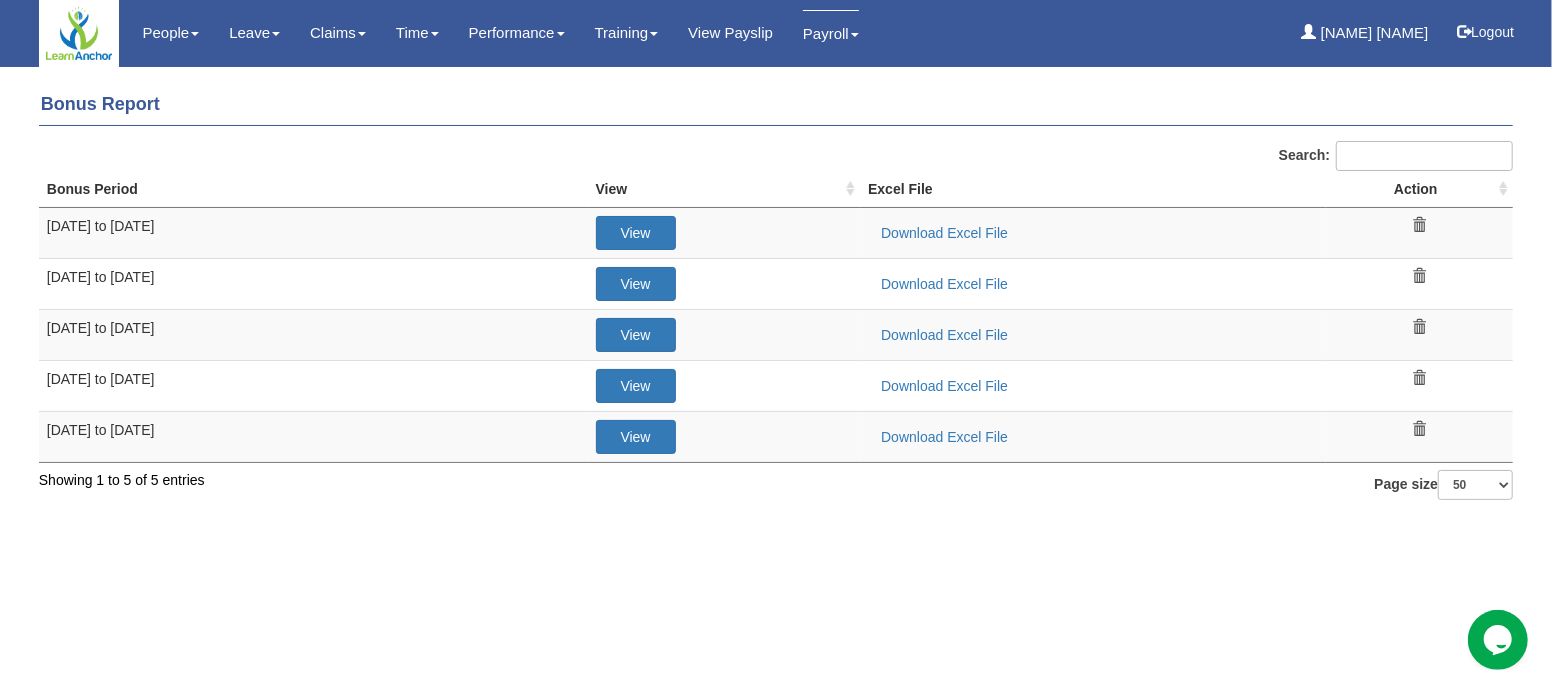 scroll, scrollTop: 0, scrollLeft: 0, axis: both 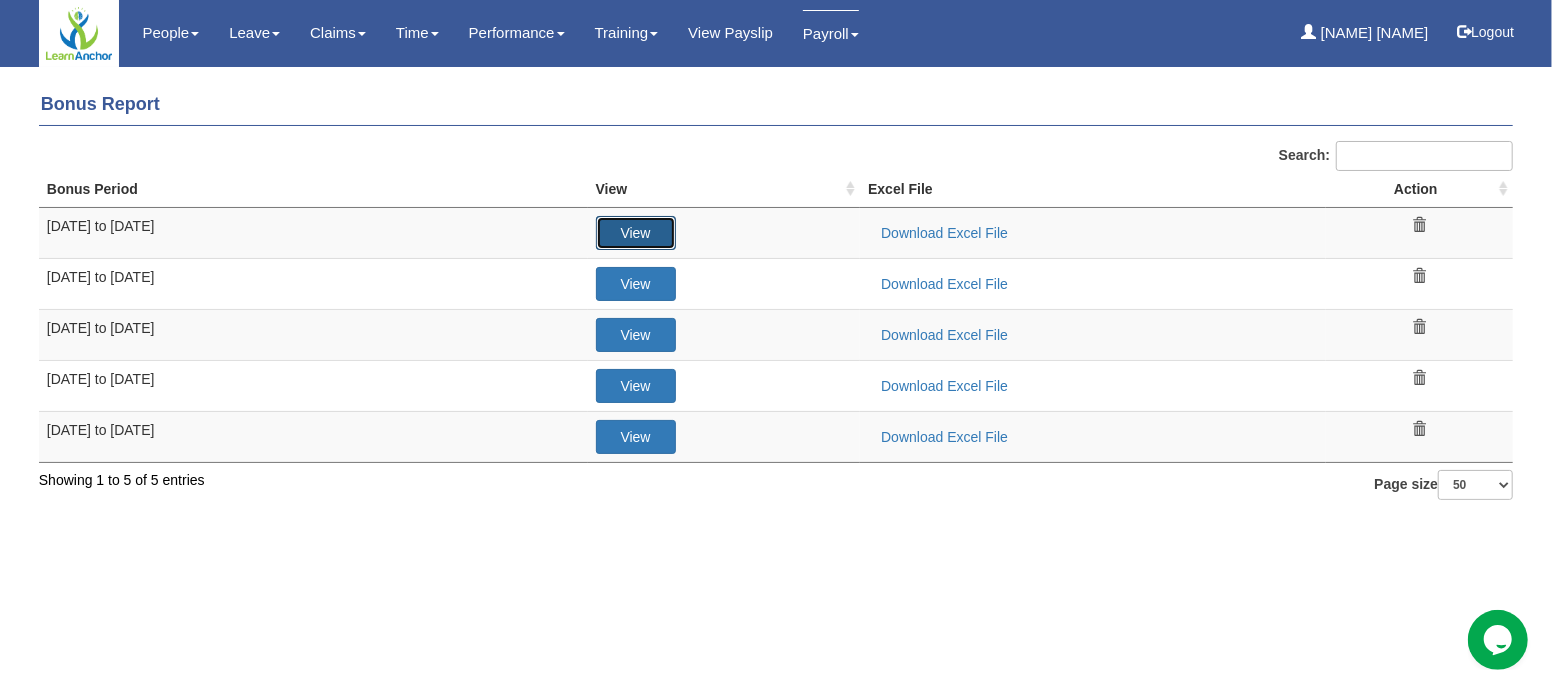click on "View" at bounding box center [636, 233] 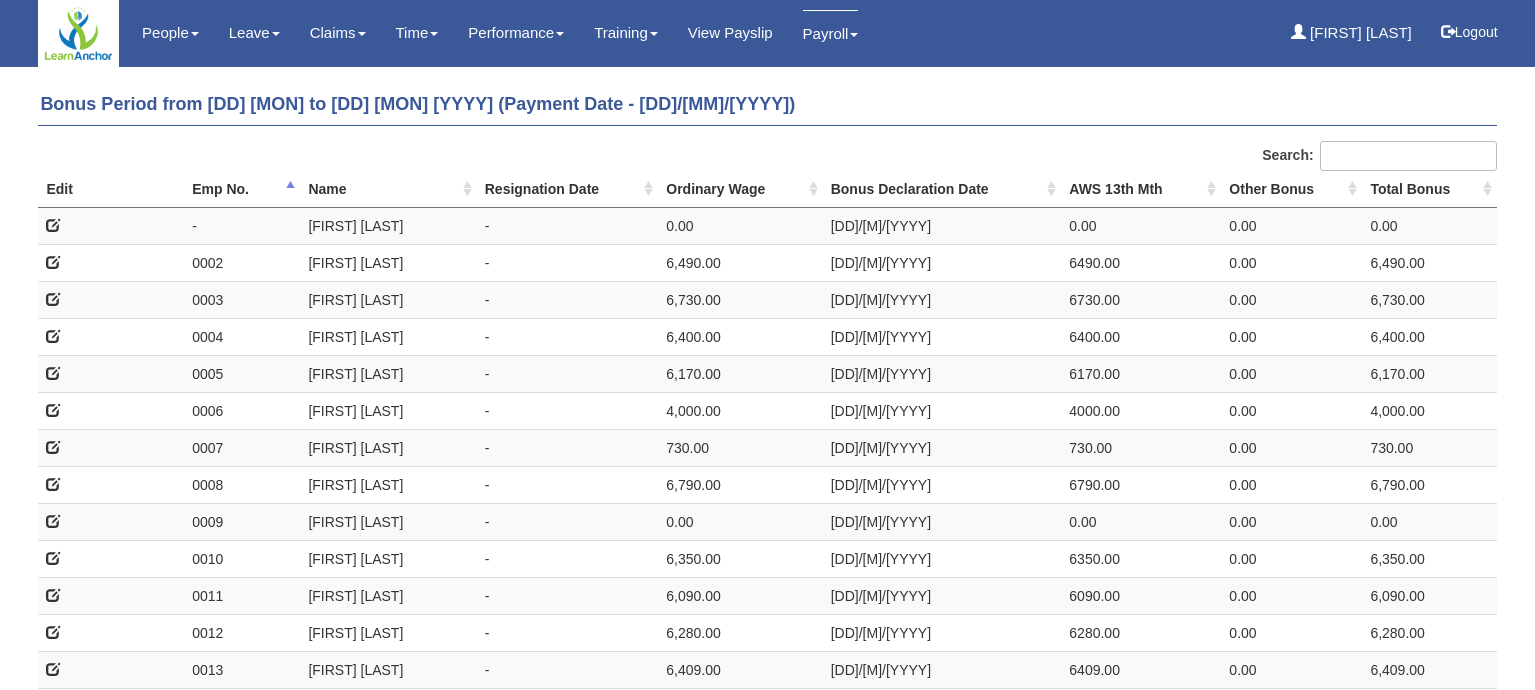 select on "50" 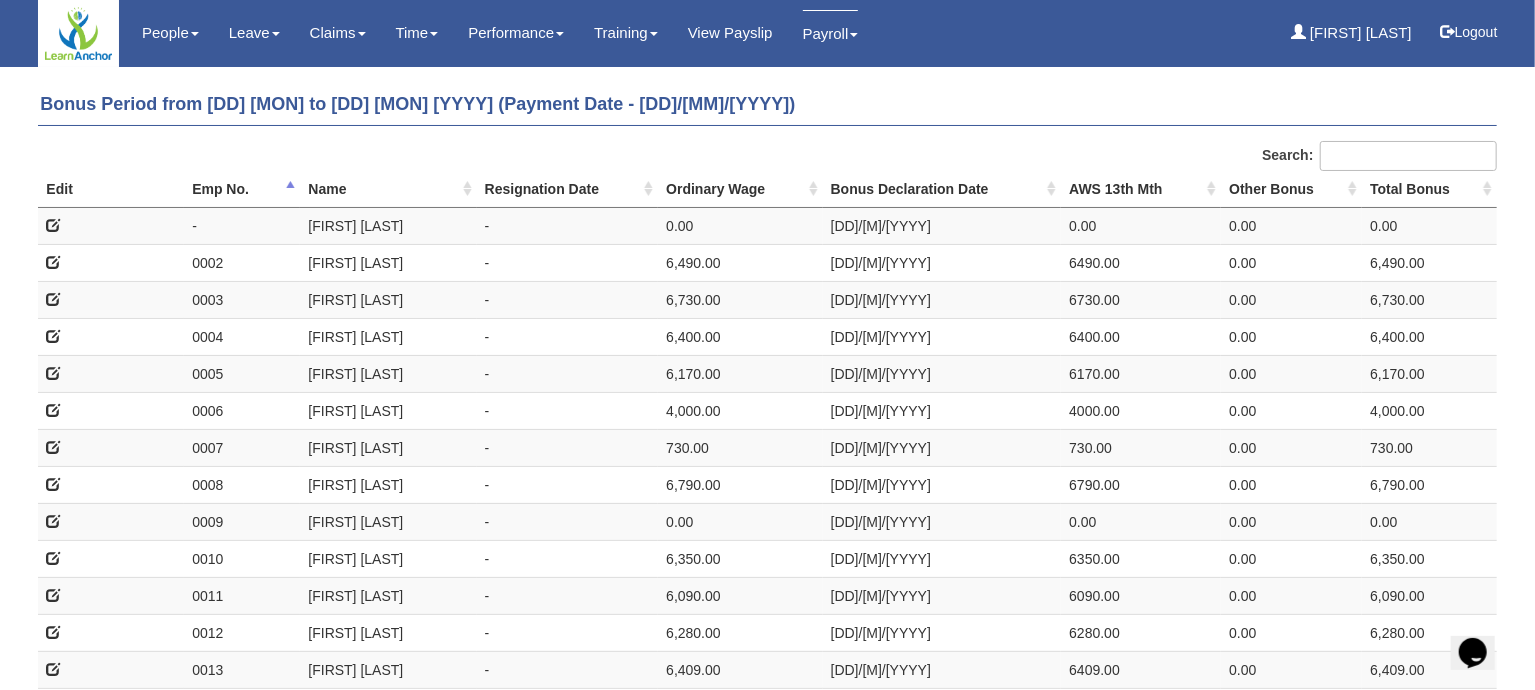 scroll, scrollTop: 0, scrollLeft: 0, axis: both 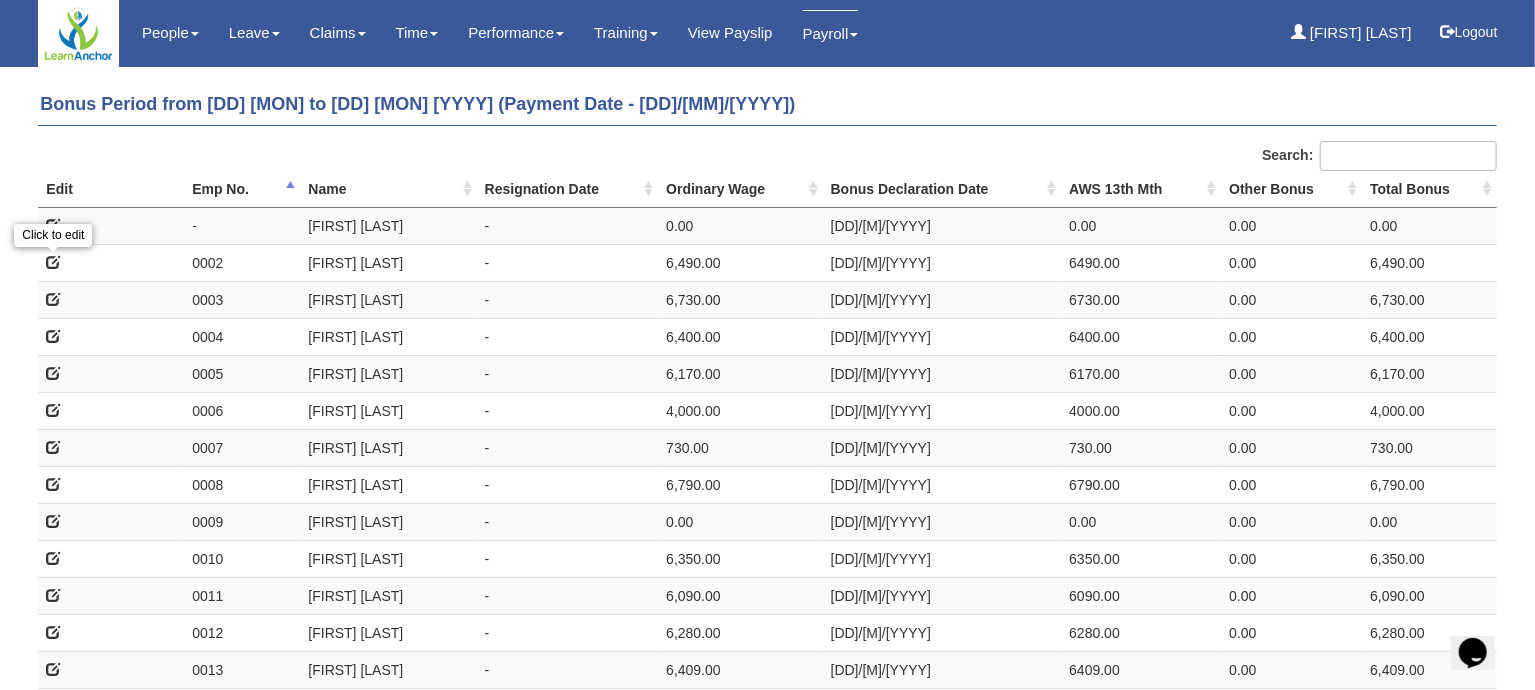 click at bounding box center [53, 262] 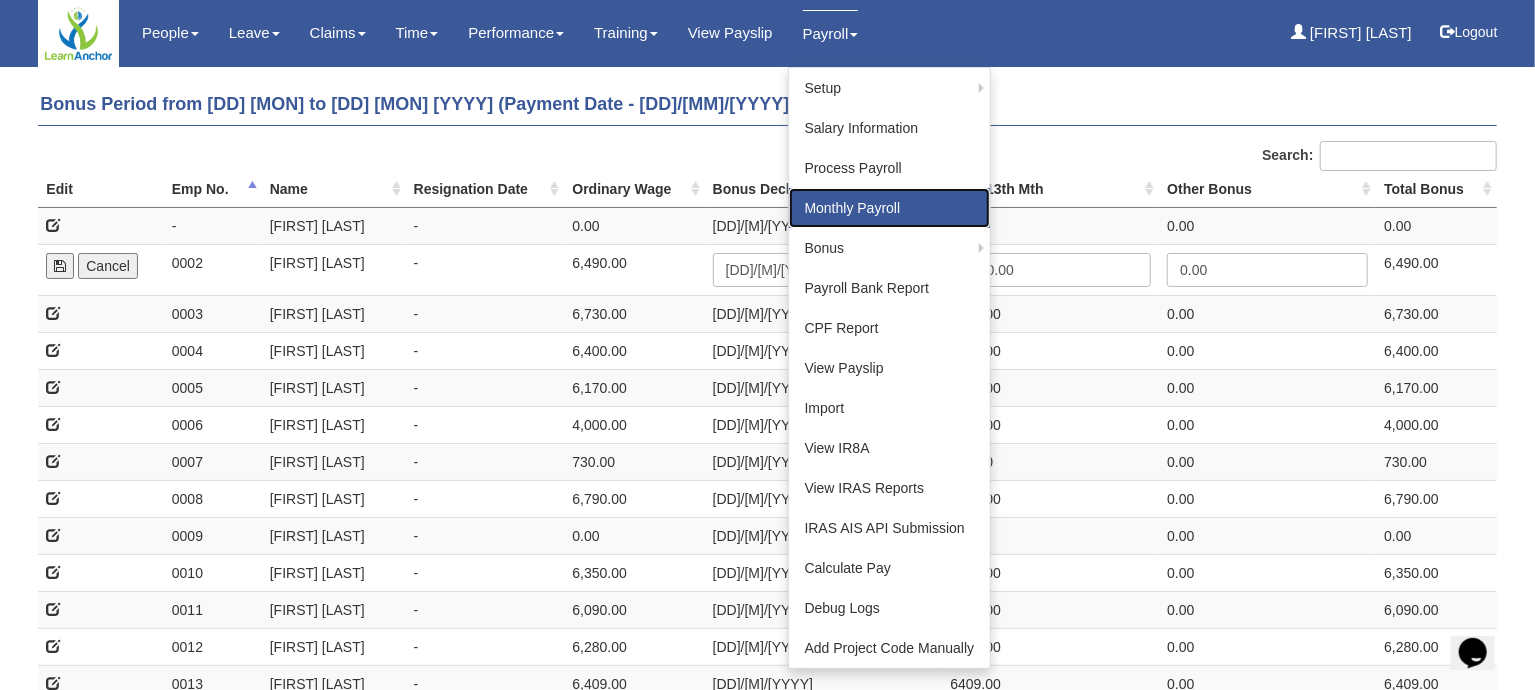 click on "Monthly Payroll" at bounding box center [890, 208] 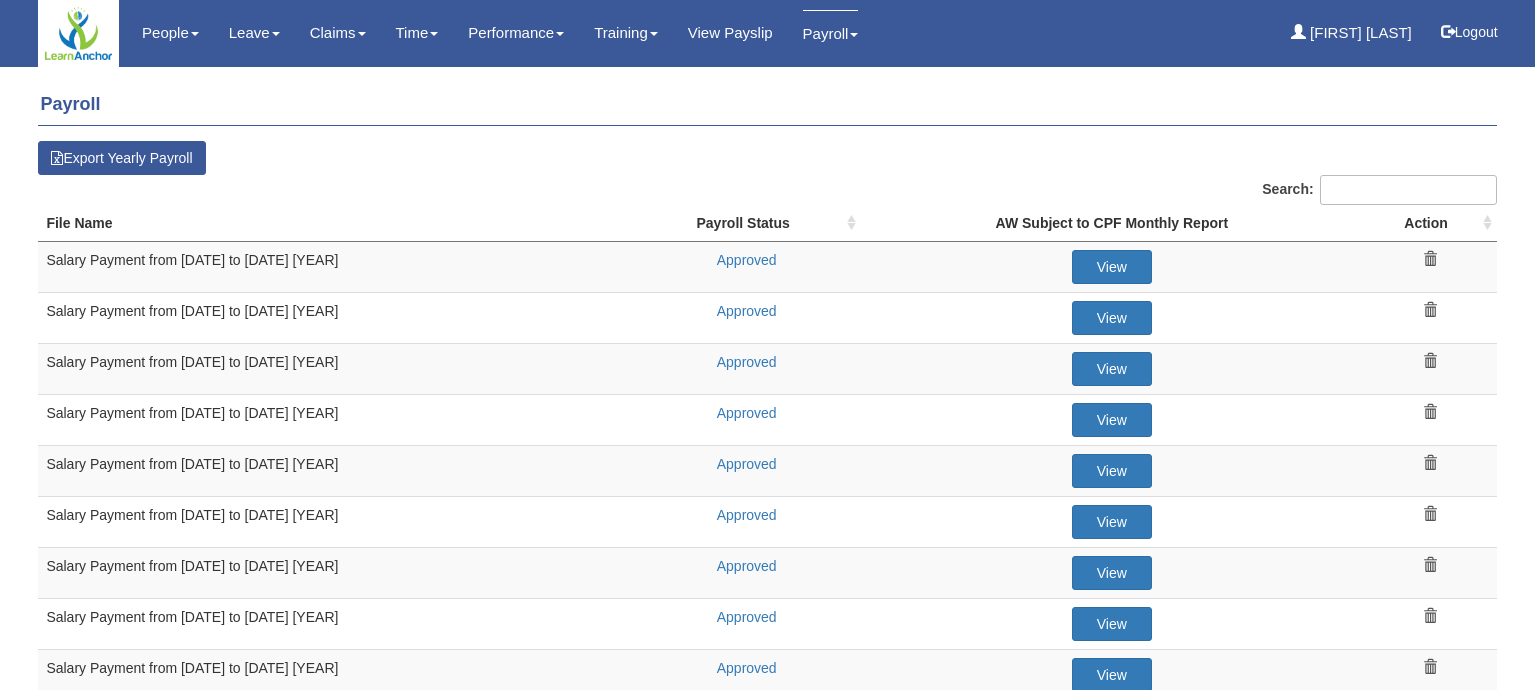 select on "50" 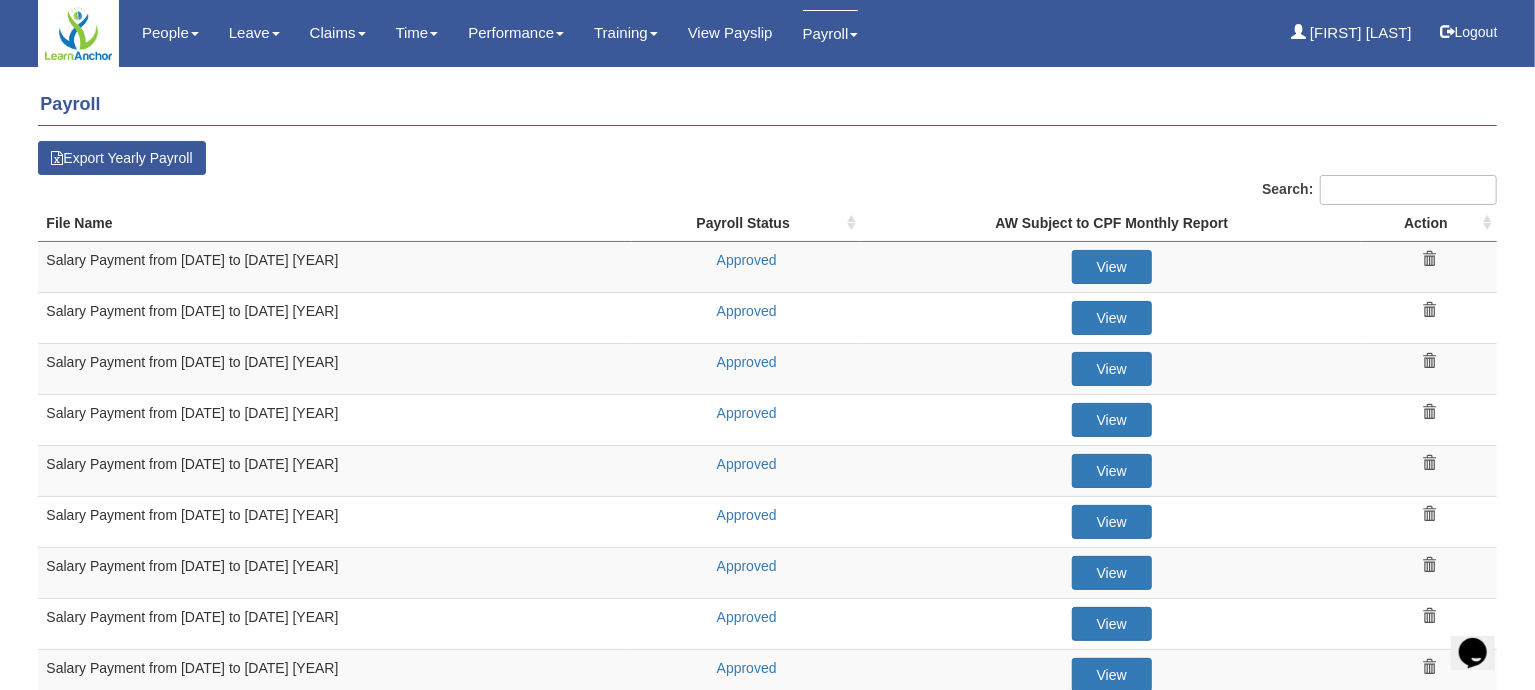 scroll, scrollTop: 0, scrollLeft: 0, axis: both 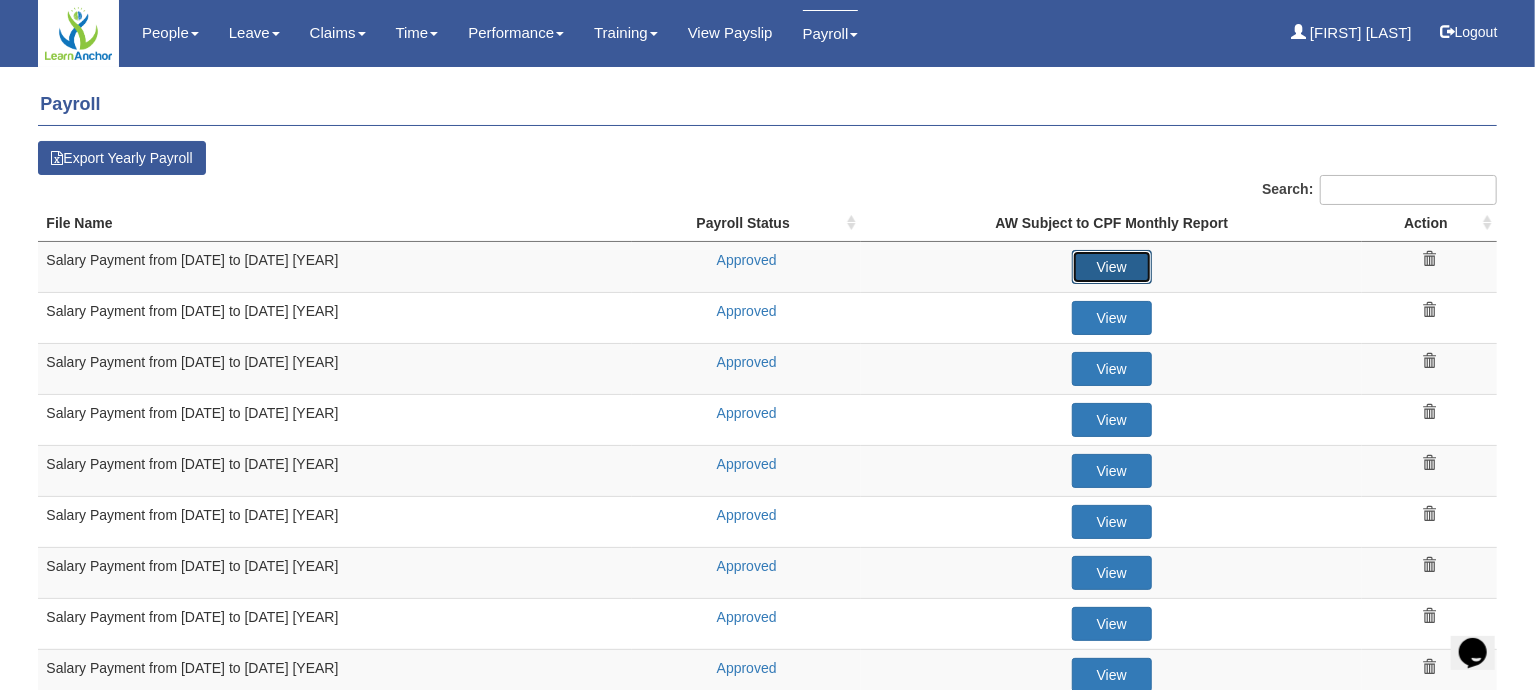 click on "View" at bounding box center (1112, 267) 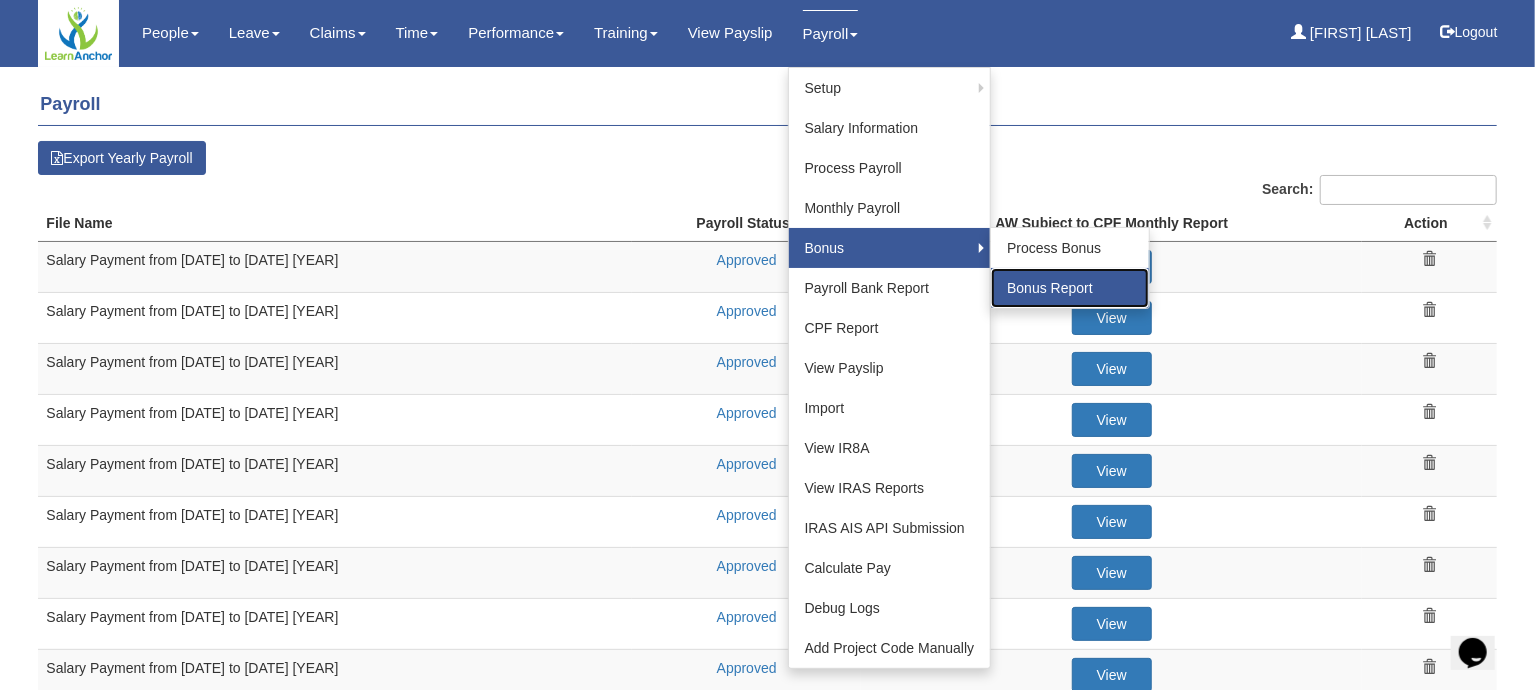 click on "Bonus Report" at bounding box center [1070, 288] 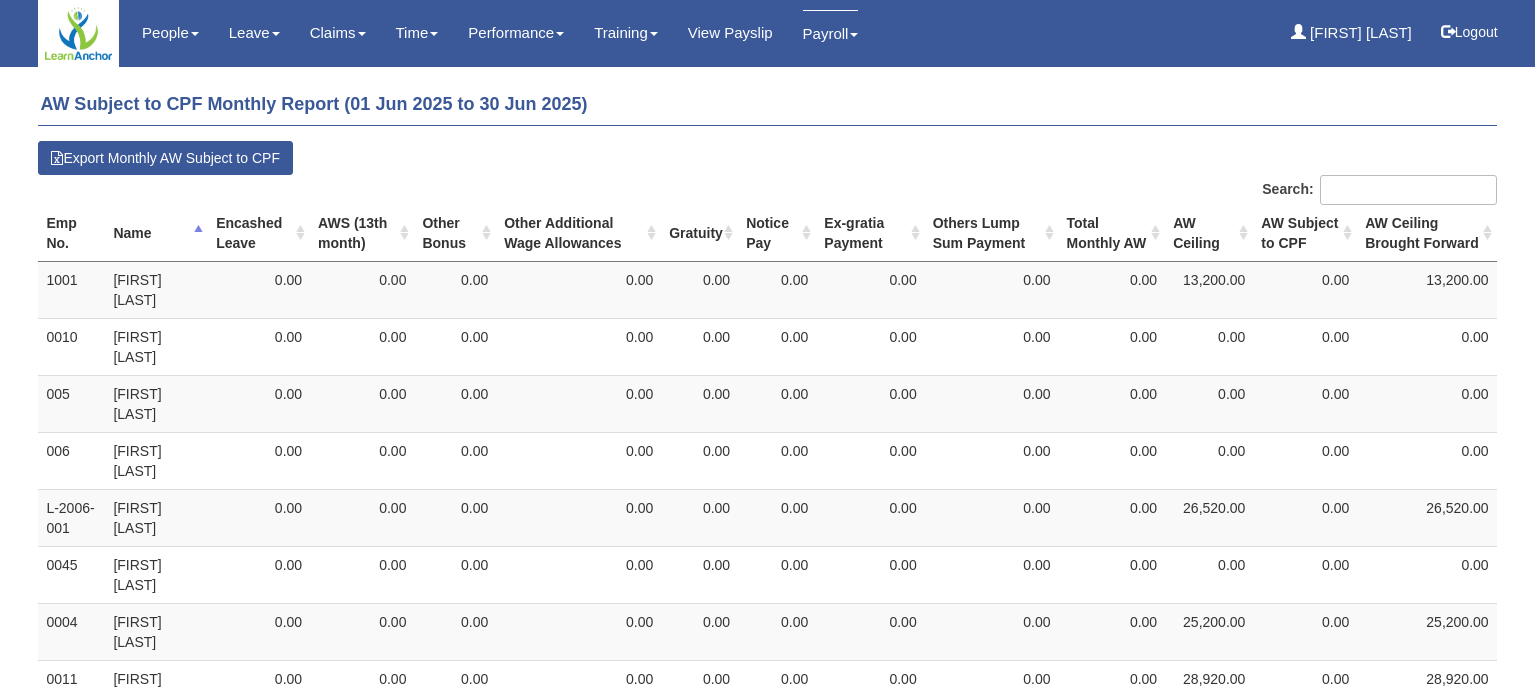 select on "50" 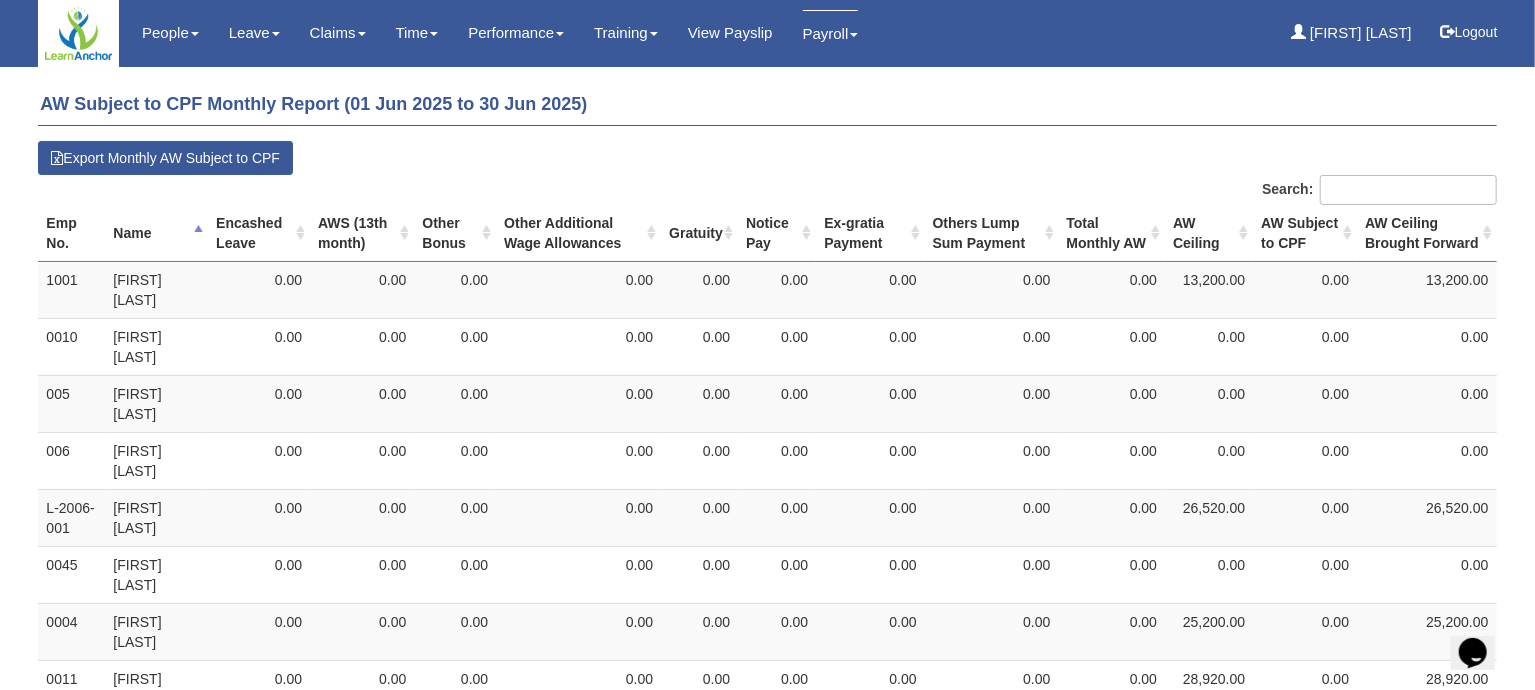 scroll, scrollTop: 0, scrollLeft: 0, axis: both 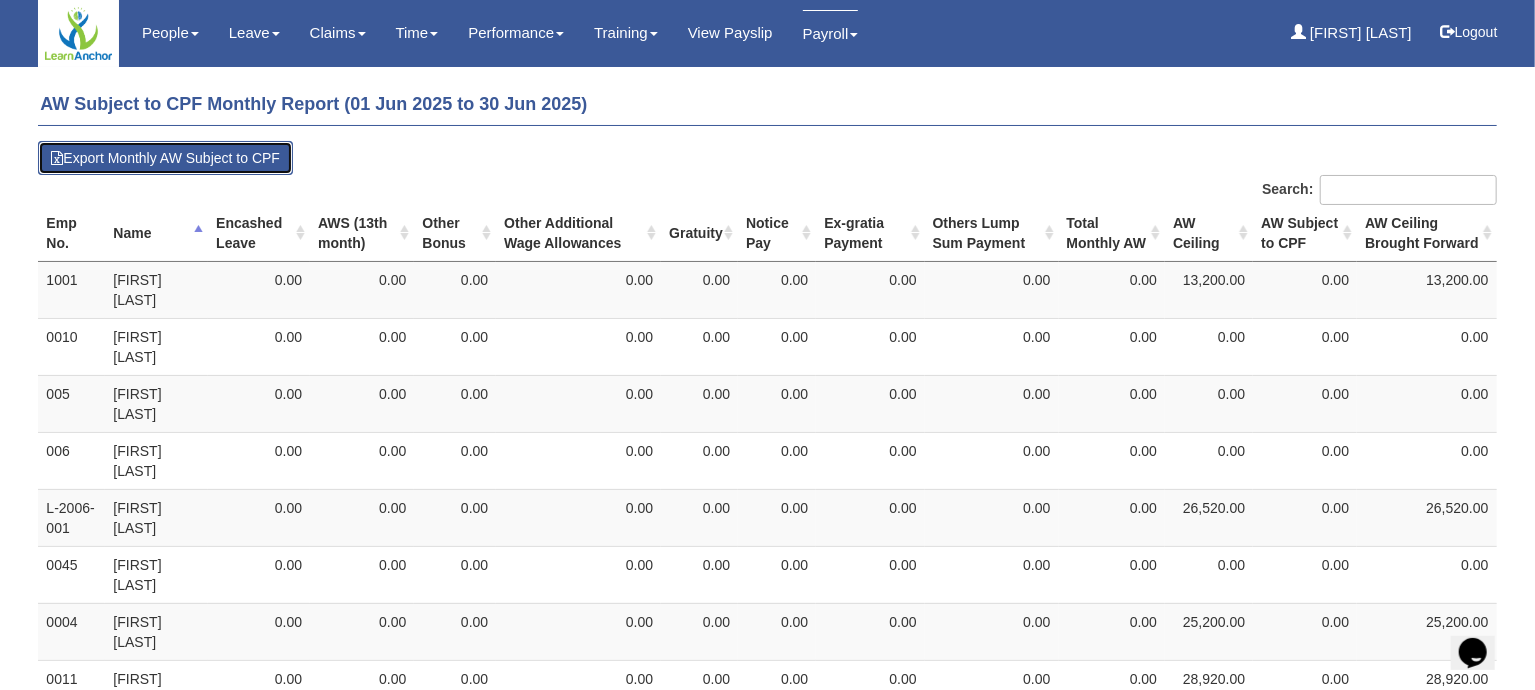 click on "Export Monthly AW Subject to CPF" at bounding box center (165, 158) 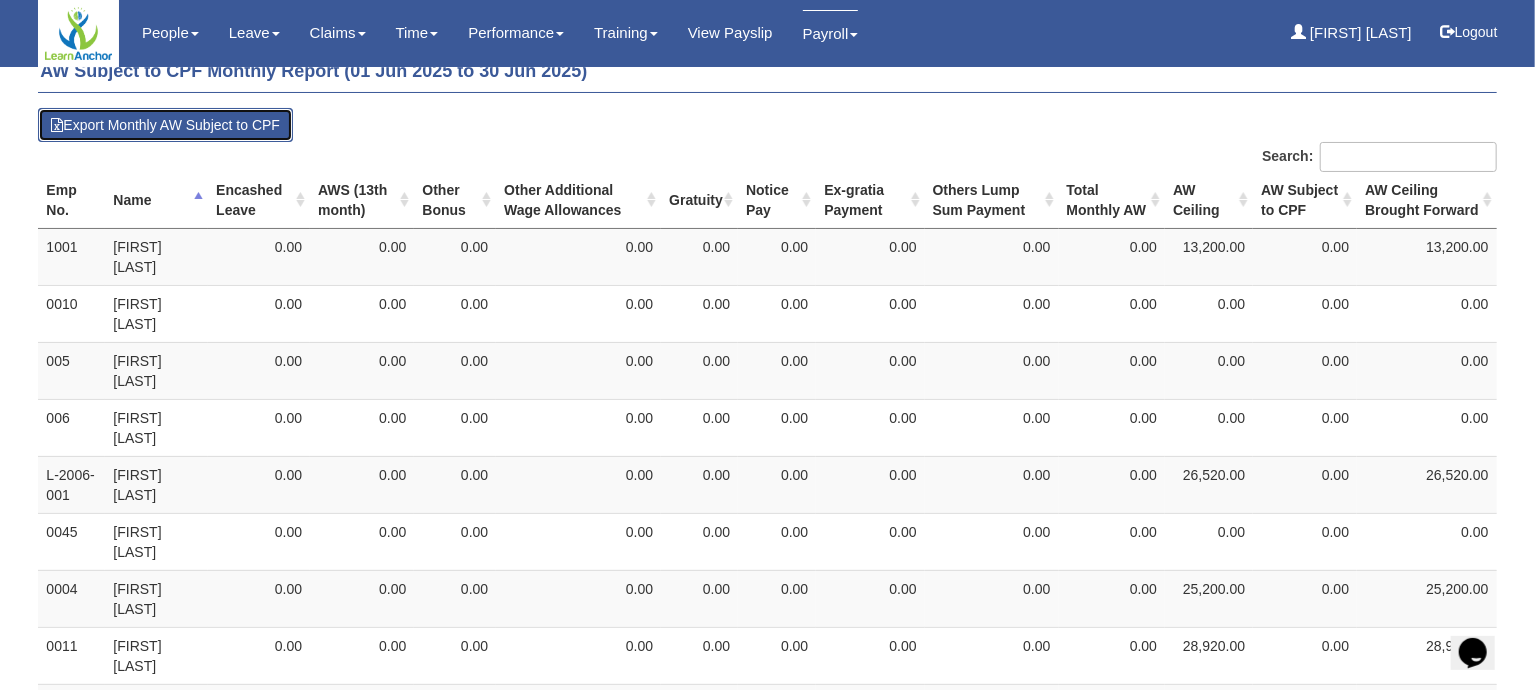 scroll, scrollTop: 0, scrollLeft: 0, axis: both 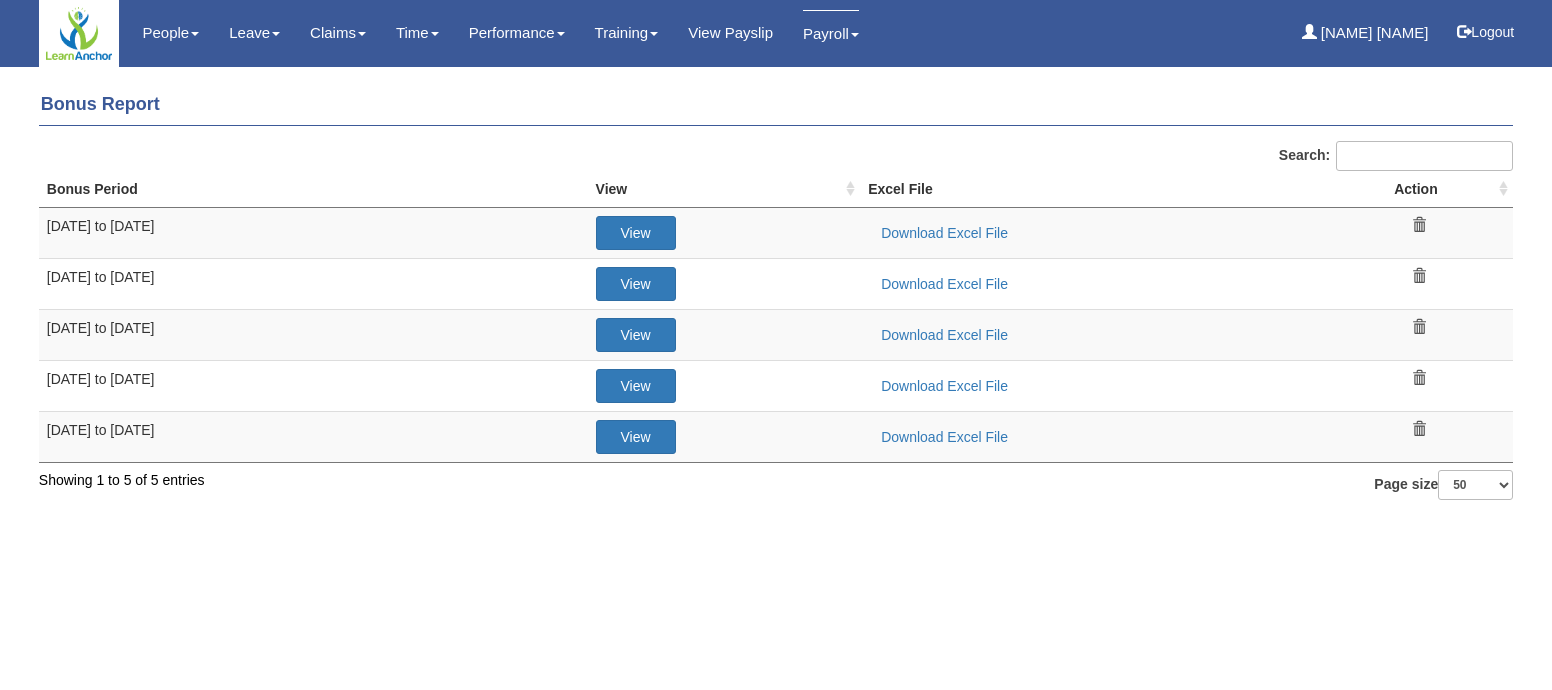 select on "50" 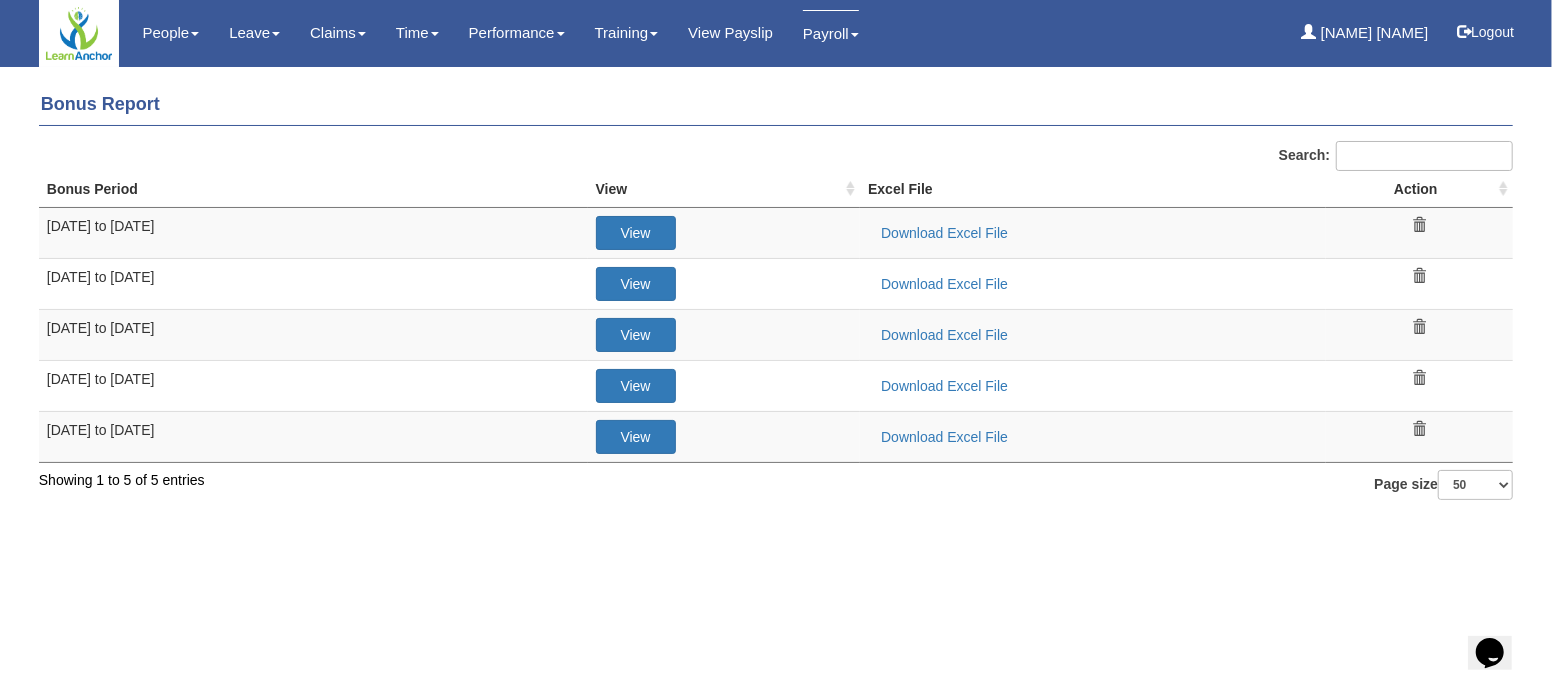 scroll, scrollTop: 0, scrollLeft: 0, axis: both 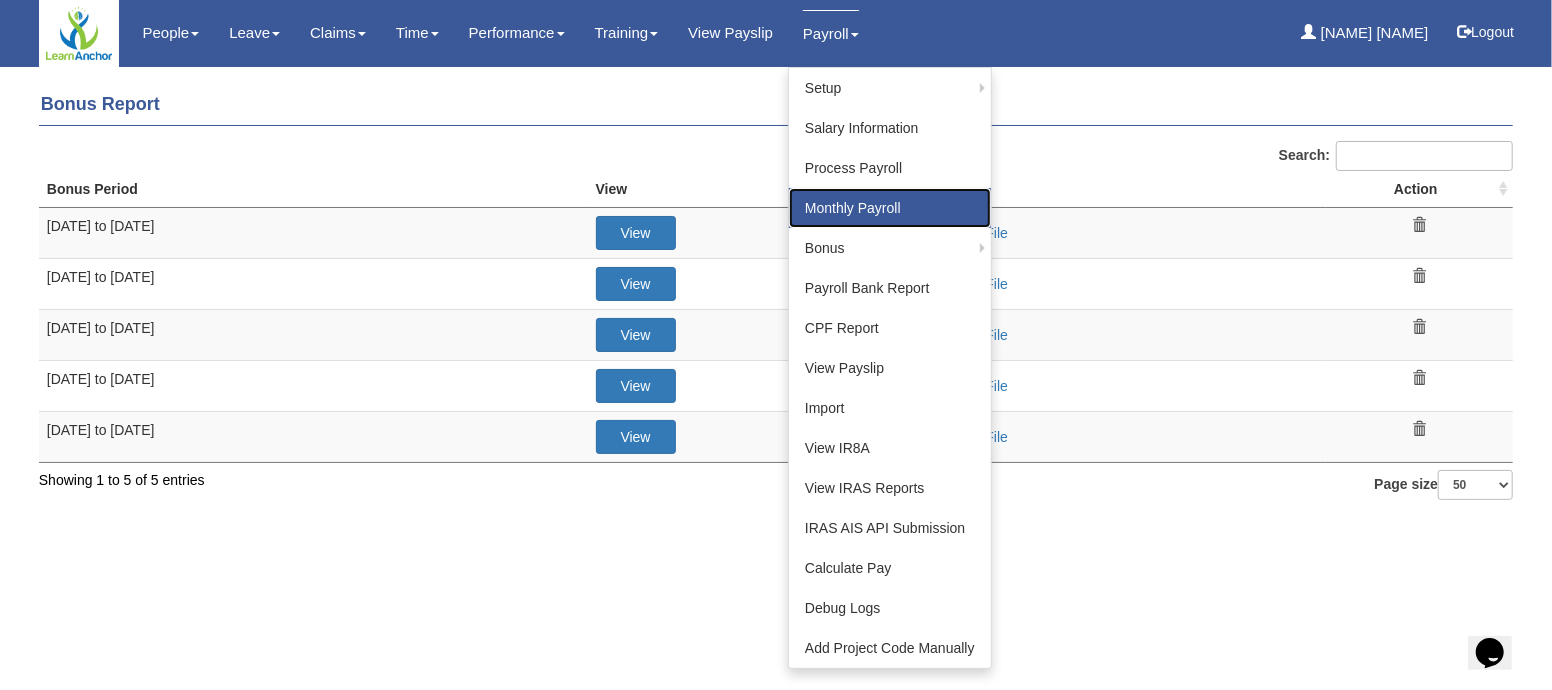 click on "Monthly Payroll" at bounding box center (890, 208) 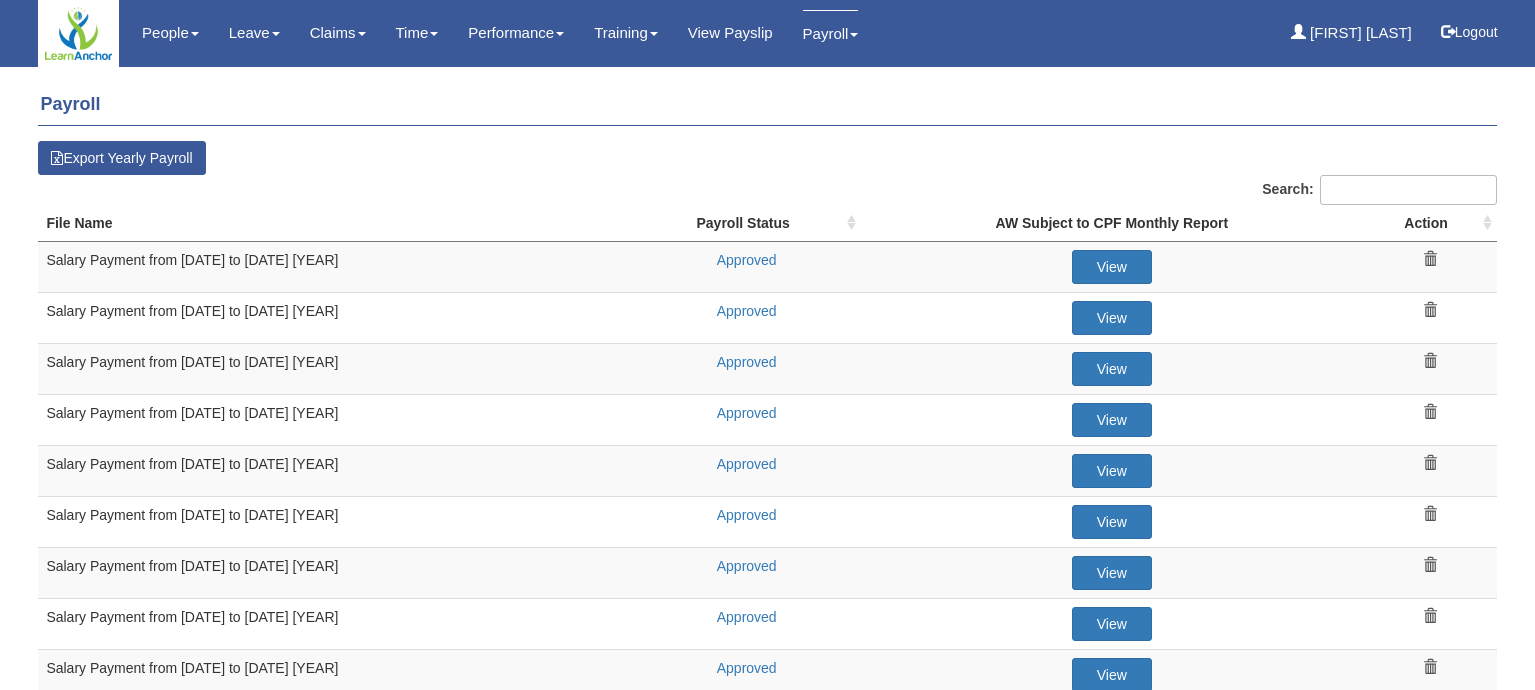 select on "50" 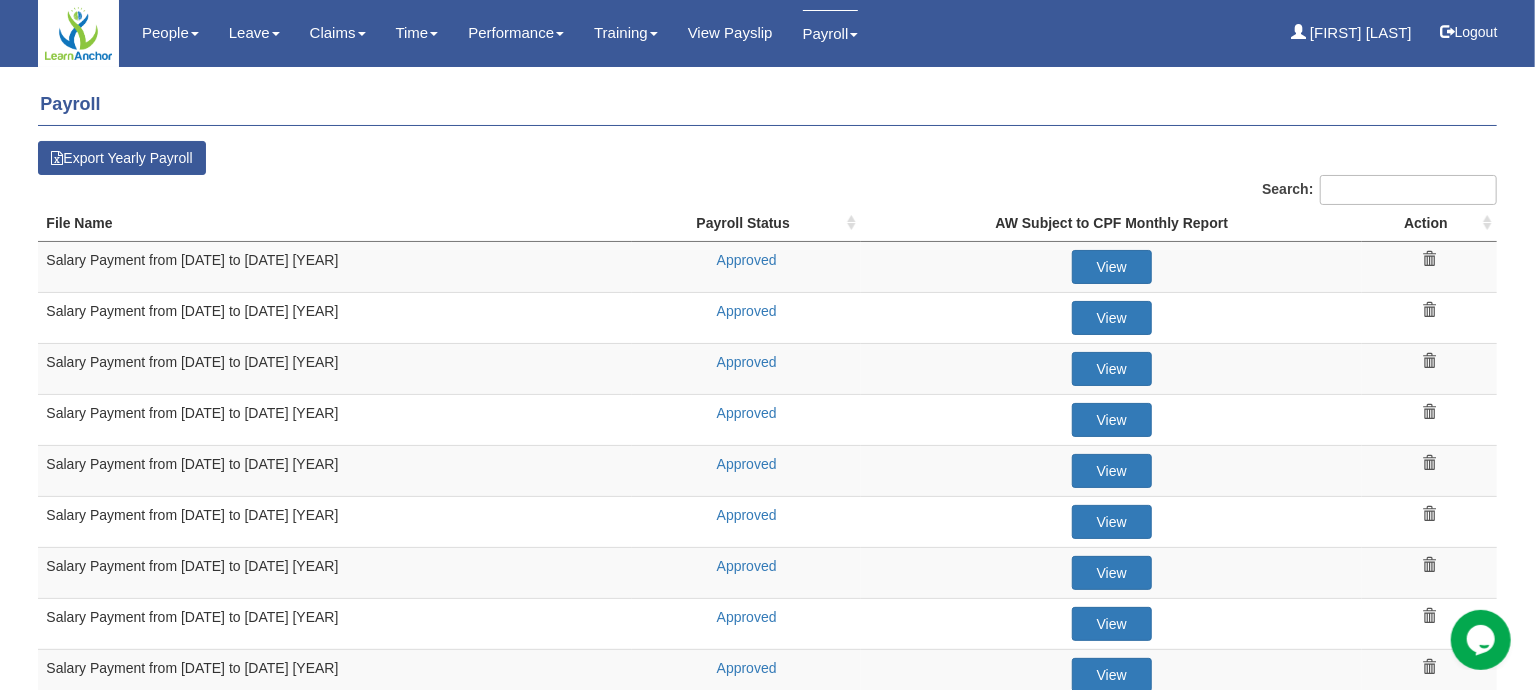 scroll, scrollTop: 0, scrollLeft: 0, axis: both 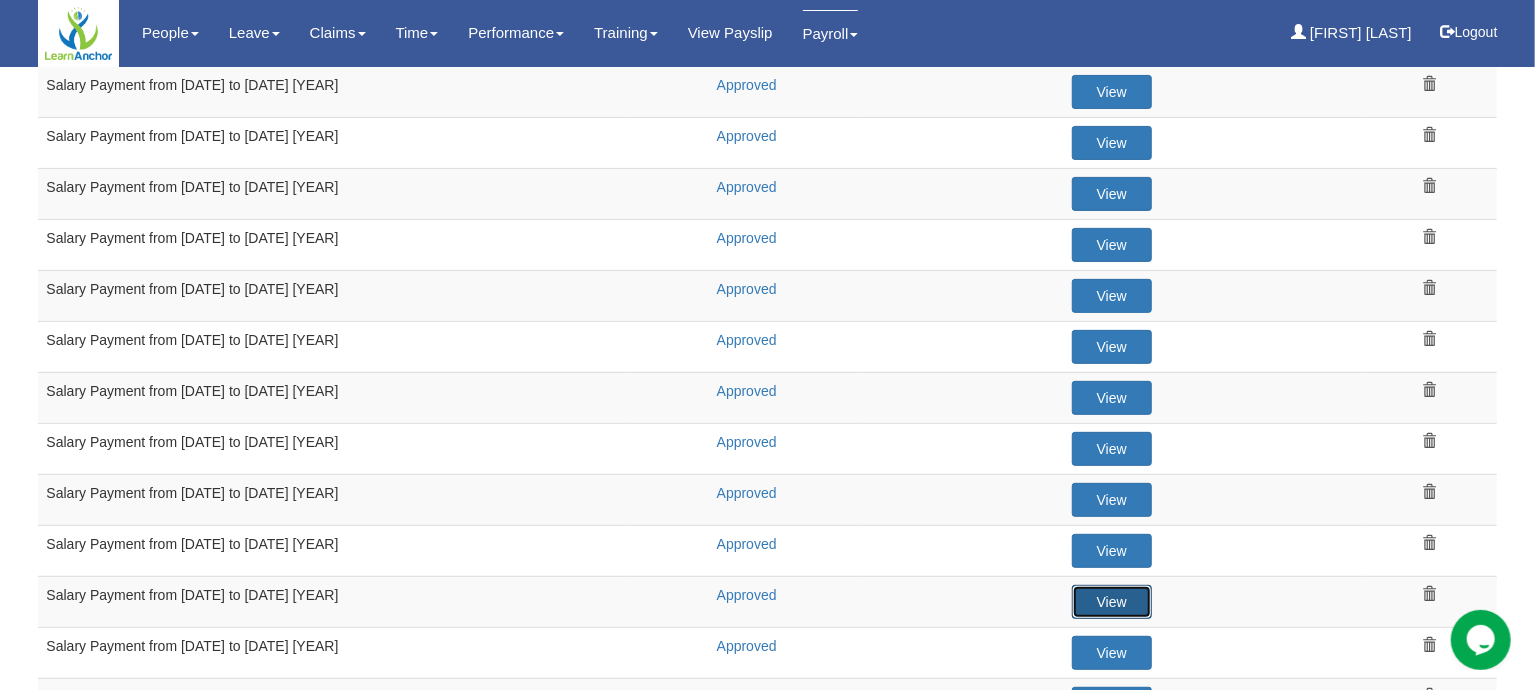 click on "View" at bounding box center [1112, 602] 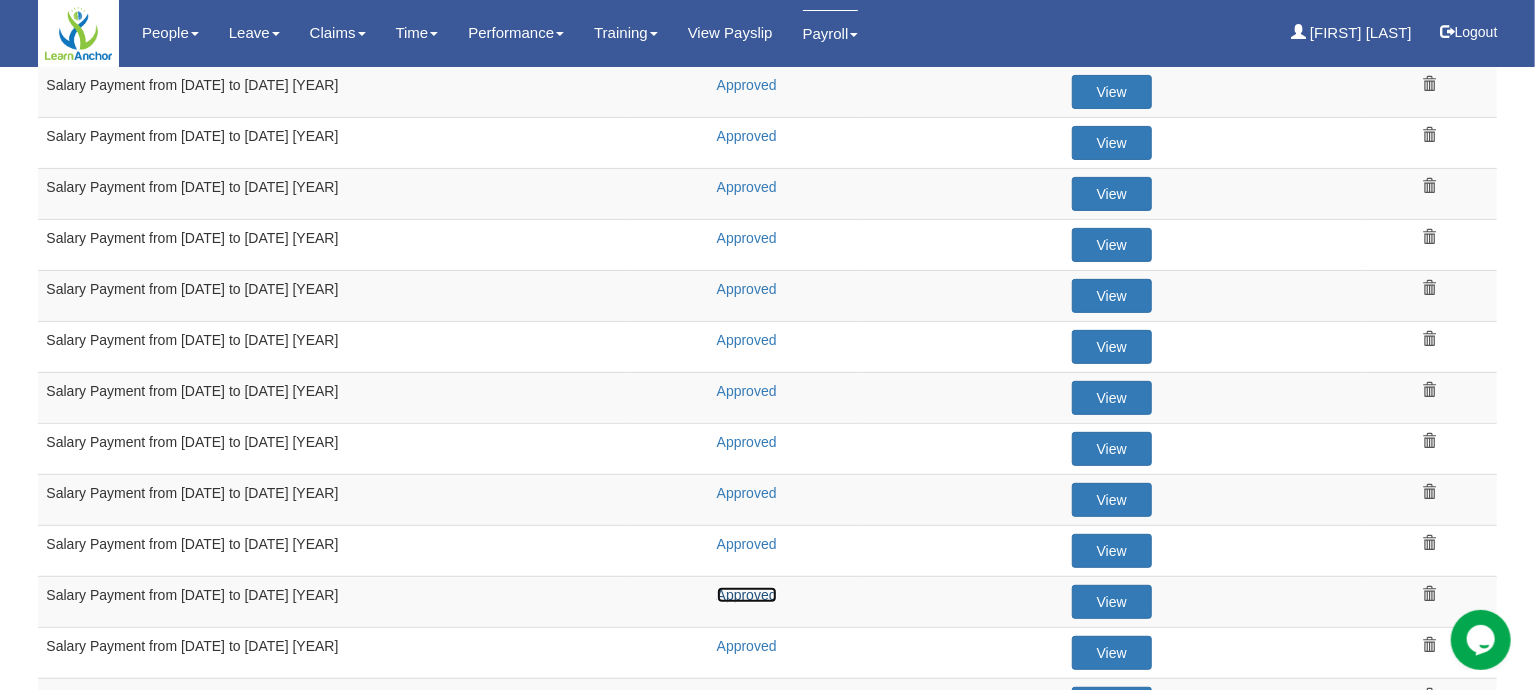 click on "Approved" at bounding box center (747, 595) 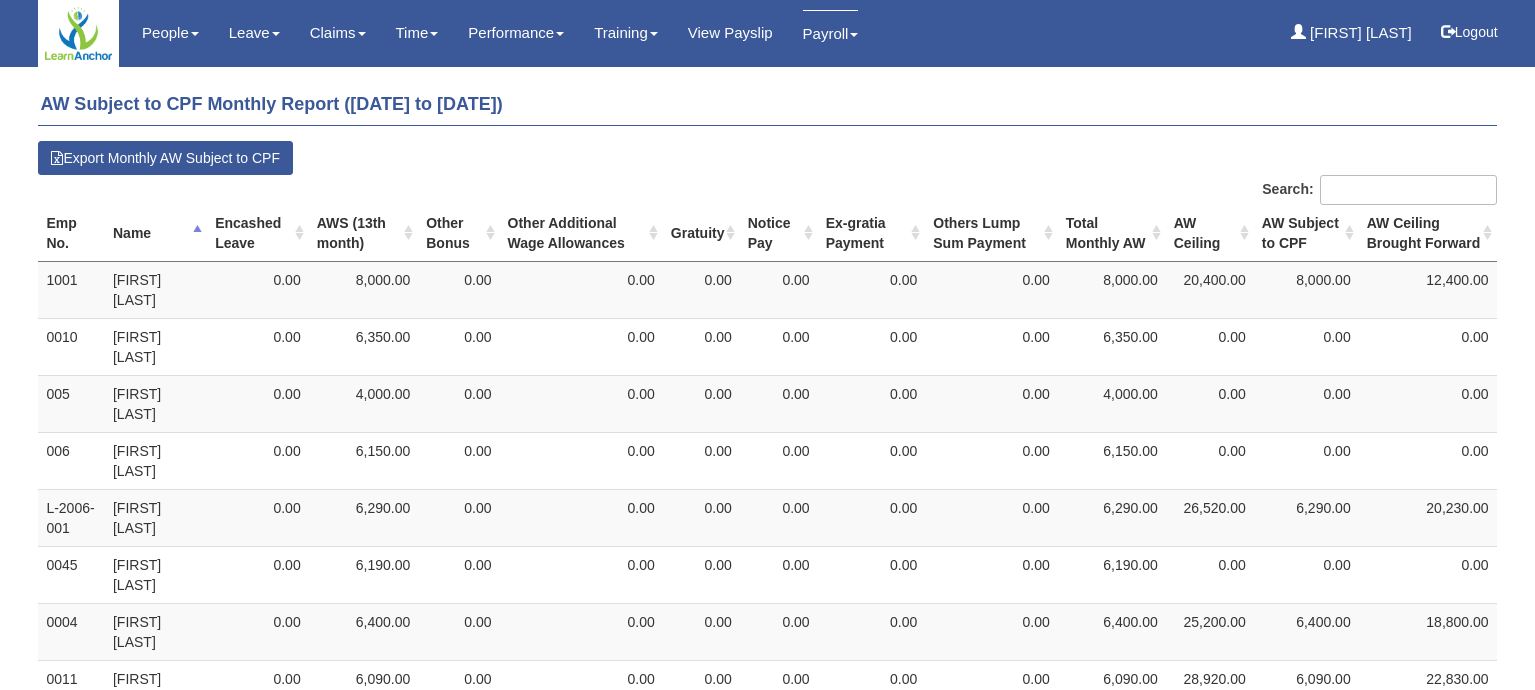 select on "50" 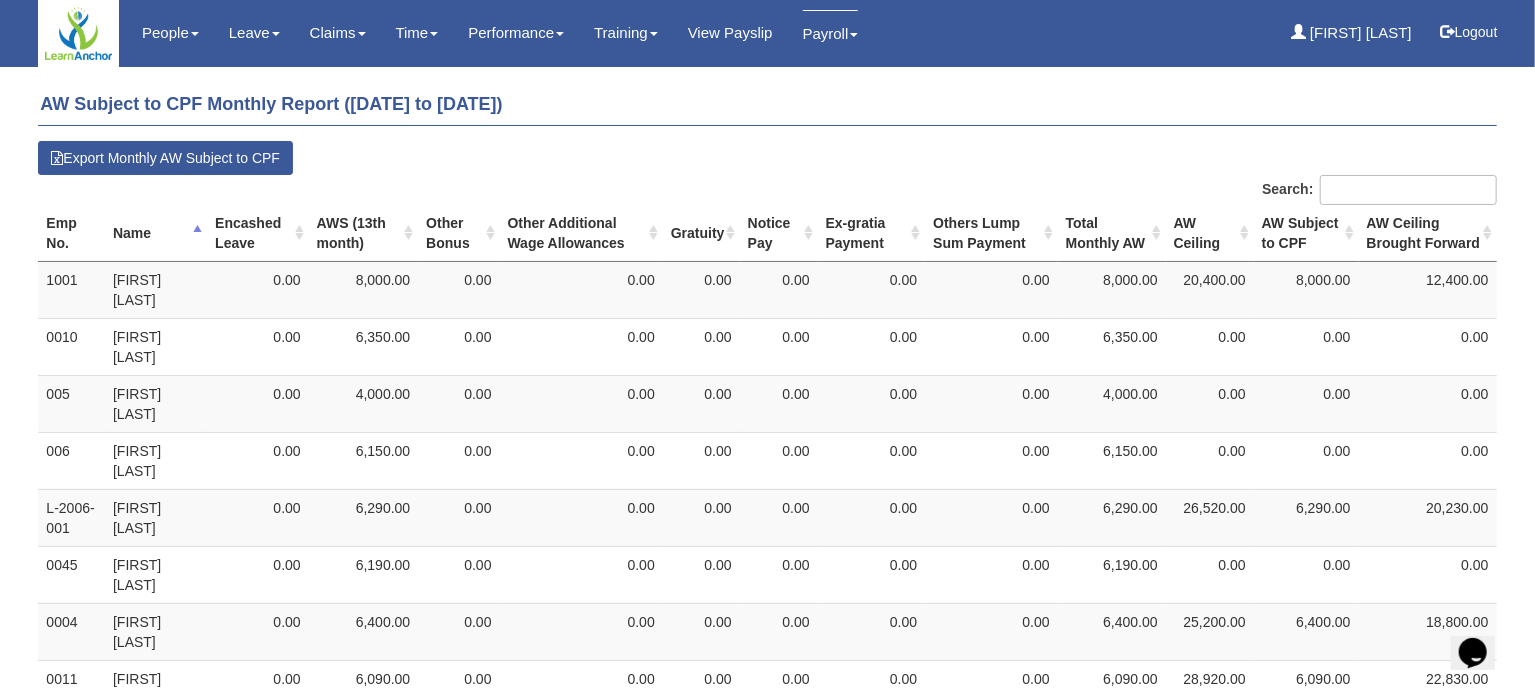 scroll, scrollTop: 0, scrollLeft: 0, axis: both 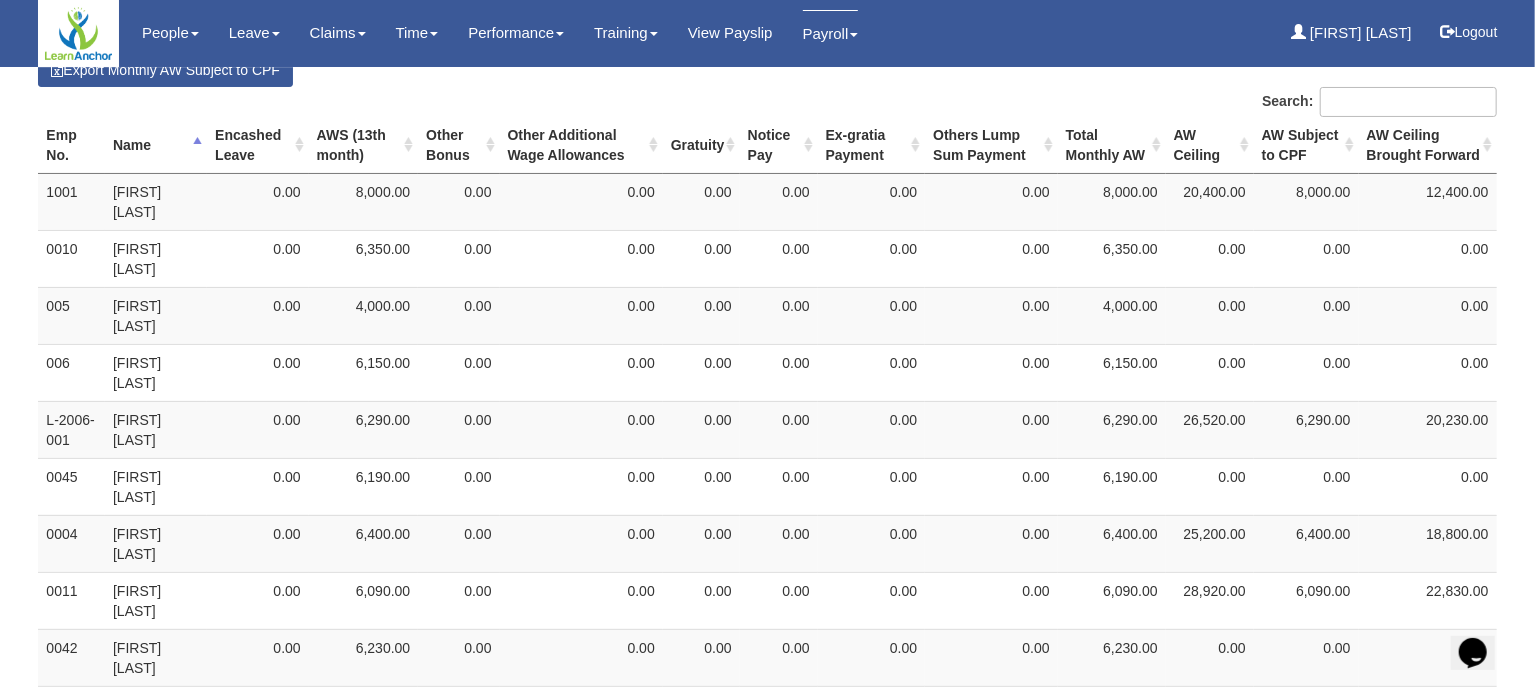 click on "0.00" at bounding box center (258, 201) 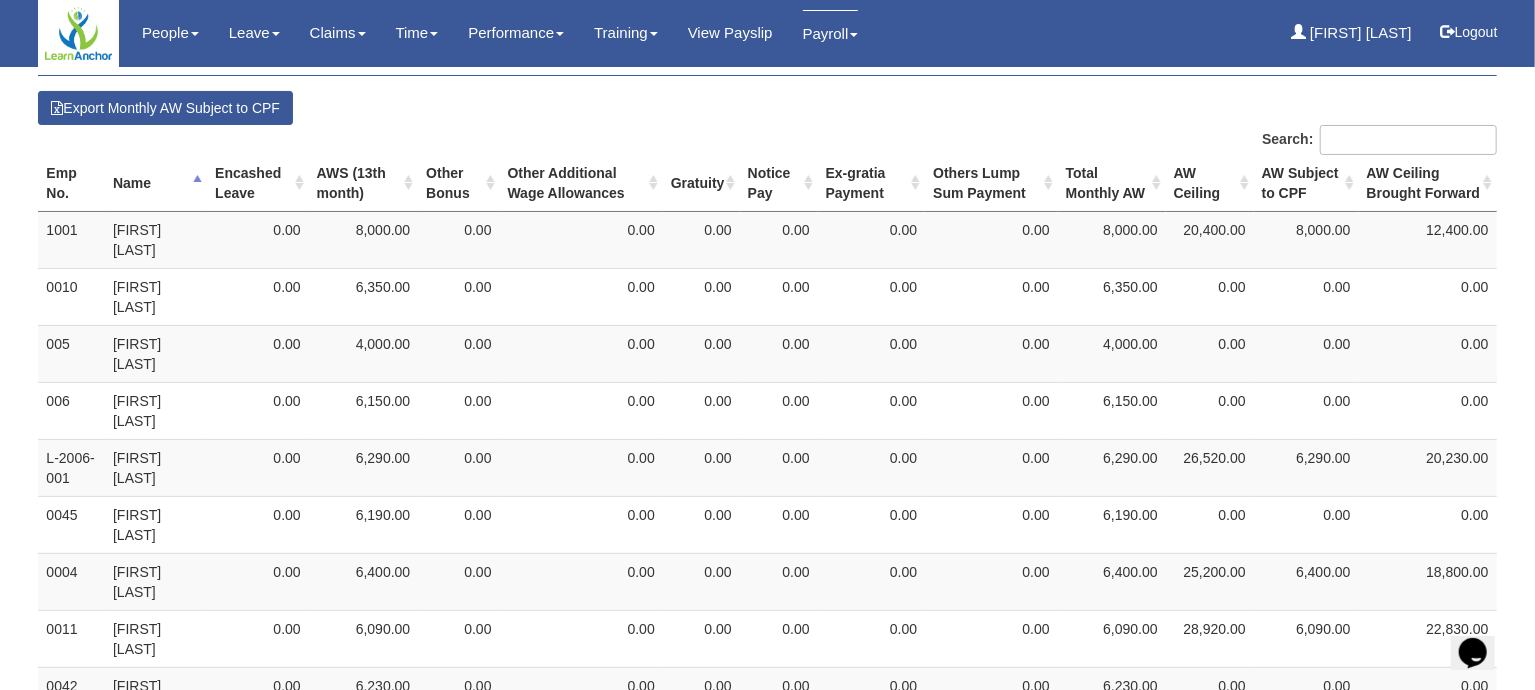 scroll, scrollTop: 0, scrollLeft: 0, axis: both 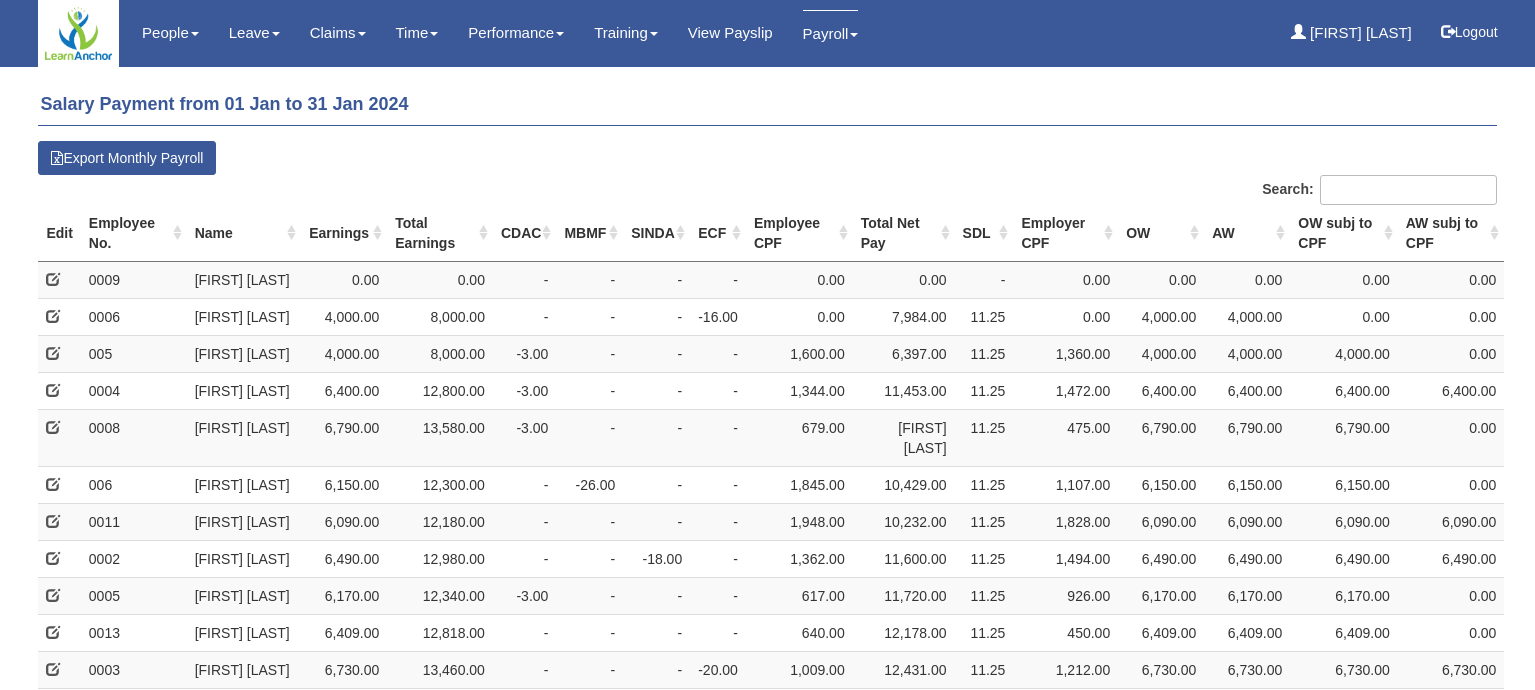 select on "50" 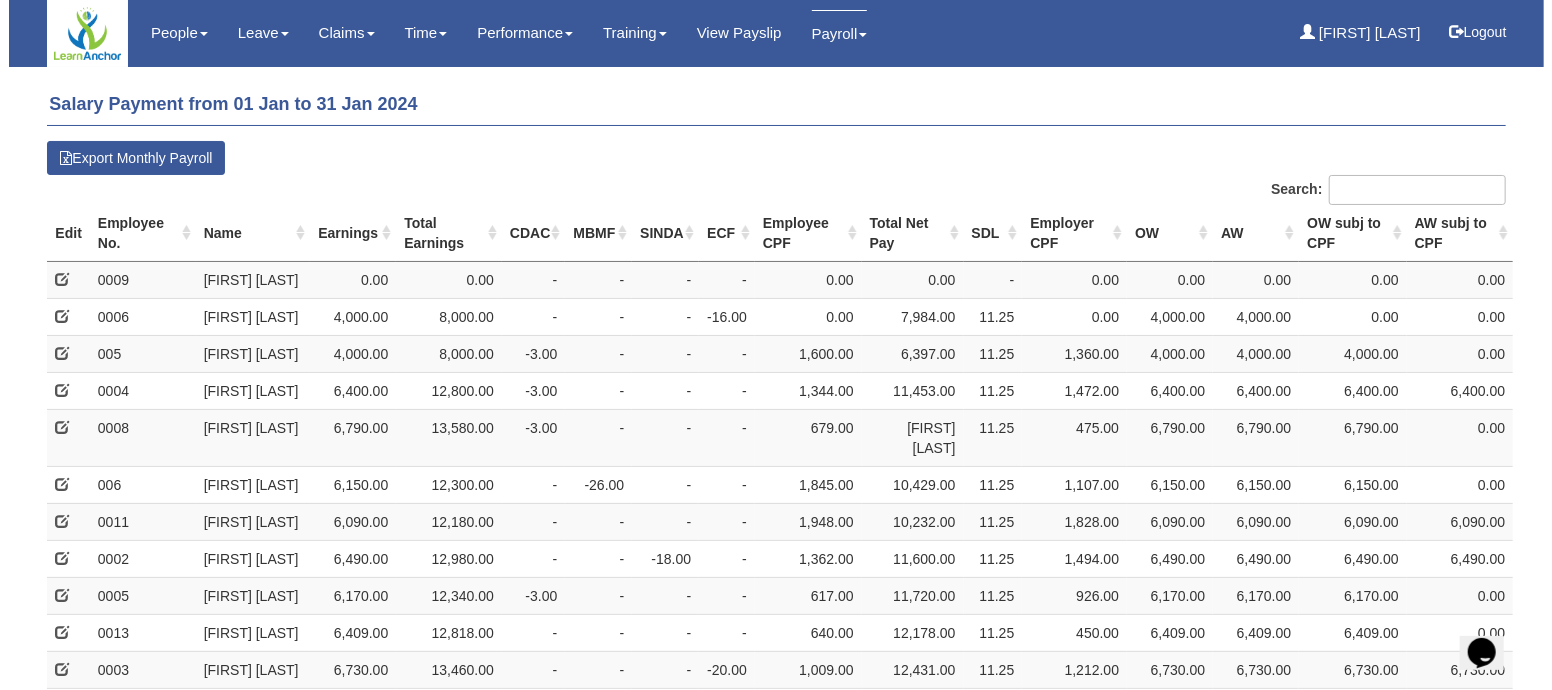 scroll, scrollTop: 0, scrollLeft: 0, axis: both 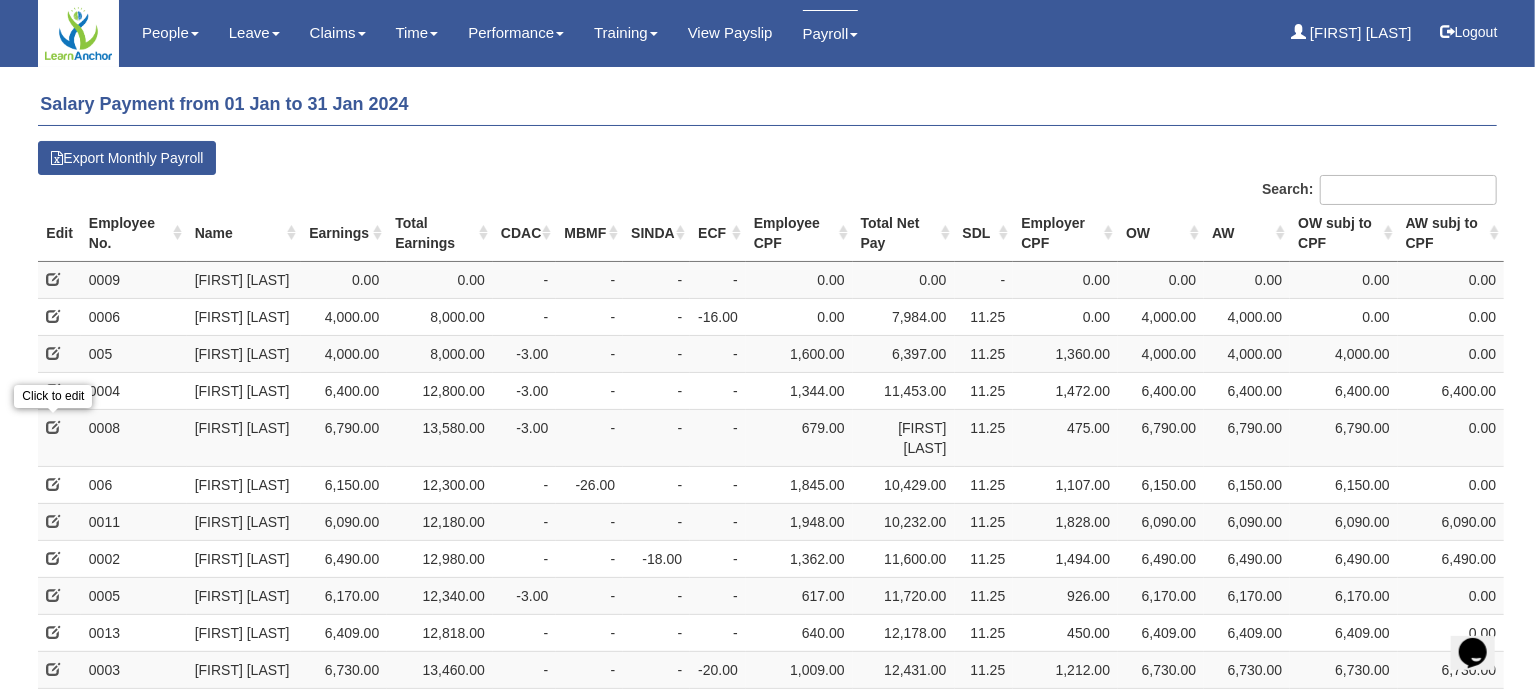 click at bounding box center (53, 427) 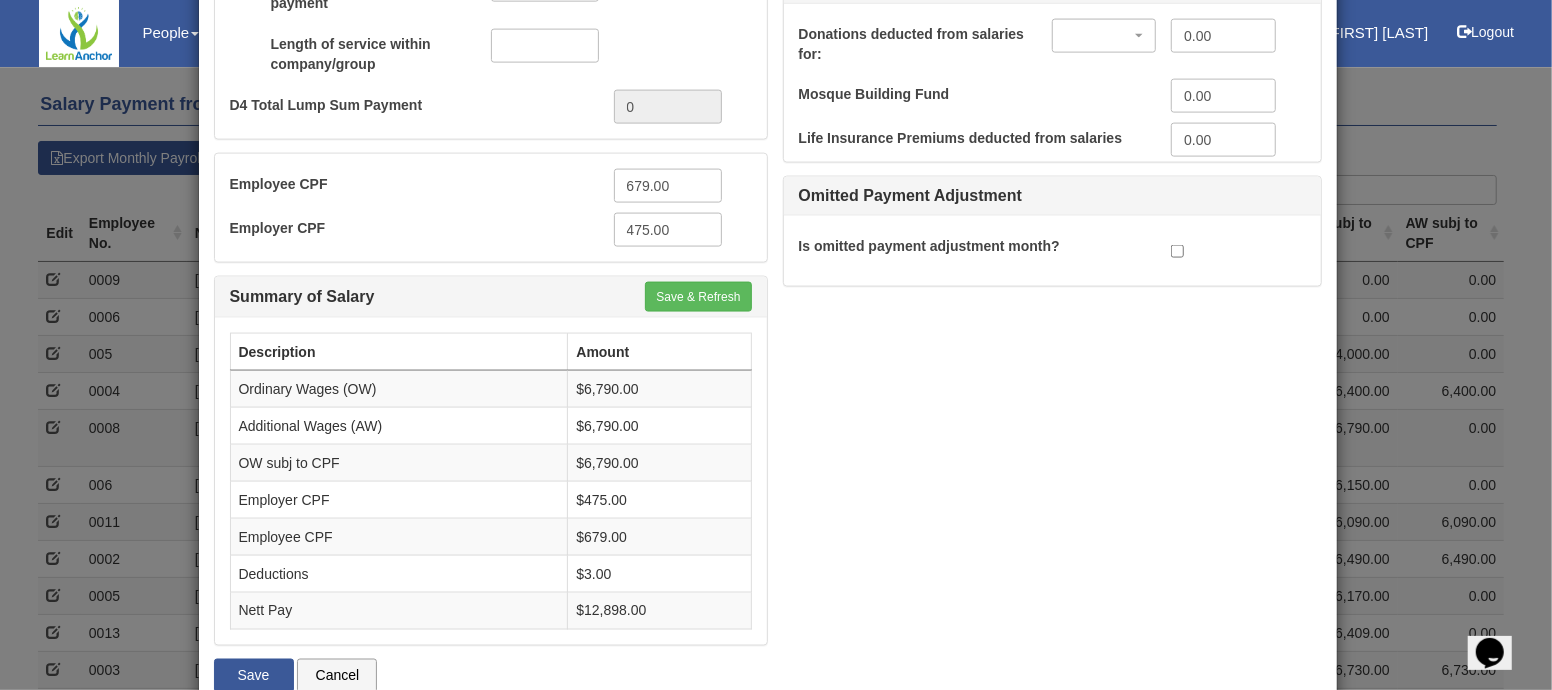 scroll, scrollTop: 1802, scrollLeft: 0, axis: vertical 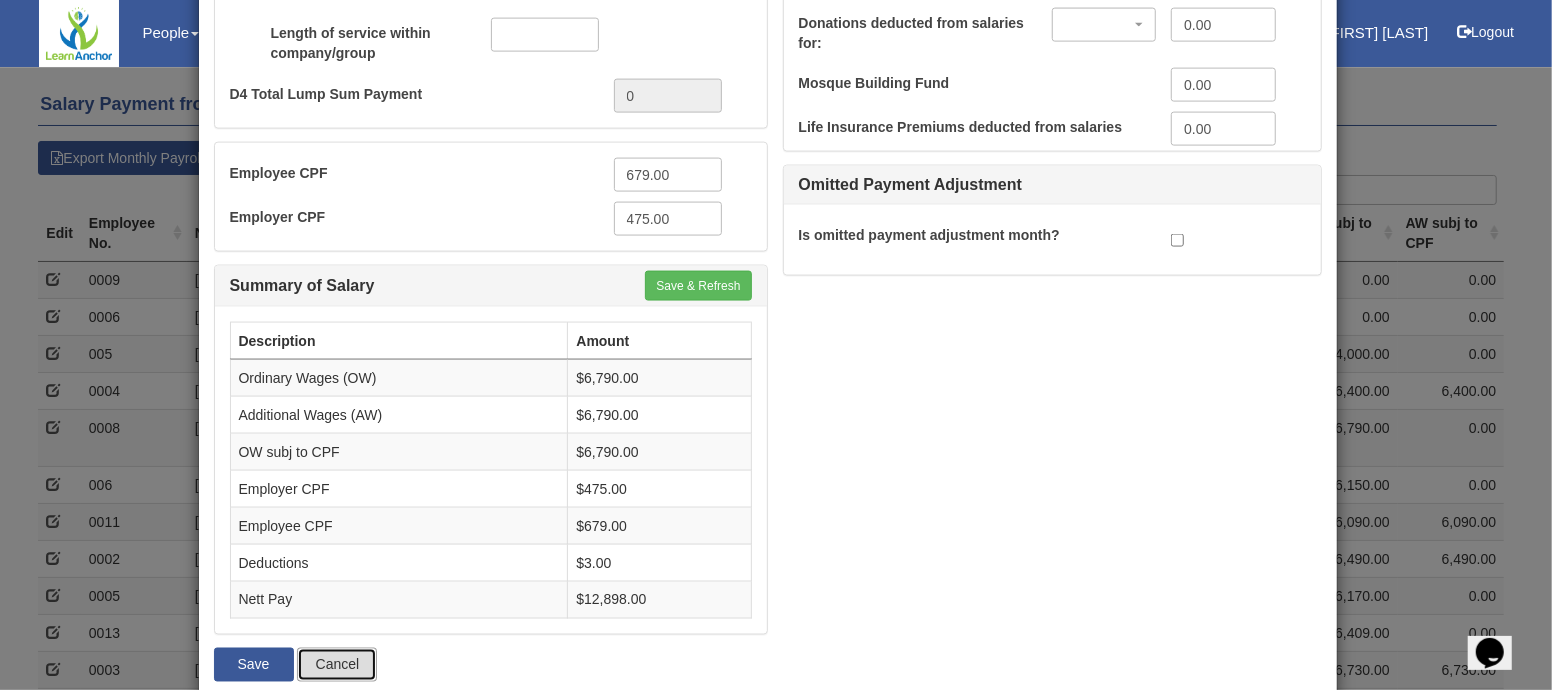 click on "Cancel" at bounding box center (337, 665) 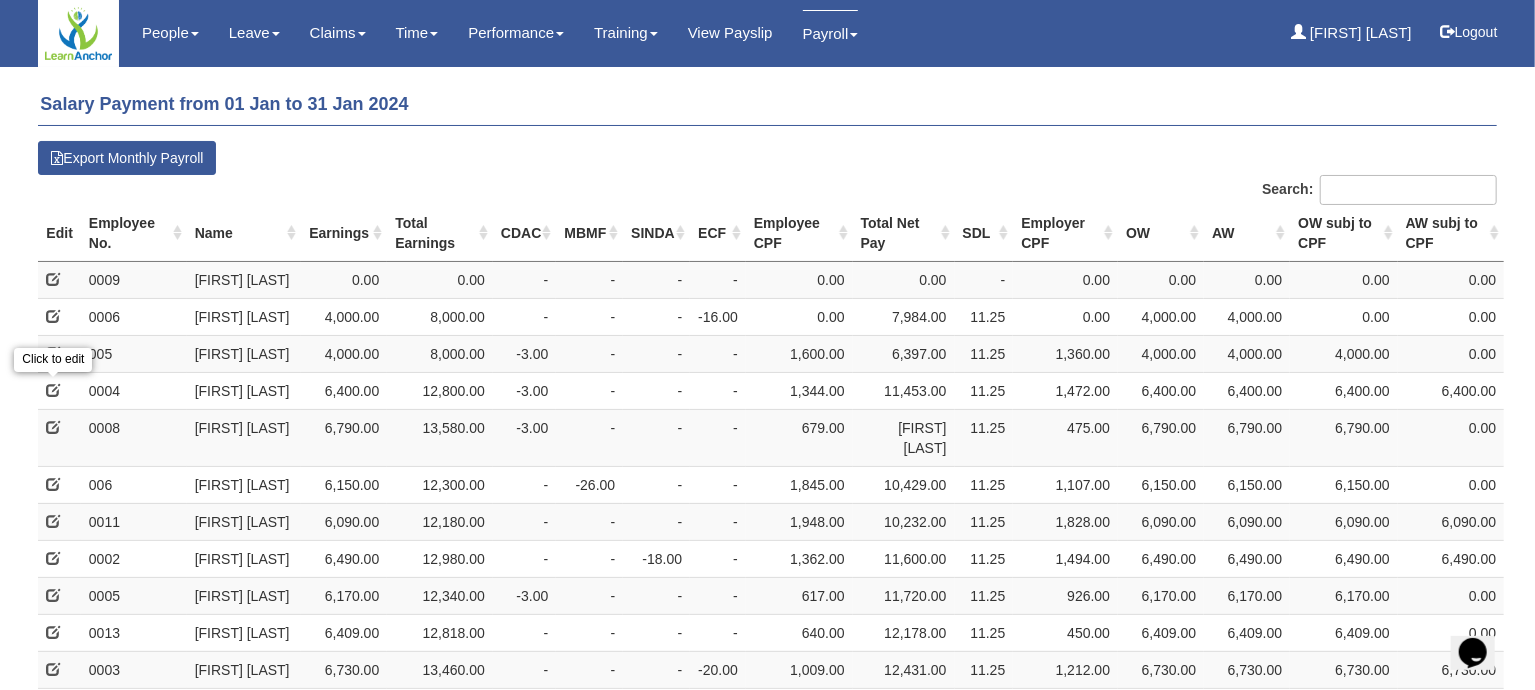 click at bounding box center (53, 390) 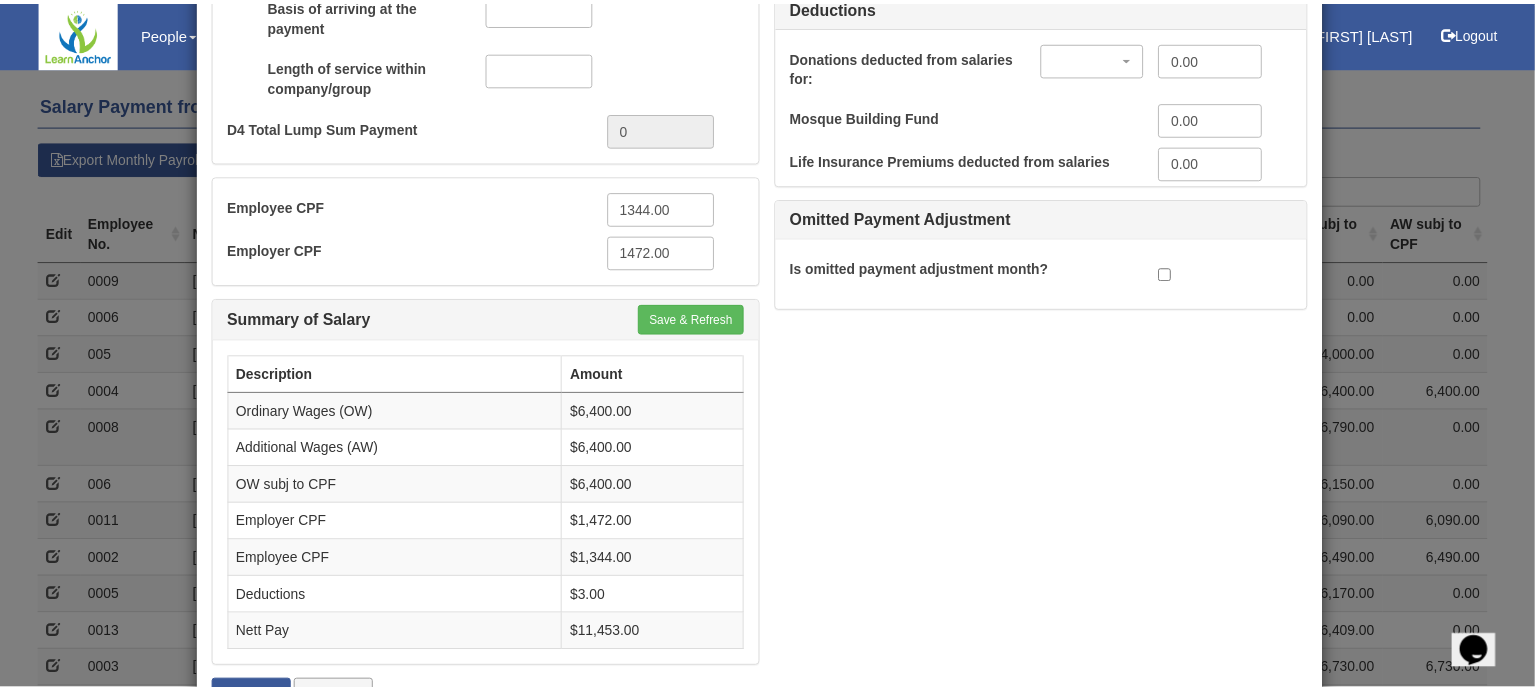 scroll, scrollTop: 1820, scrollLeft: 0, axis: vertical 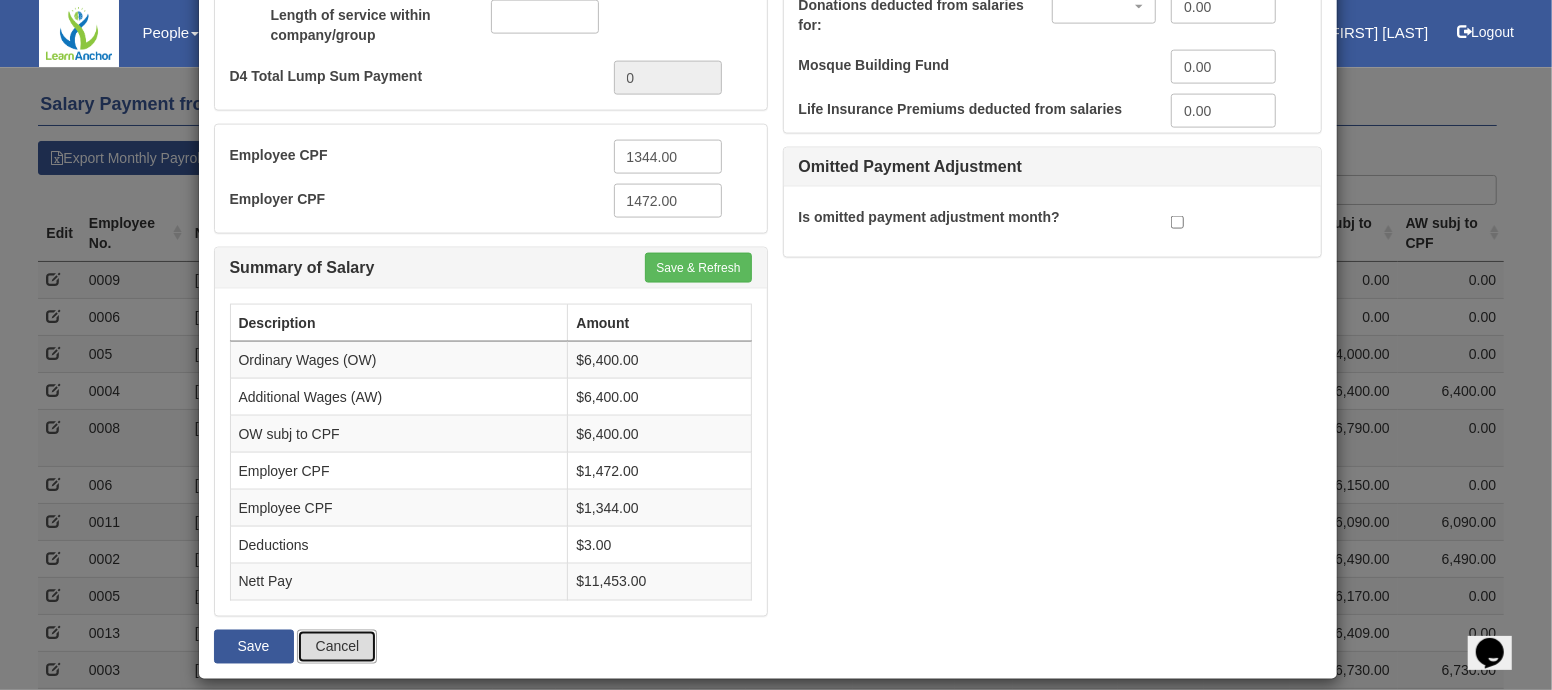 click on "Cancel" at bounding box center (337, 647) 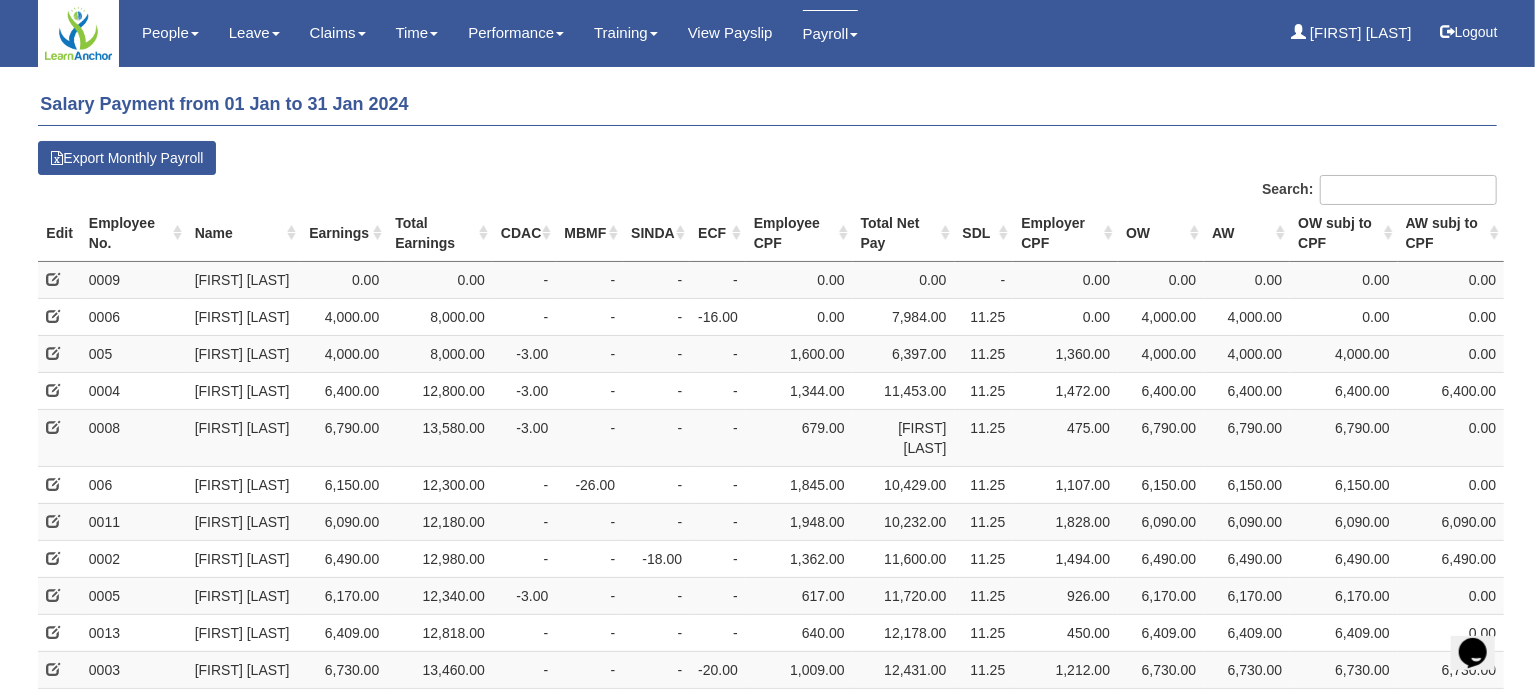 scroll, scrollTop: 0, scrollLeft: 0, axis: both 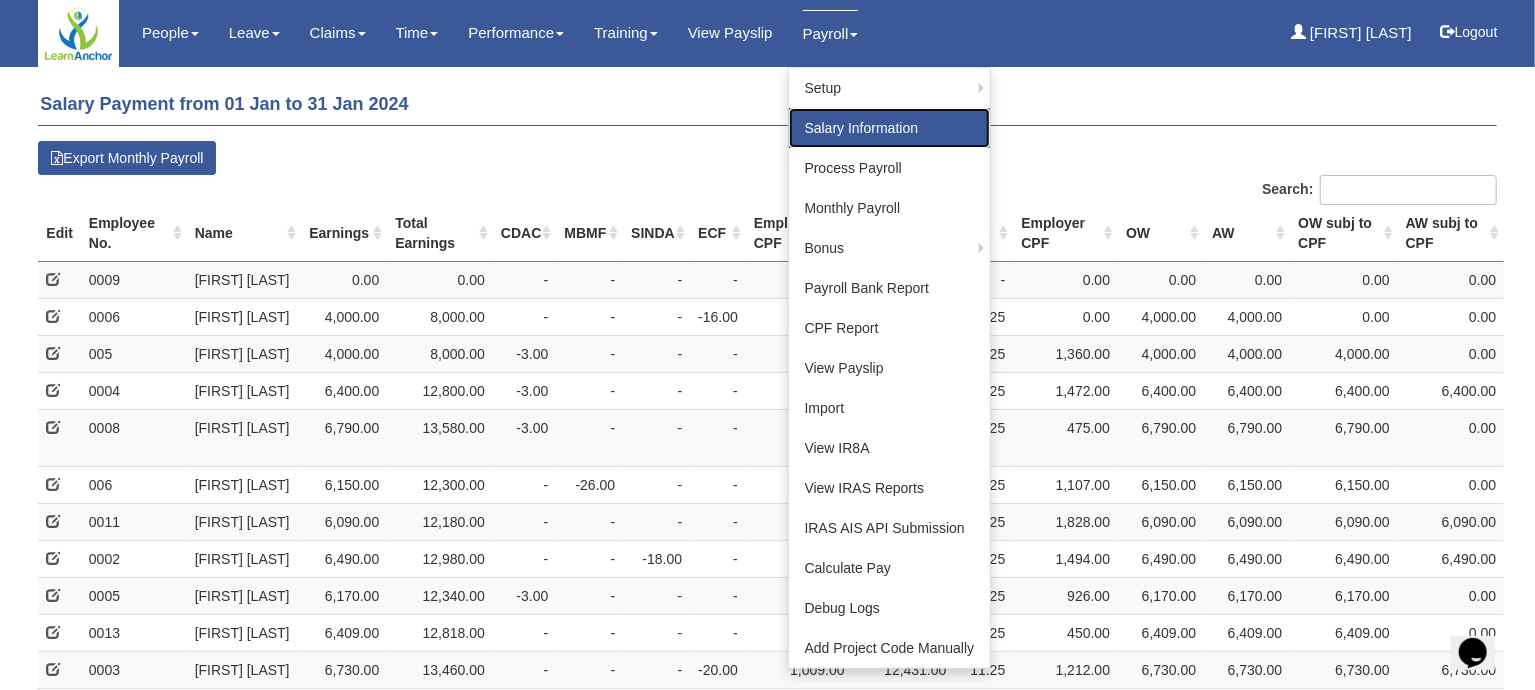 click on "Salary Information" at bounding box center (890, 128) 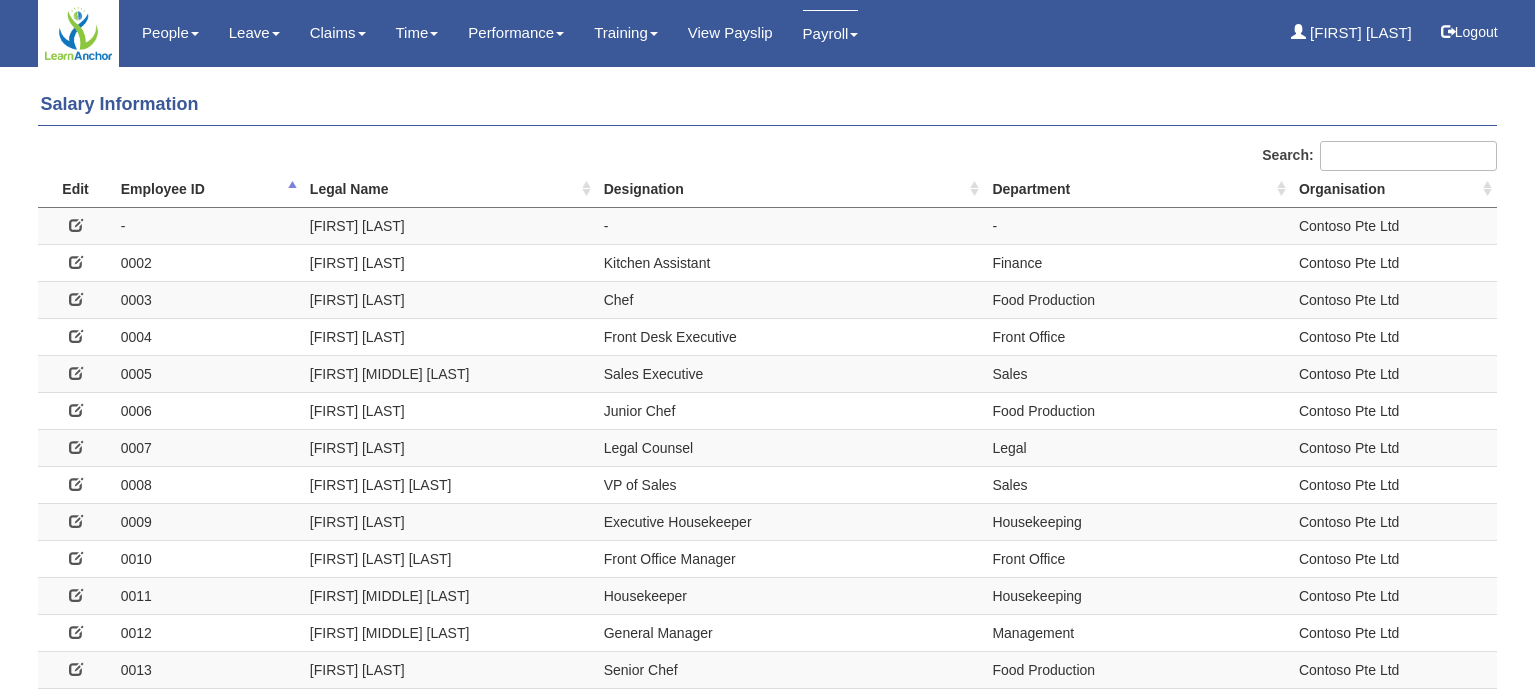 select on "50" 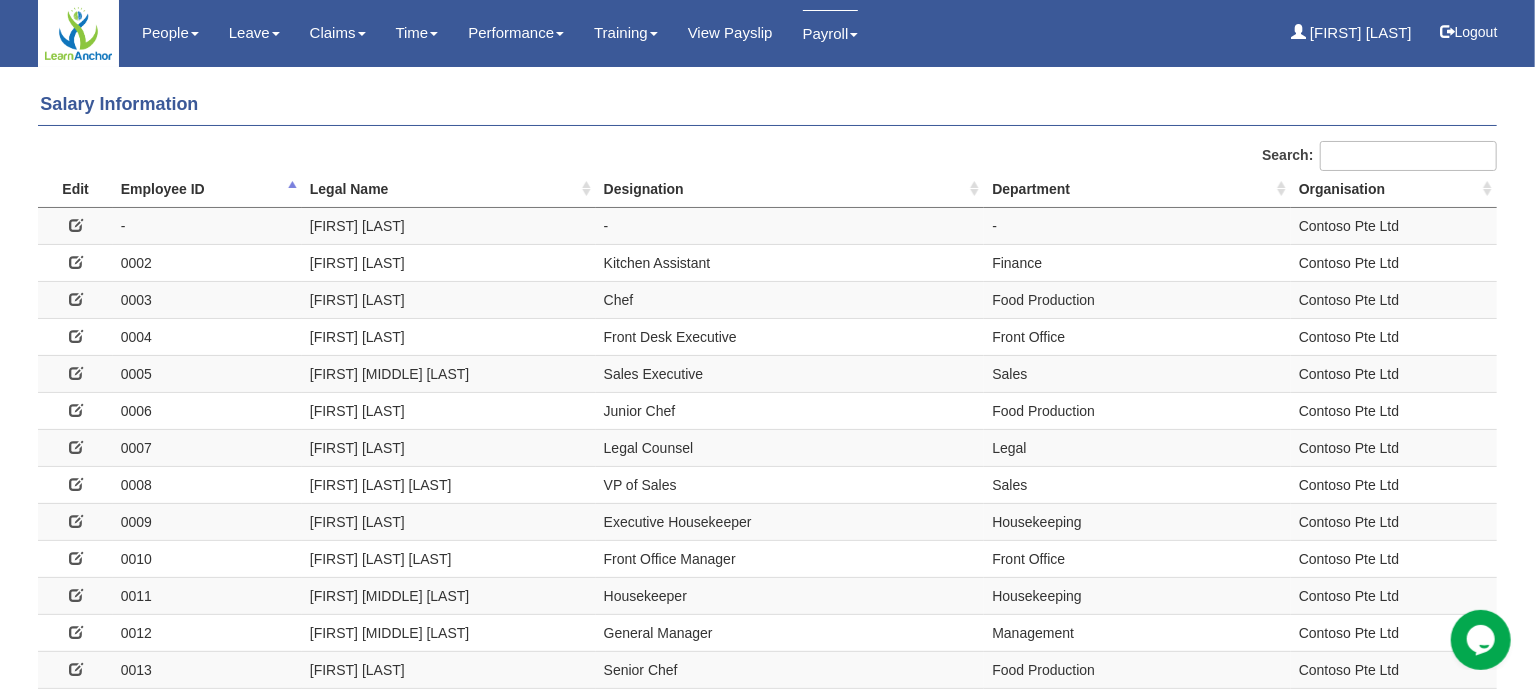 scroll, scrollTop: 0, scrollLeft: 0, axis: both 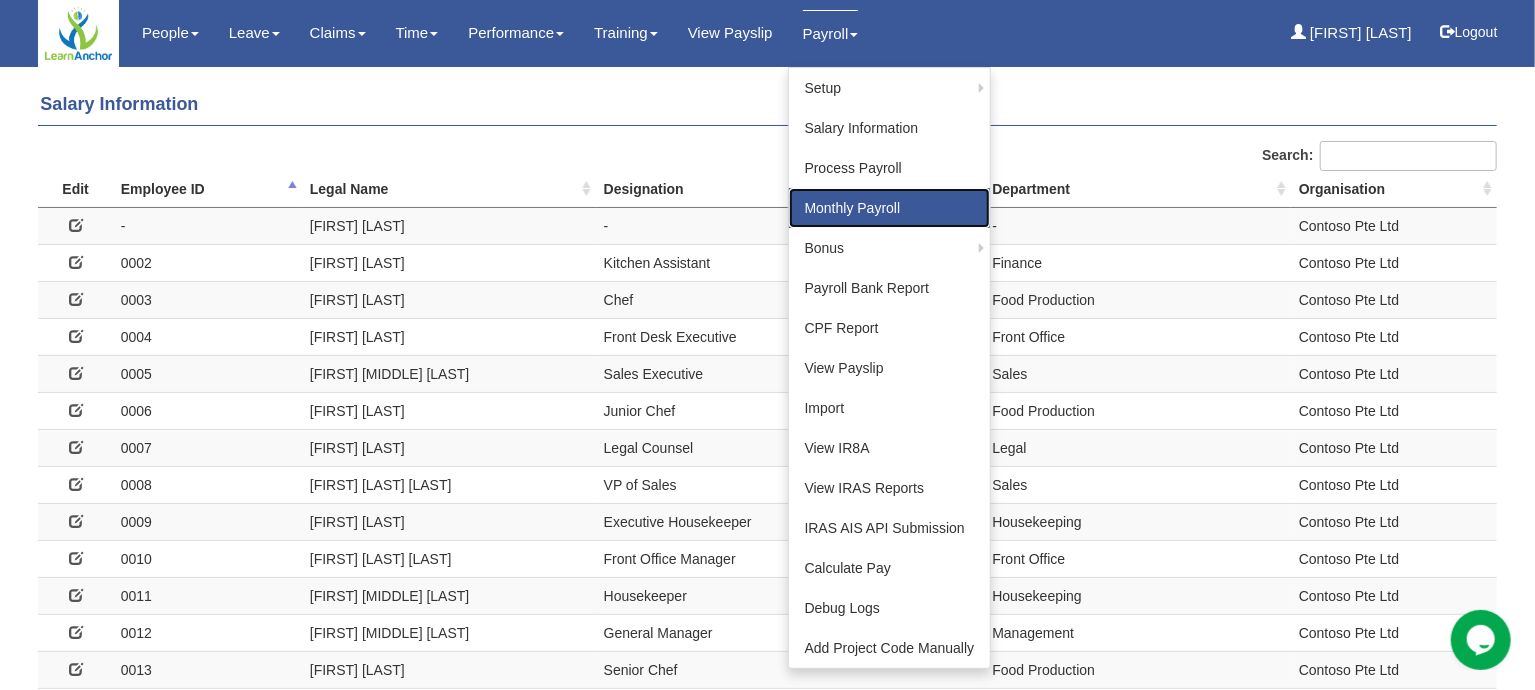 click on "Monthly Payroll" at bounding box center (890, 208) 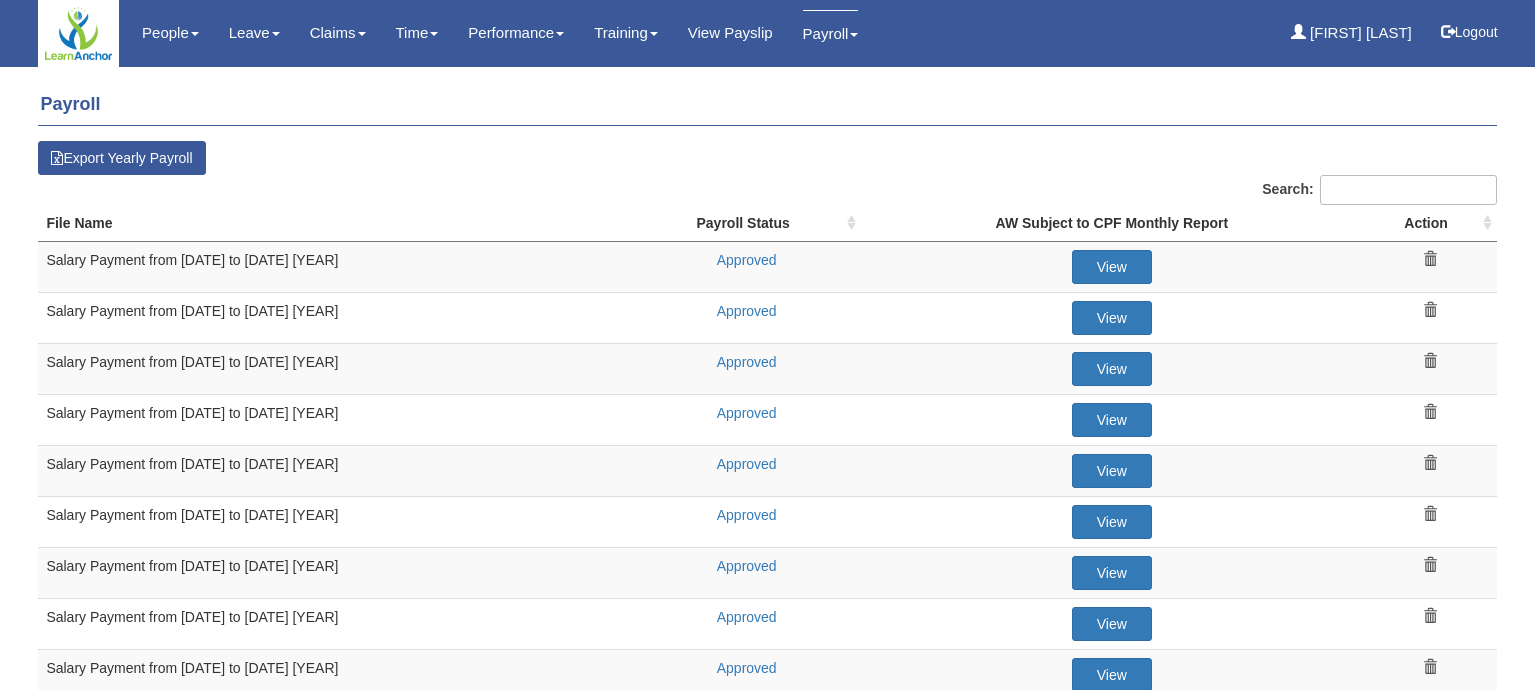 select on "50" 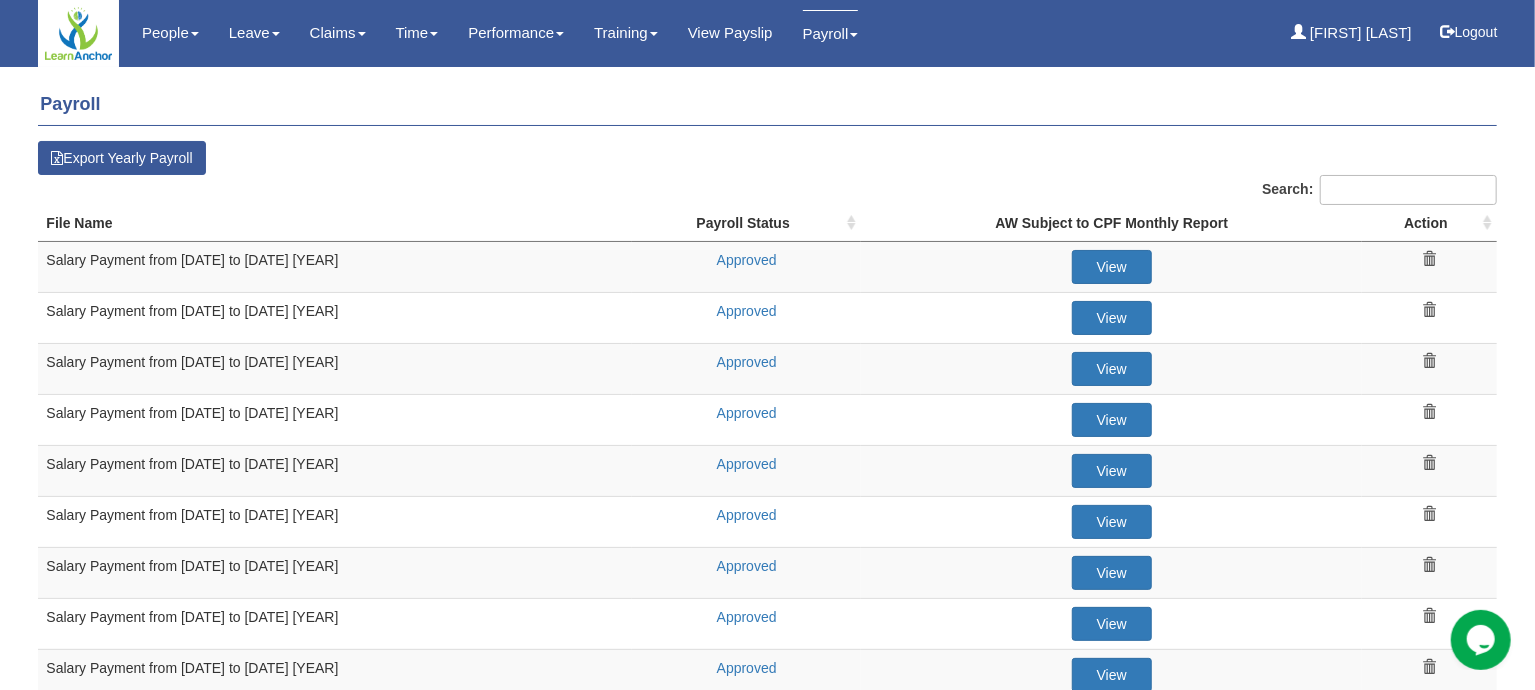scroll, scrollTop: 0, scrollLeft: 0, axis: both 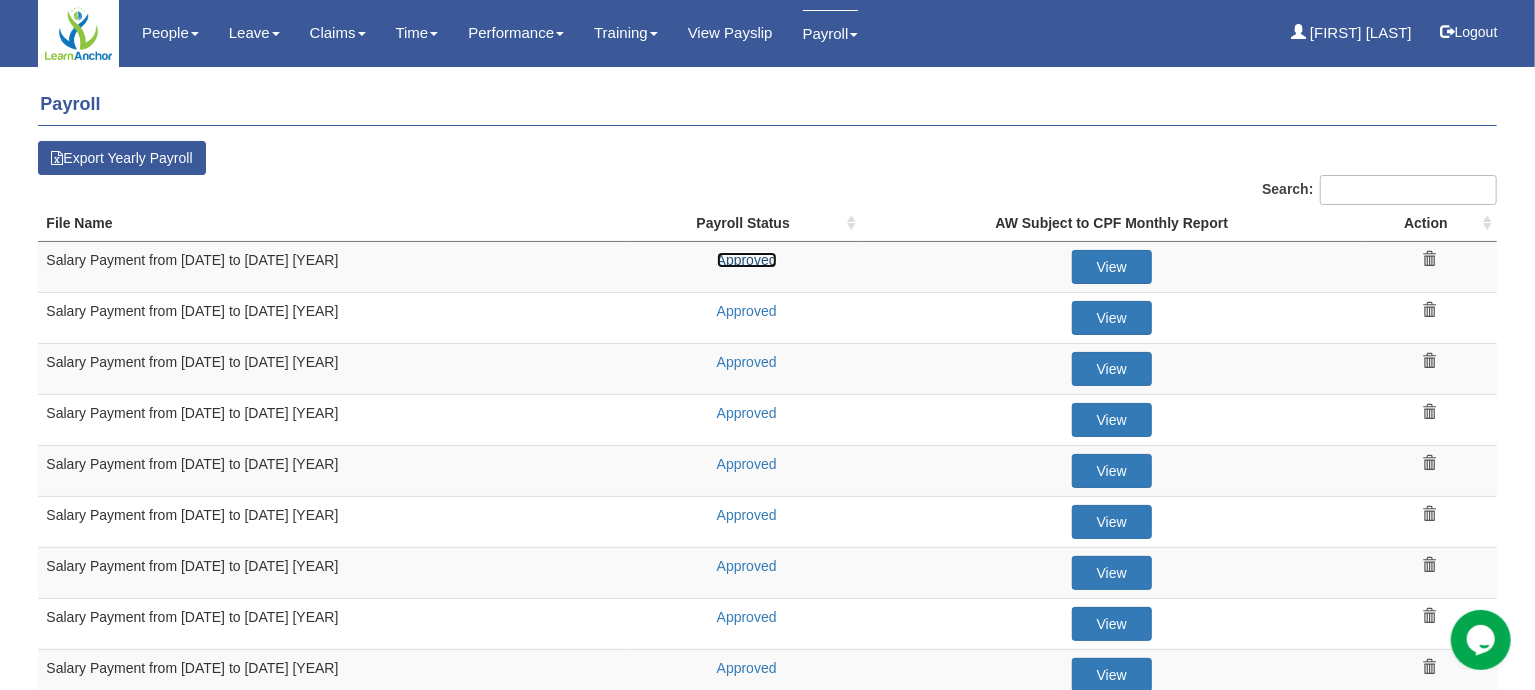 click on "Approved" at bounding box center [747, 260] 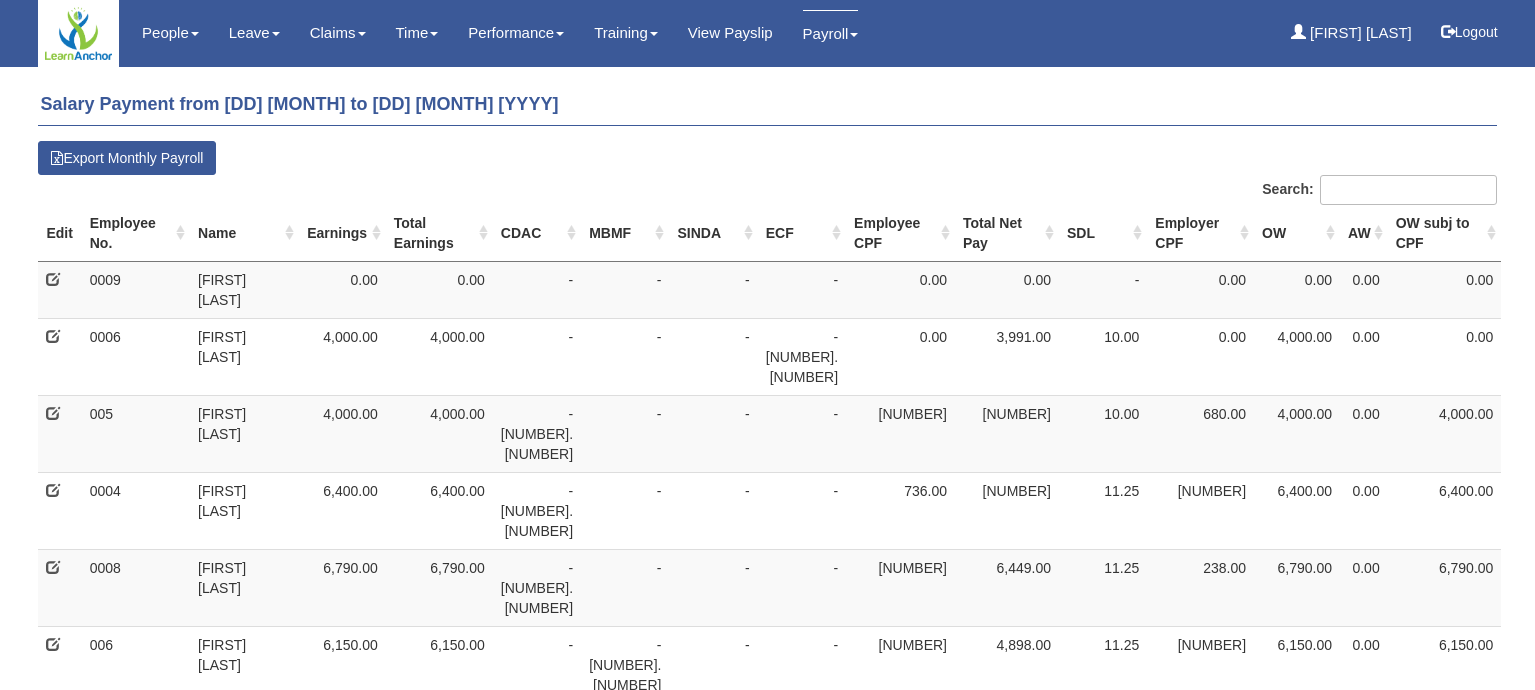 select on "50" 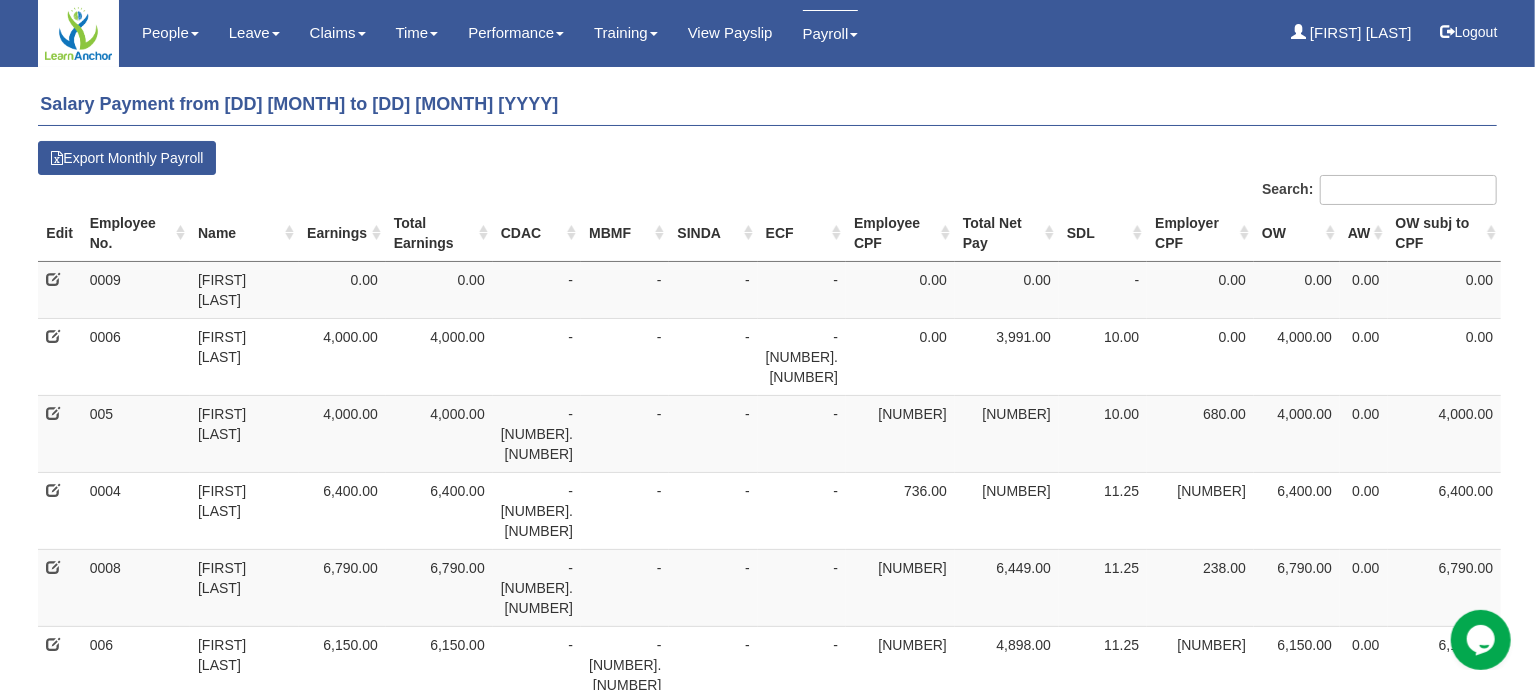 scroll, scrollTop: 0, scrollLeft: 0, axis: both 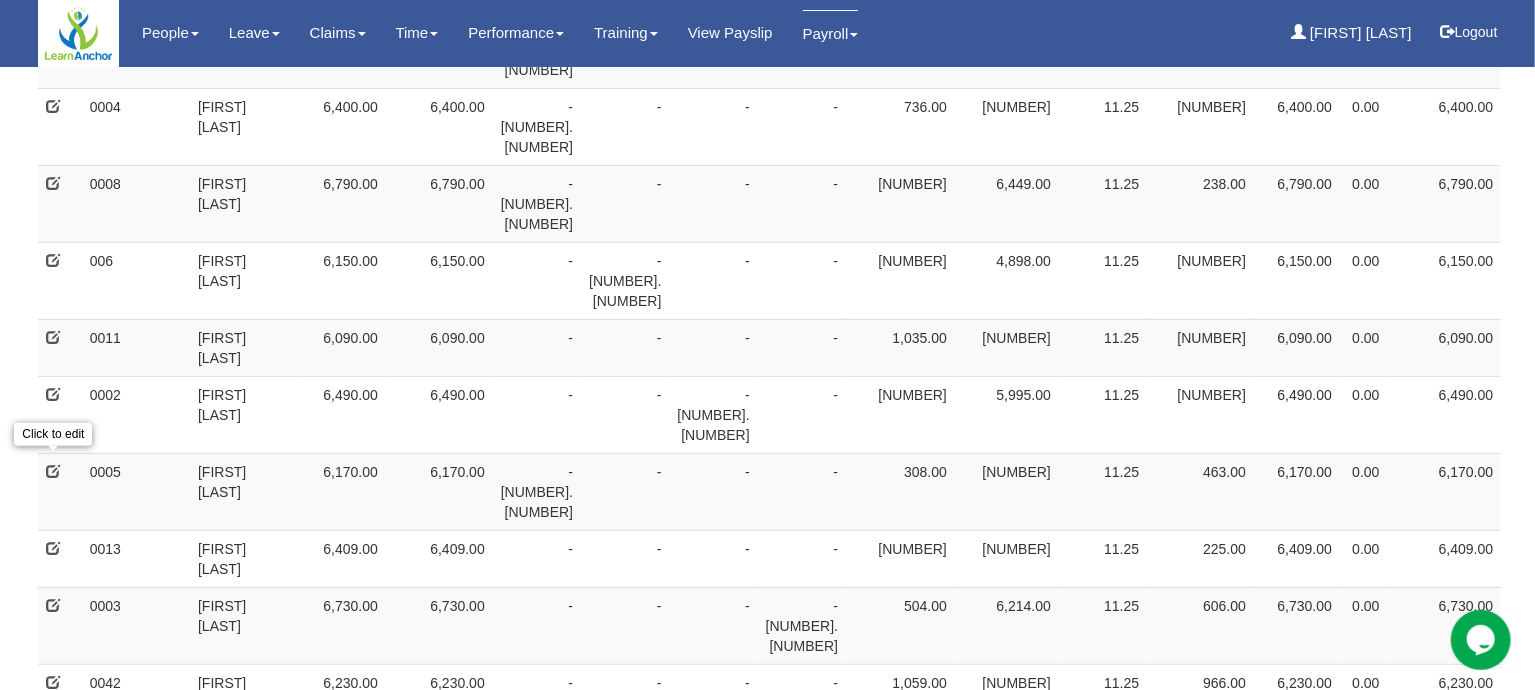 click at bounding box center [53, 1067] 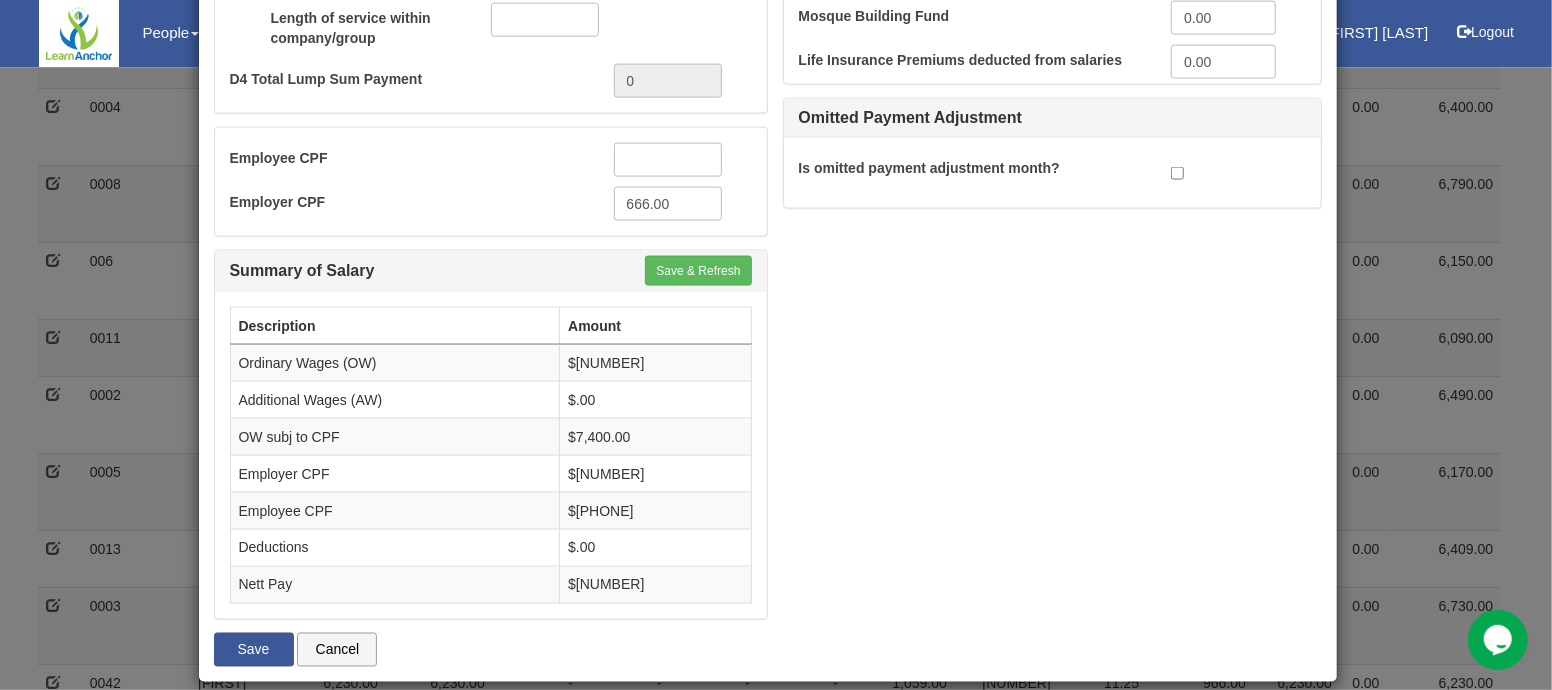 scroll, scrollTop: 1875, scrollLeft: 0, axis: vertical 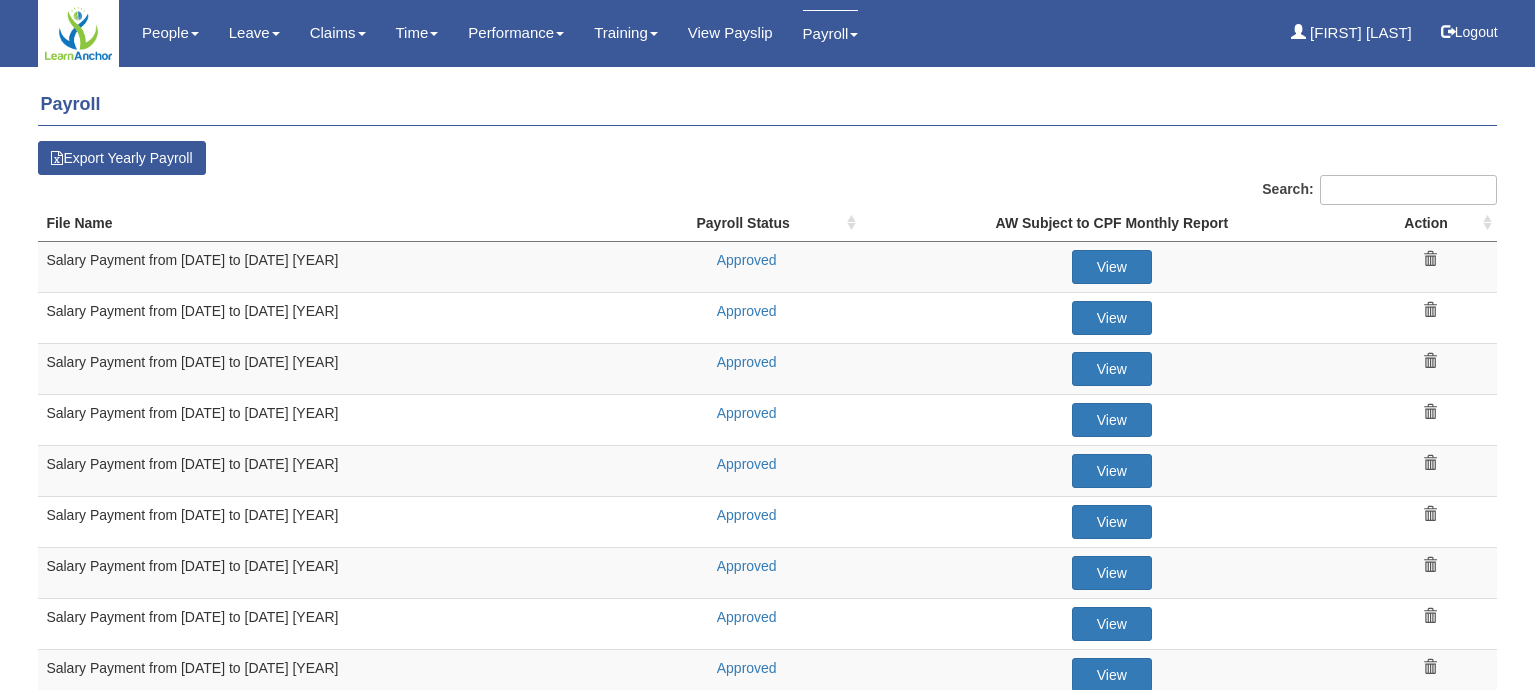 select on "50" 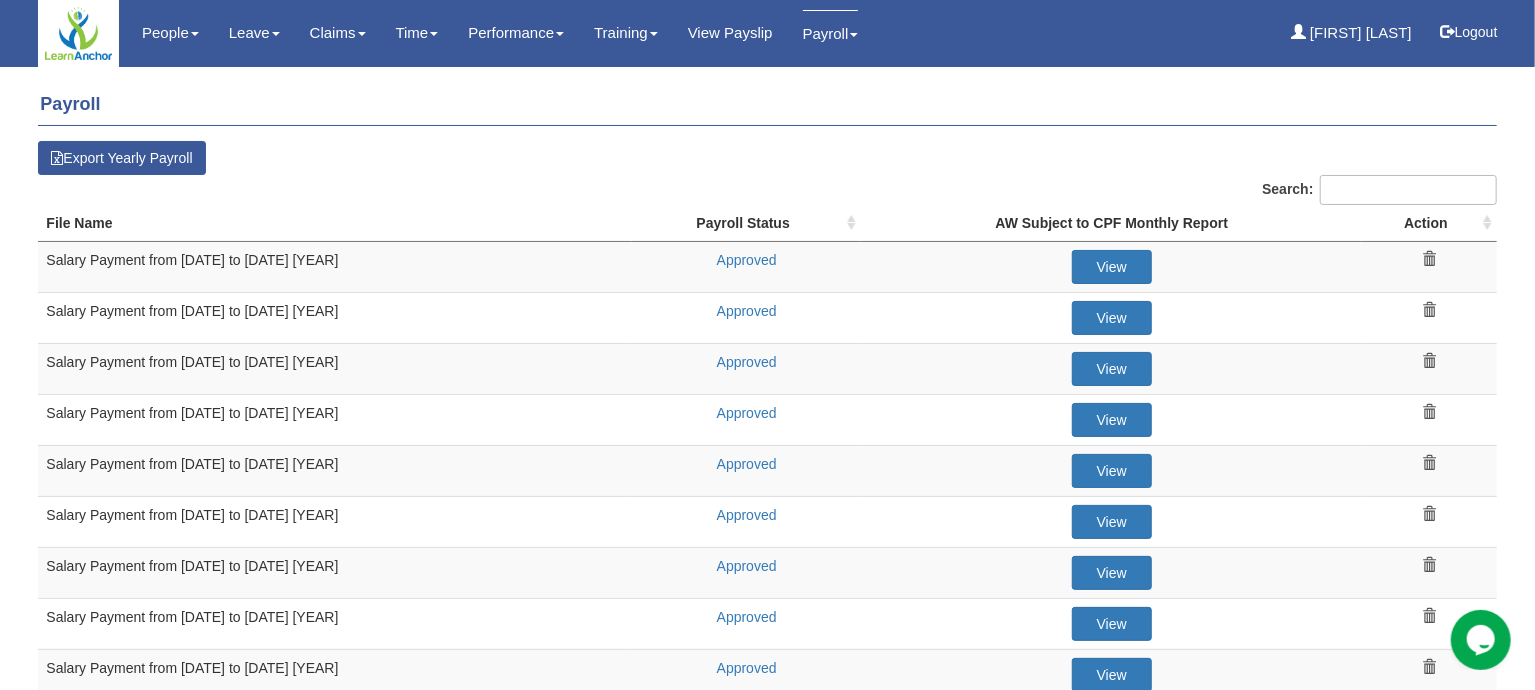 scroll, scrollTop: 0, scrollLeft: 0, axis: both 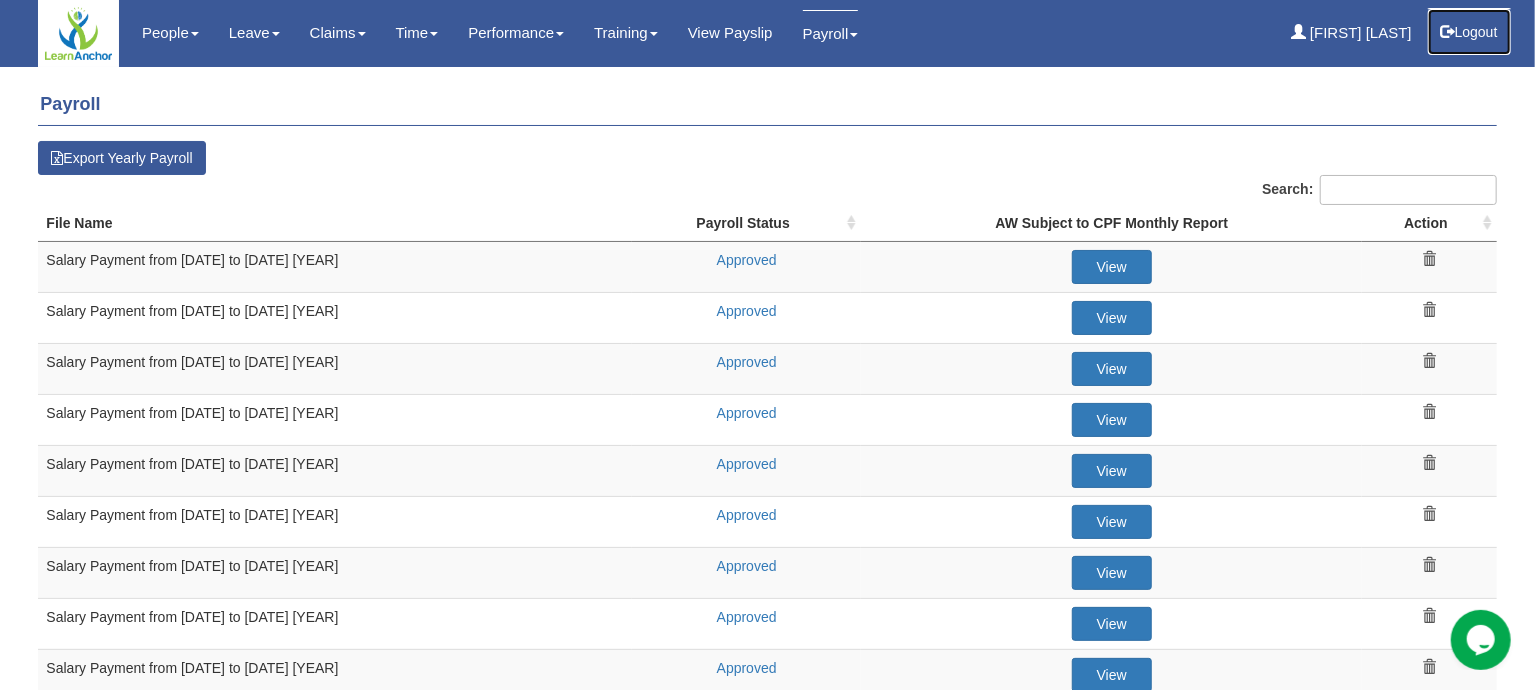 click at bounding box center [1448, 31] 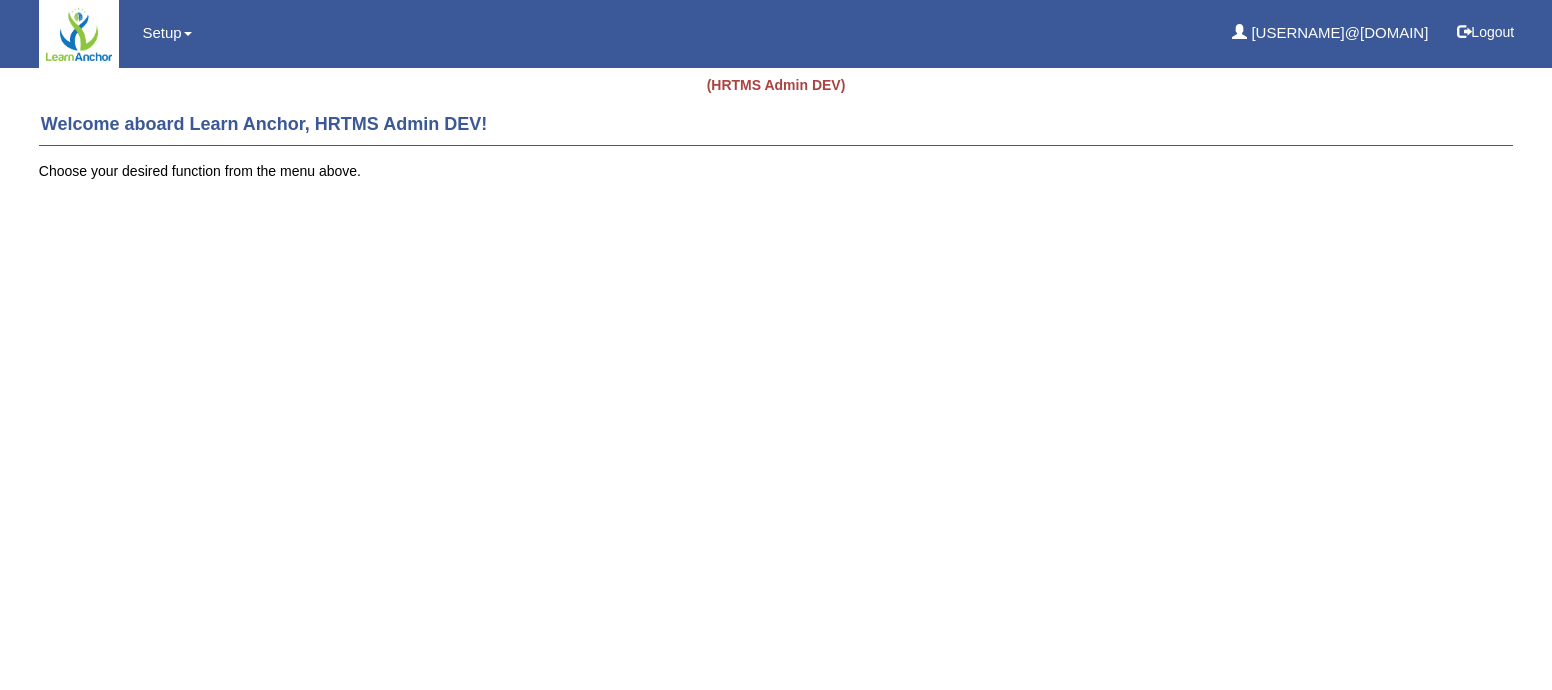 scroll, scrollTop: 0, scrollLeft: 0, axis: both 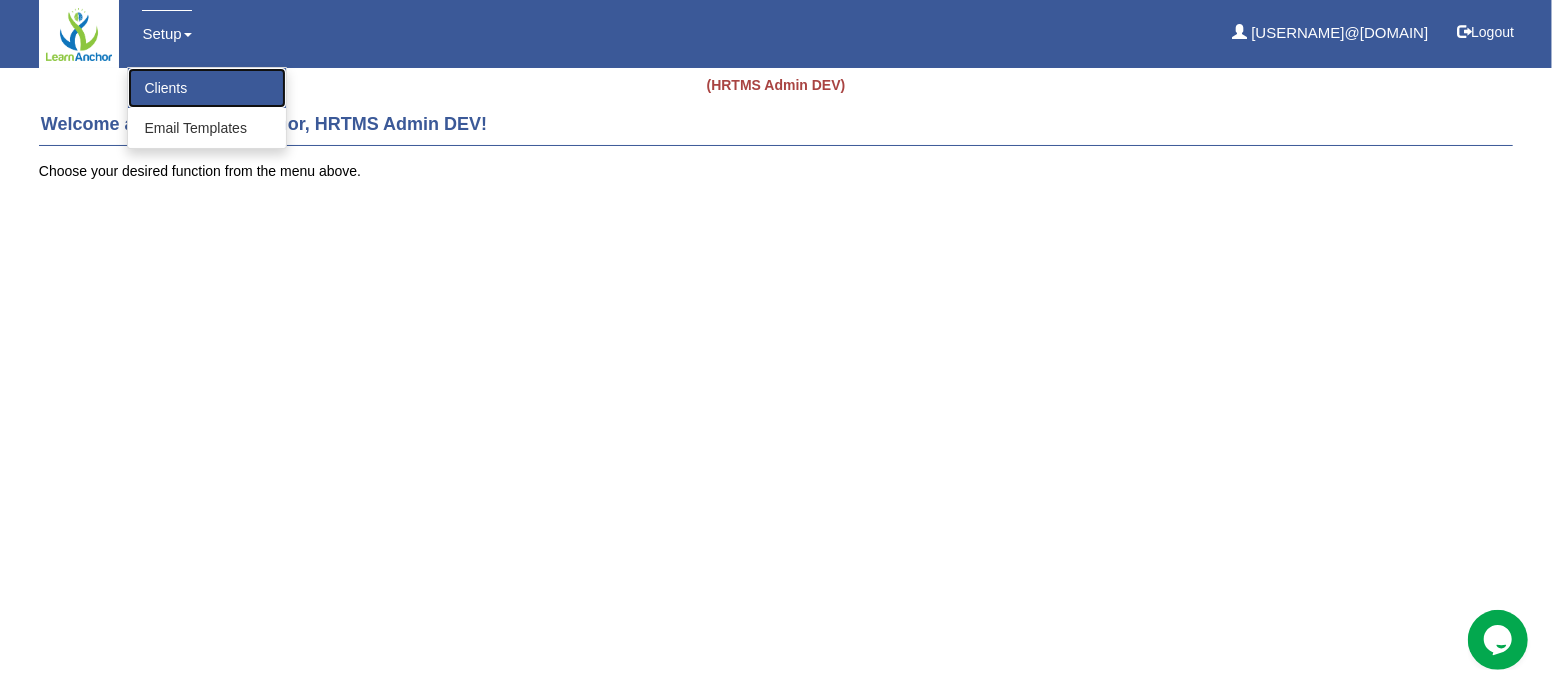 click on "Clients" at bounding box center (207, 88) 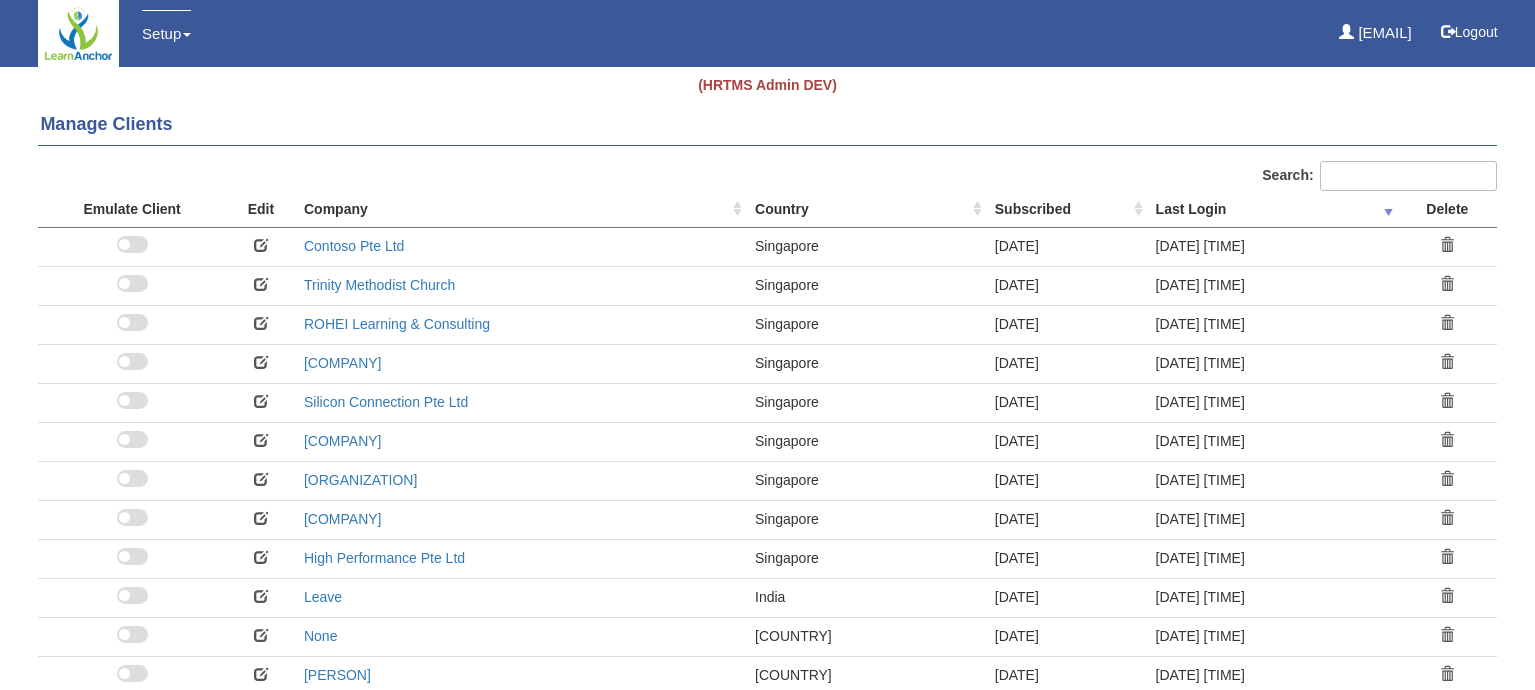 select on "50" 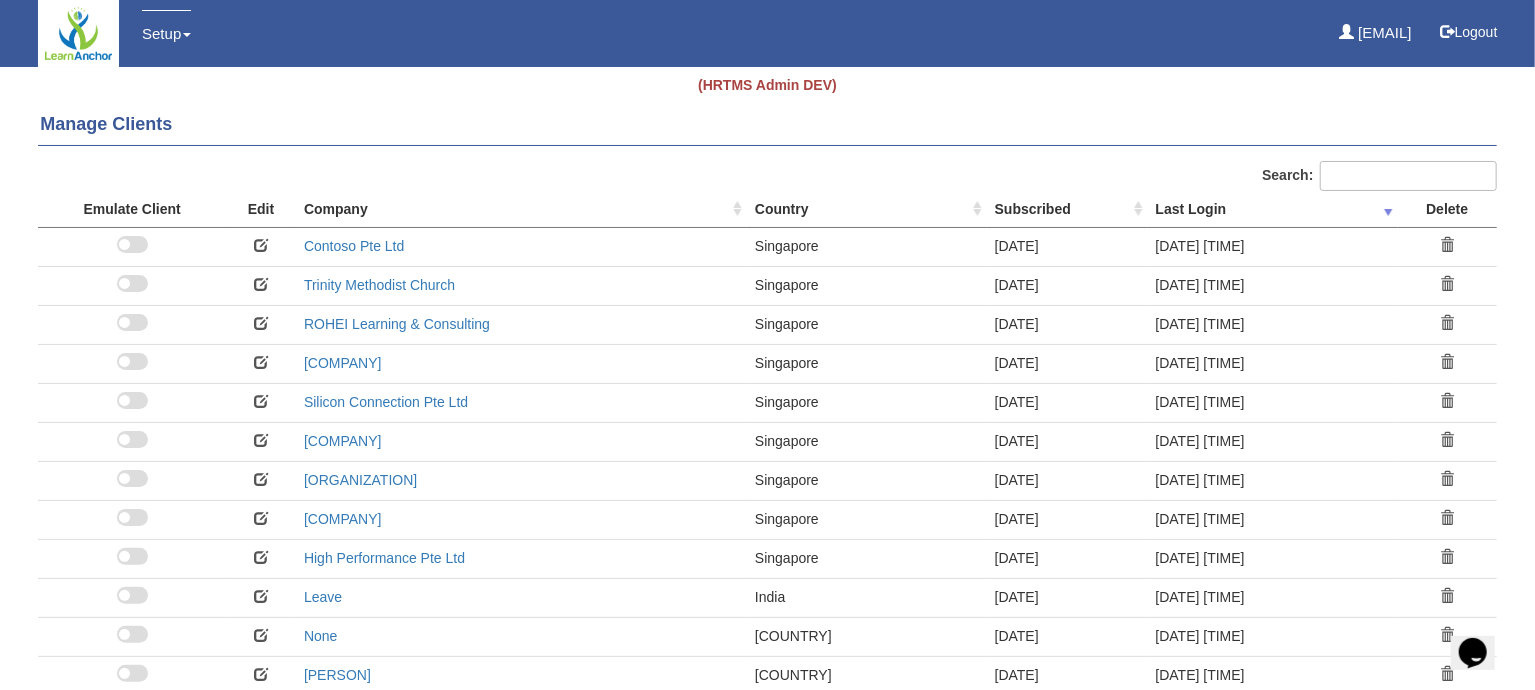 scroll, scrollTop: 0, scrollLeft: 0, axis: both 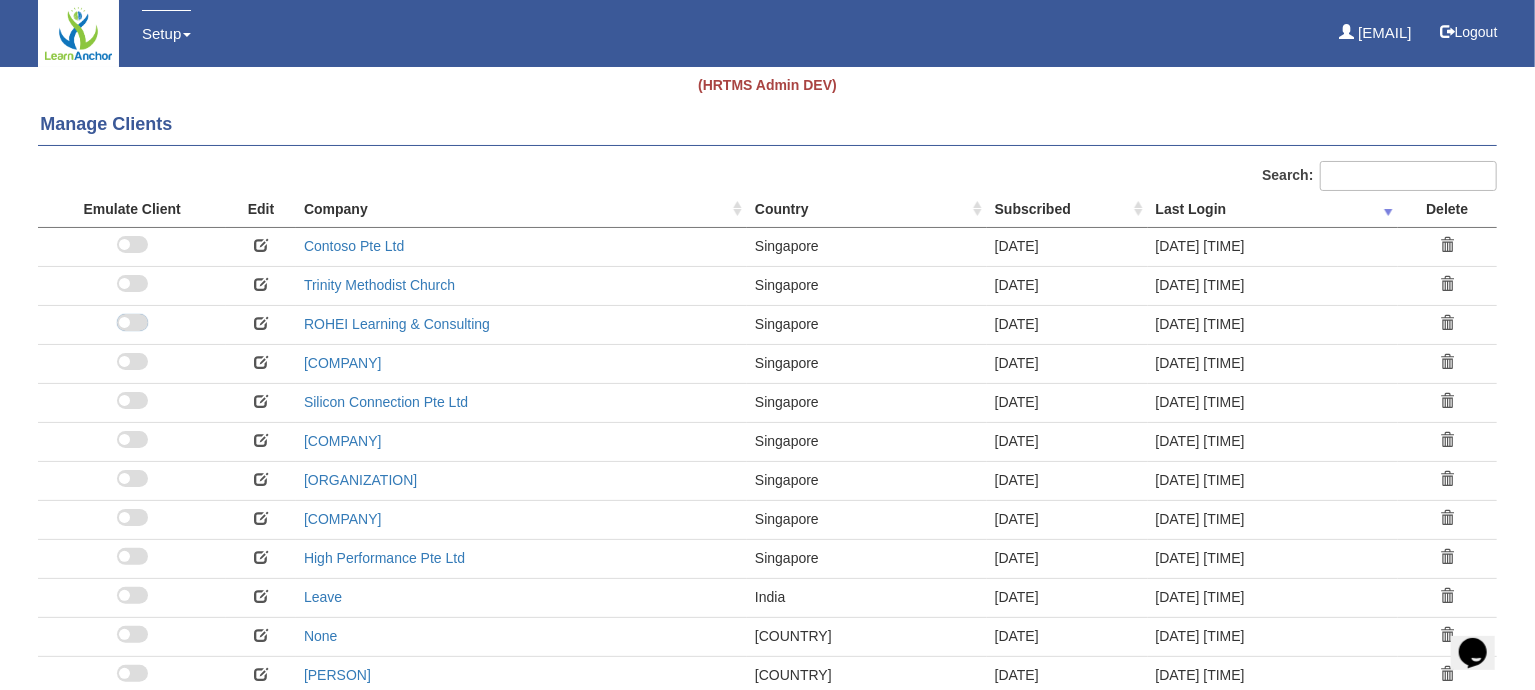 click at bounding box center [132, 329] 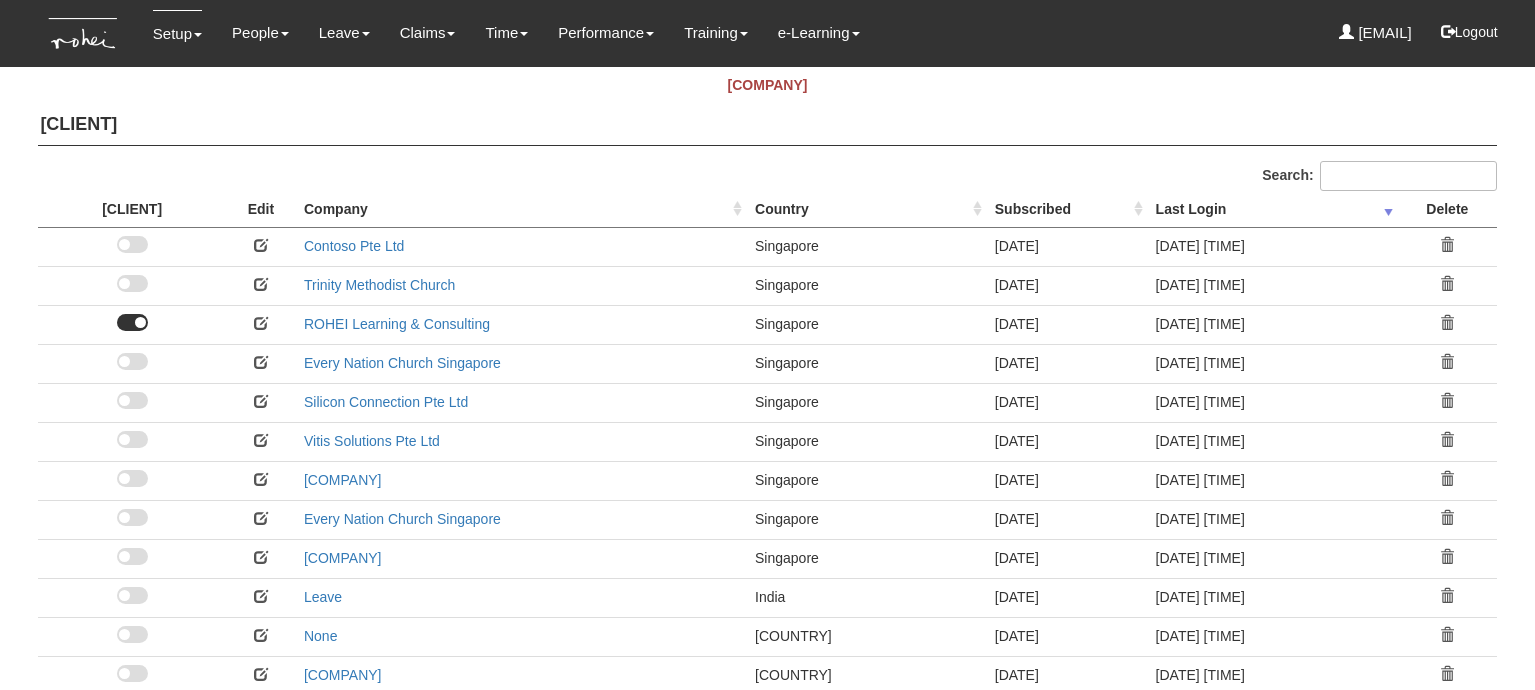 select on "50" 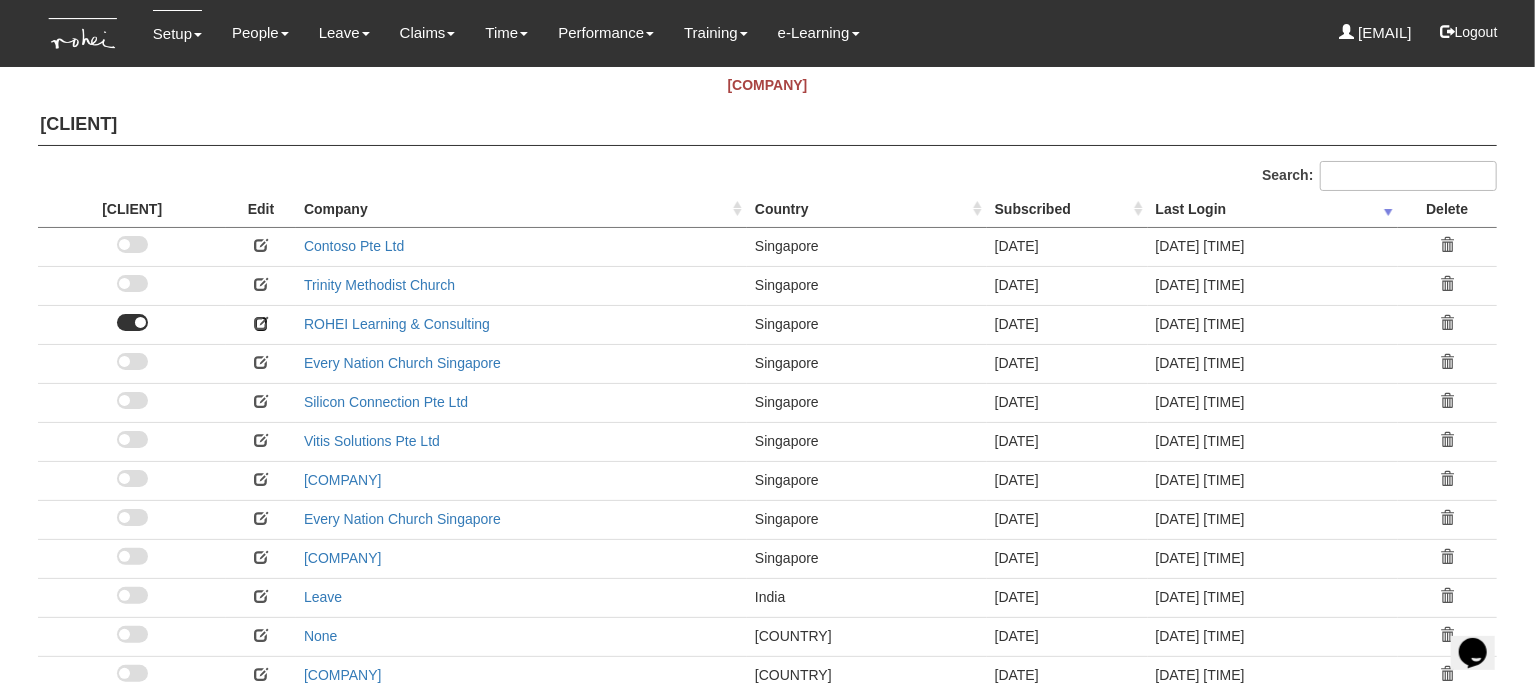 scroll, scrollTop: 0, scrollLeft: 0, axis: both 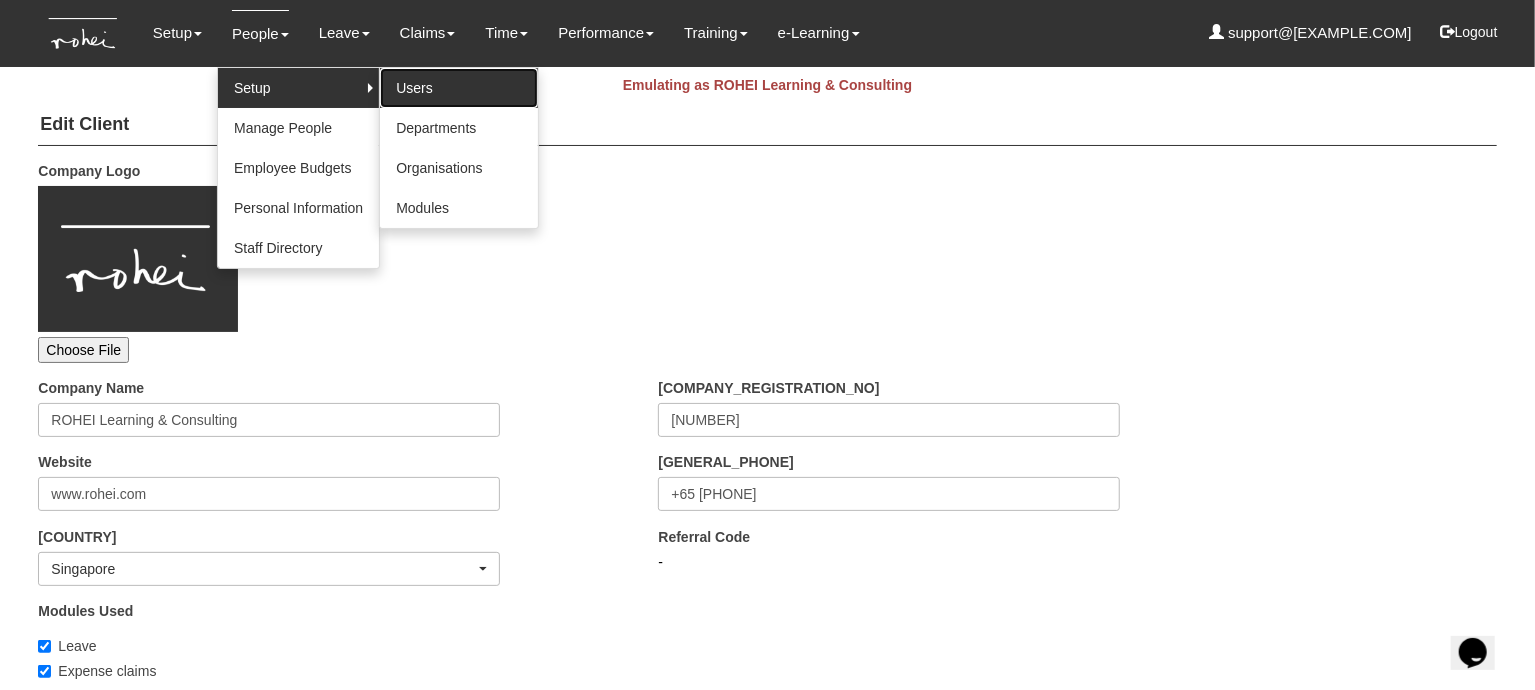 click on "Users" at bounding box center (459, 88) 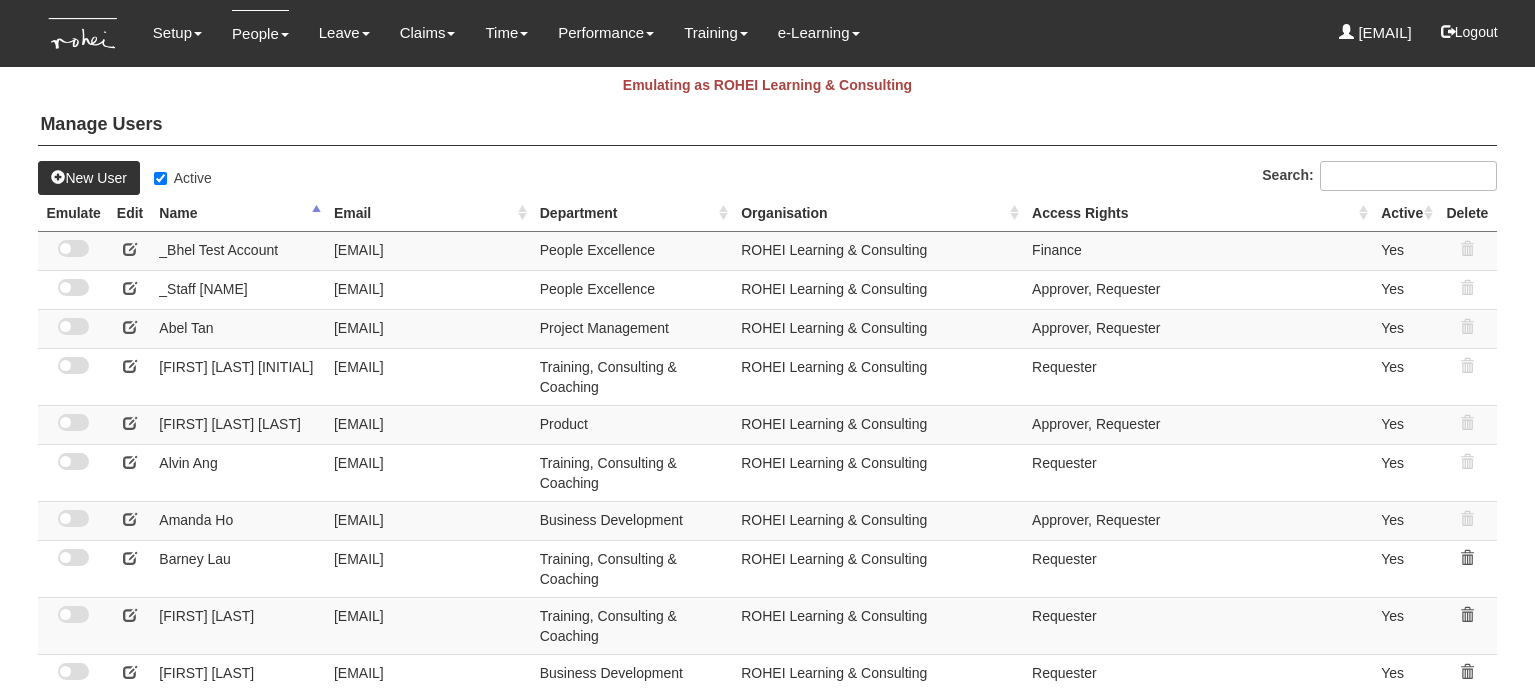 select on "50" 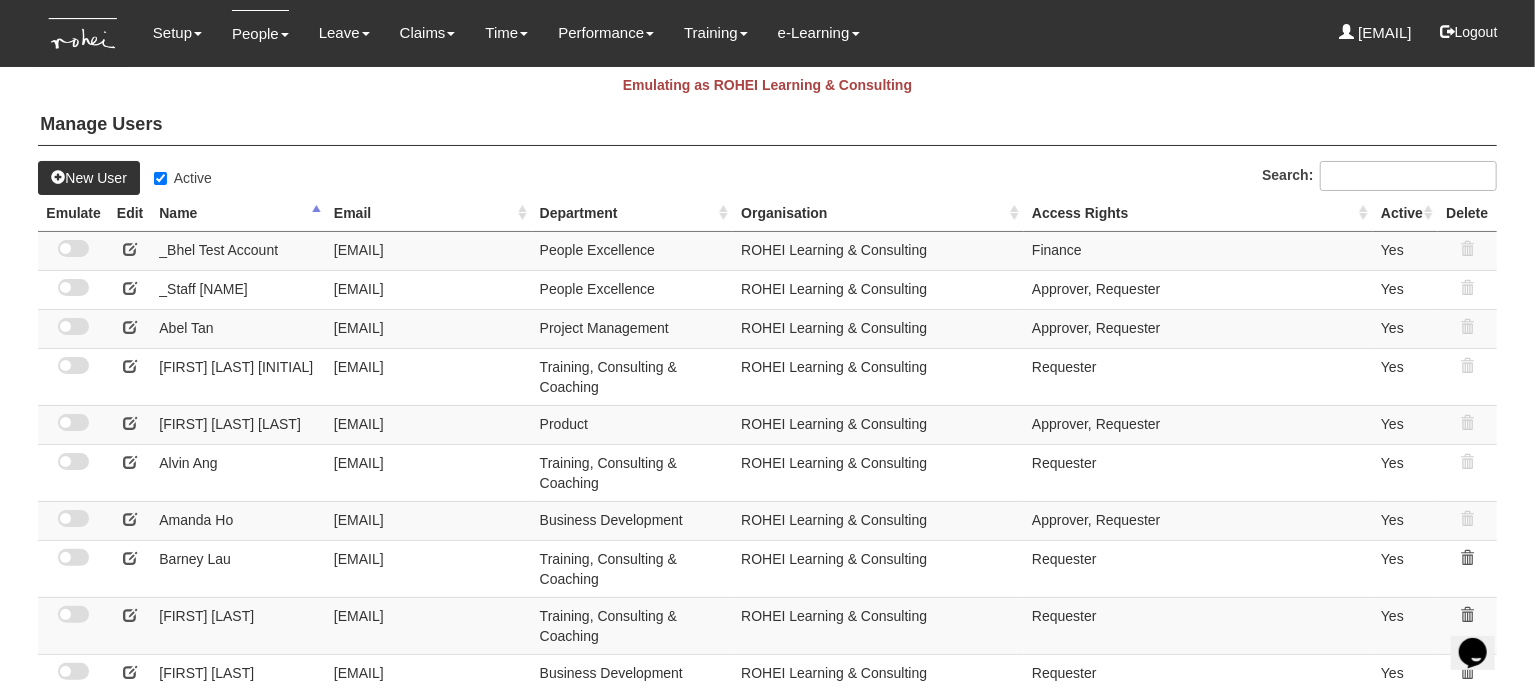 scroll, scrollTop: 0, scrollLeft: 0, axis: both 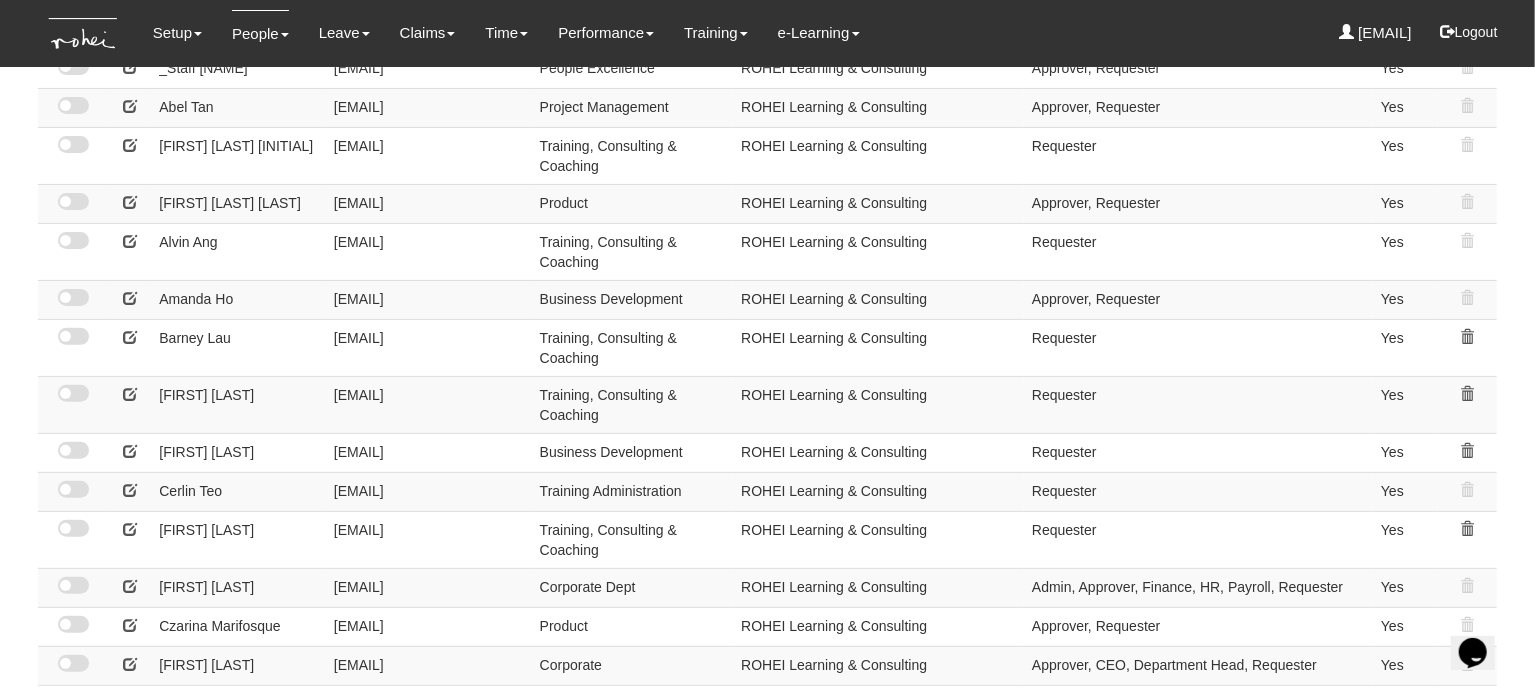 click at bounding box center (73, 587) 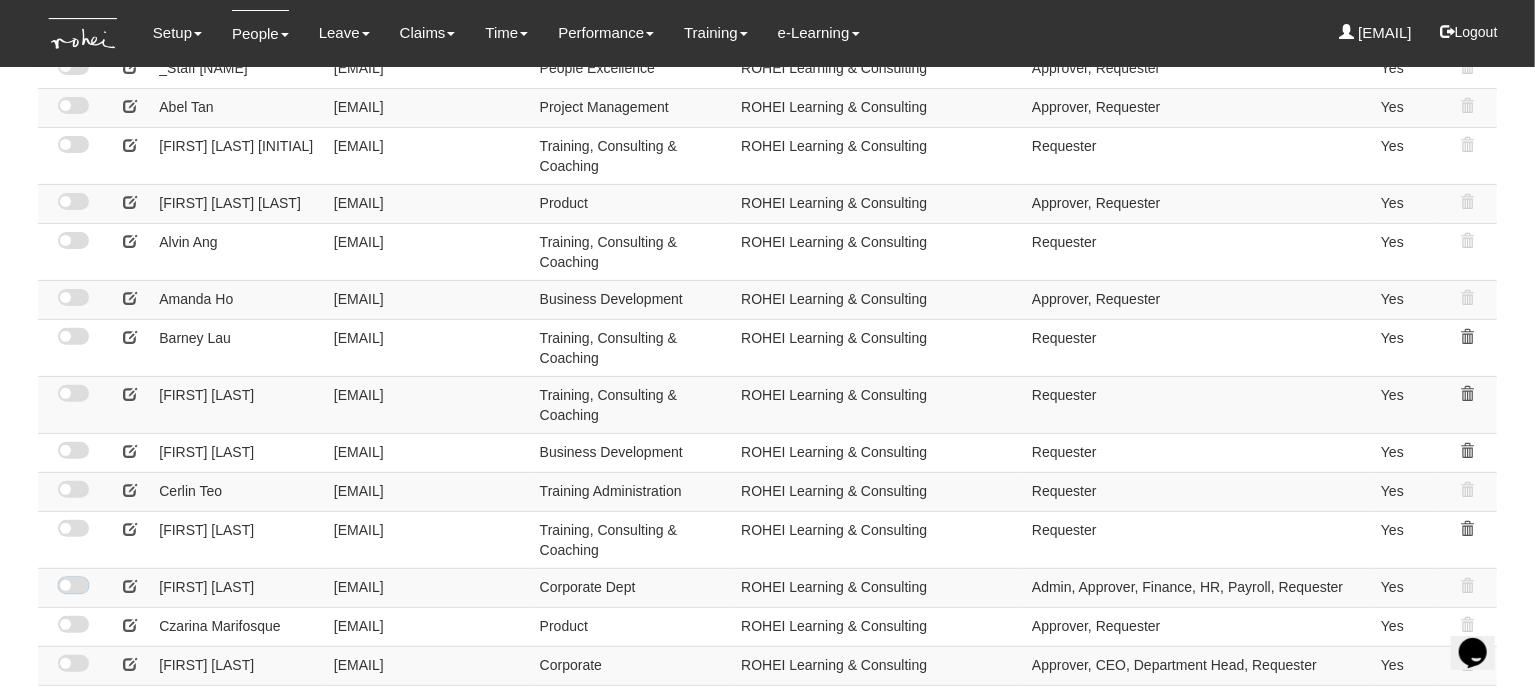click at bounding box center [74, 592] 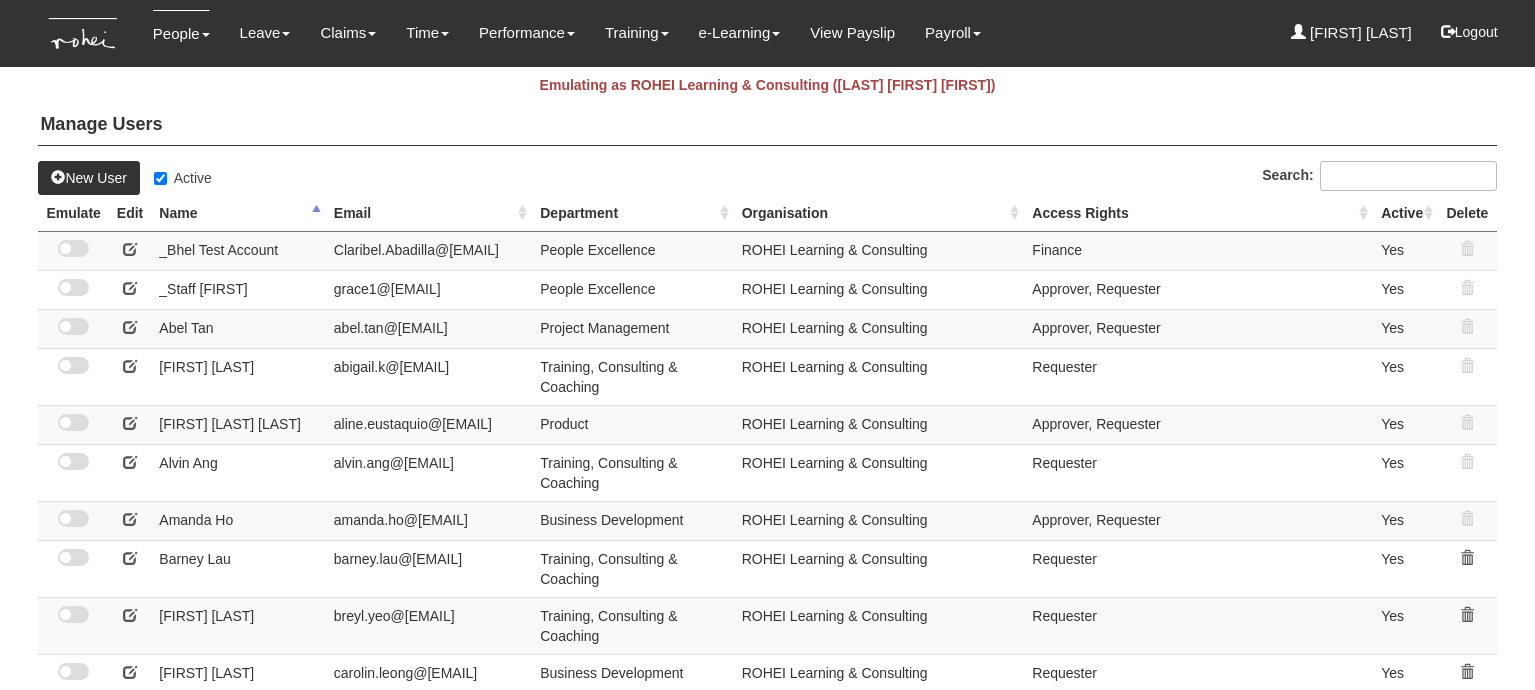 select on "50" 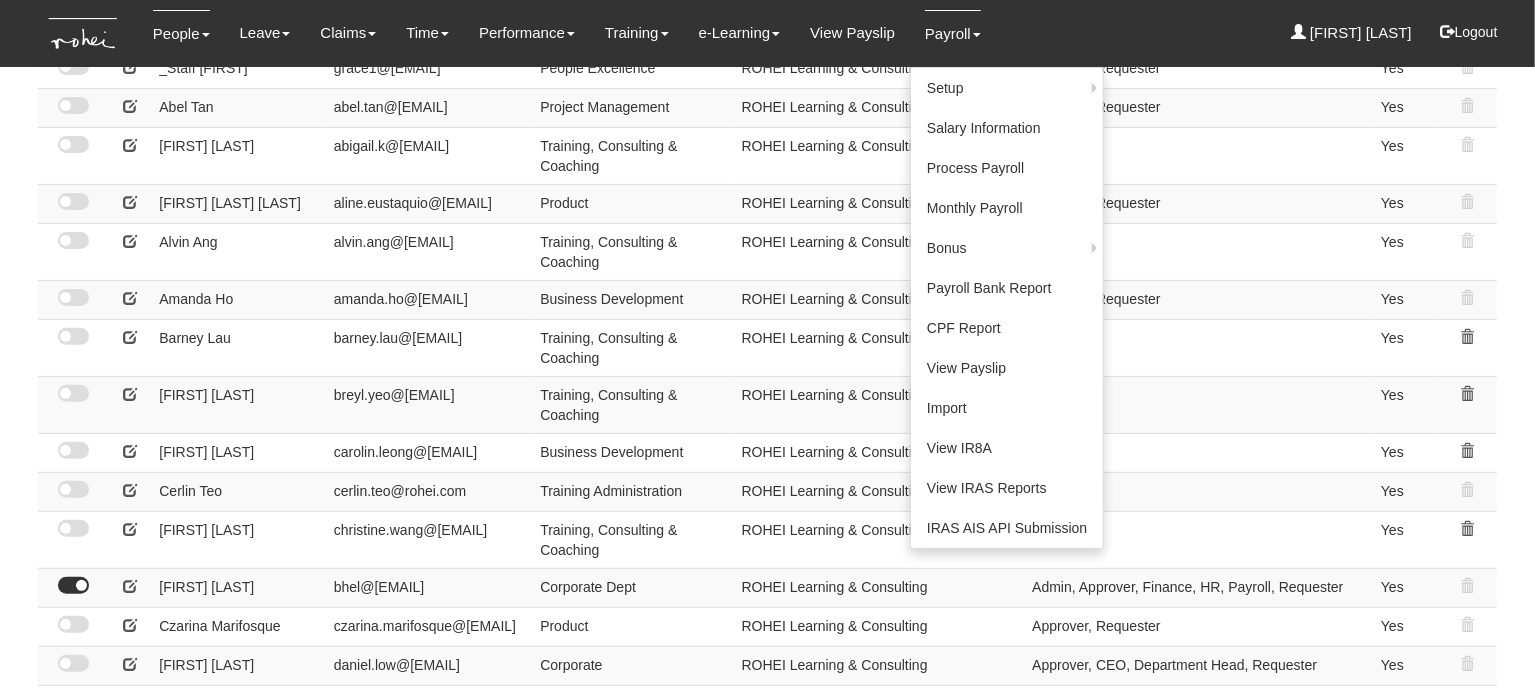 scroll, scrollTop: 221, scrollLeft: 0, axis: vertical 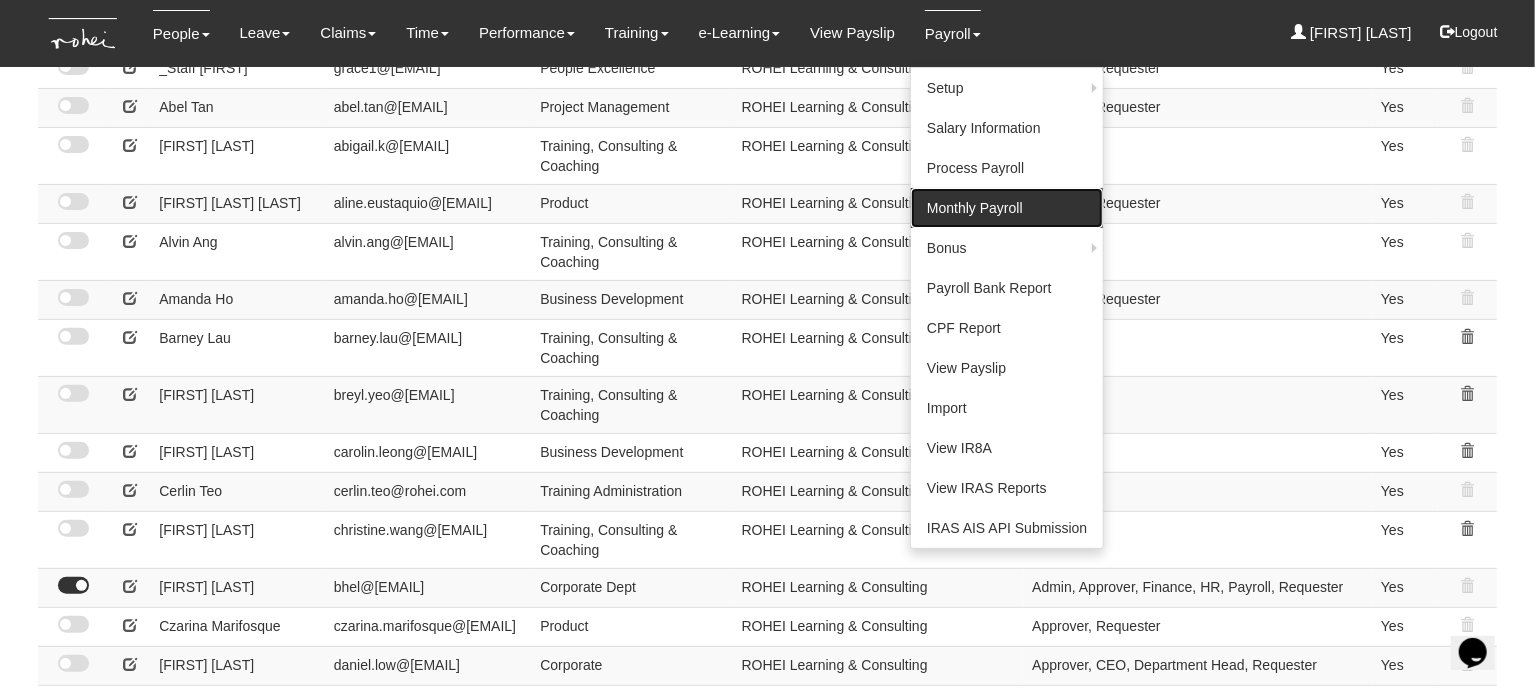 click on "Monthly Payroll" at bounding box center [1007, 208] 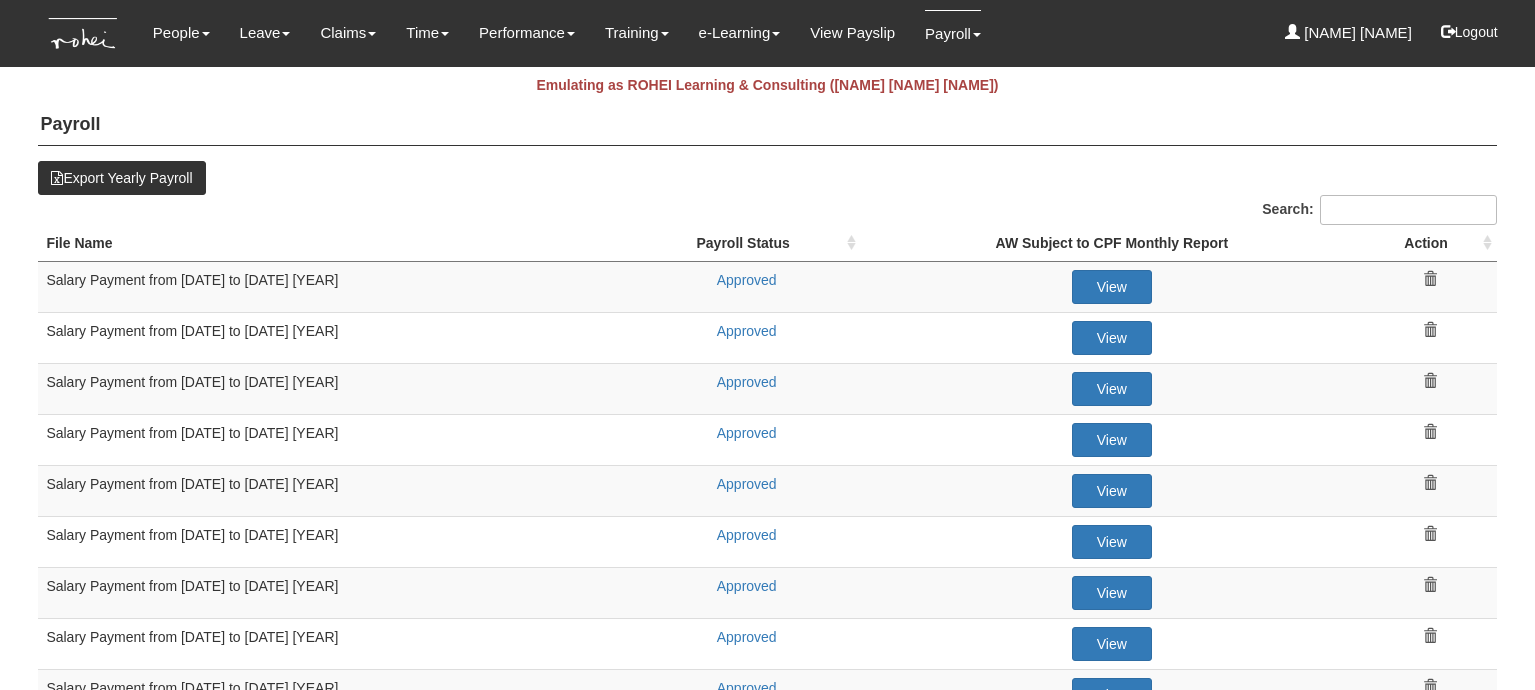 select on "50" 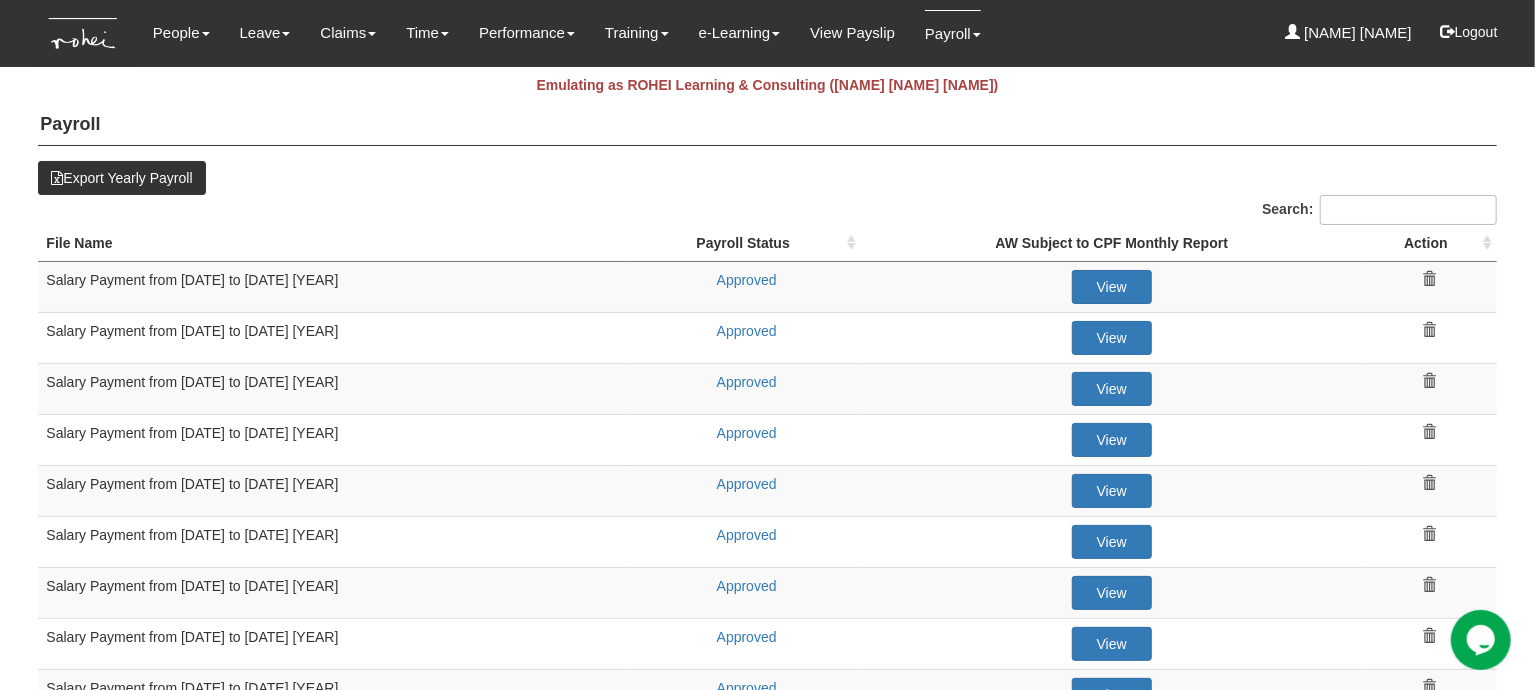 scroll, scrollTop: 0, scrollLeft: 0, axis: both 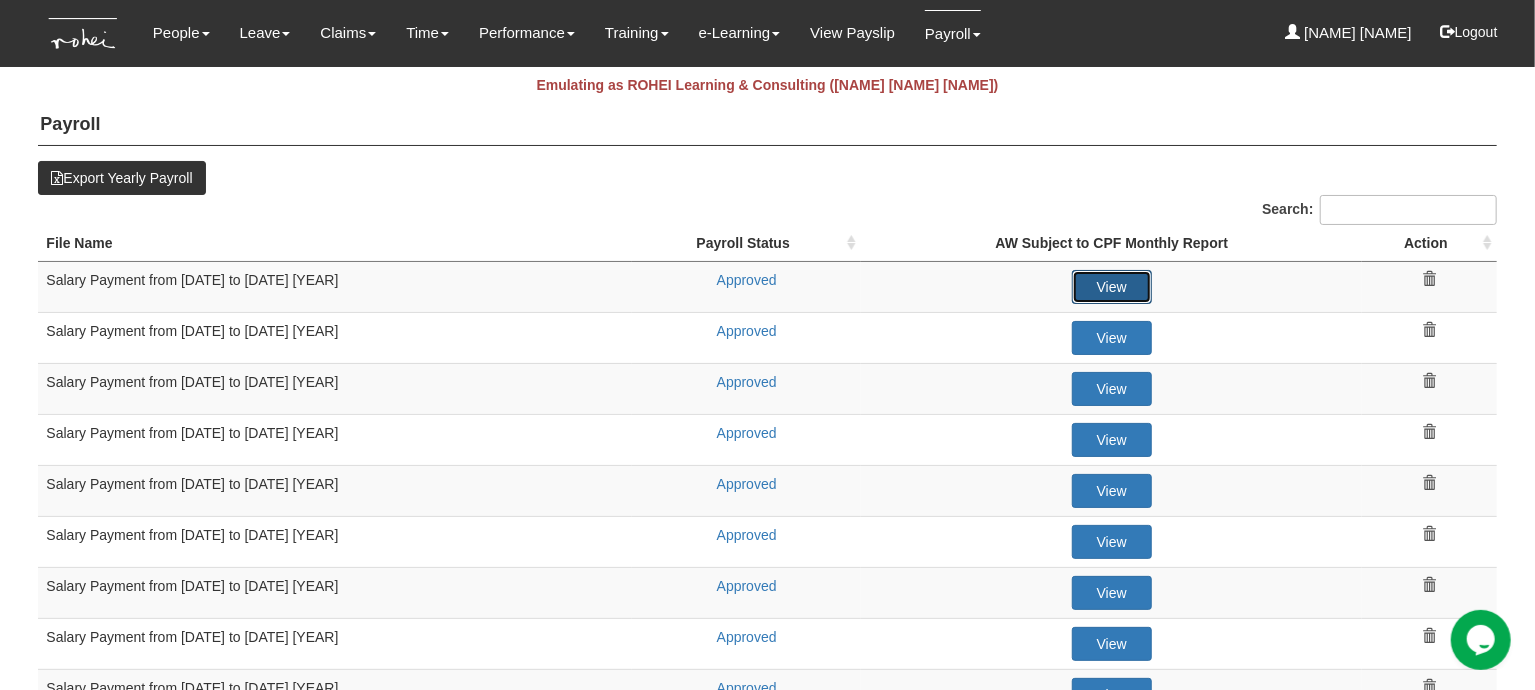 click on "View" at bounding box center (1112, 287) 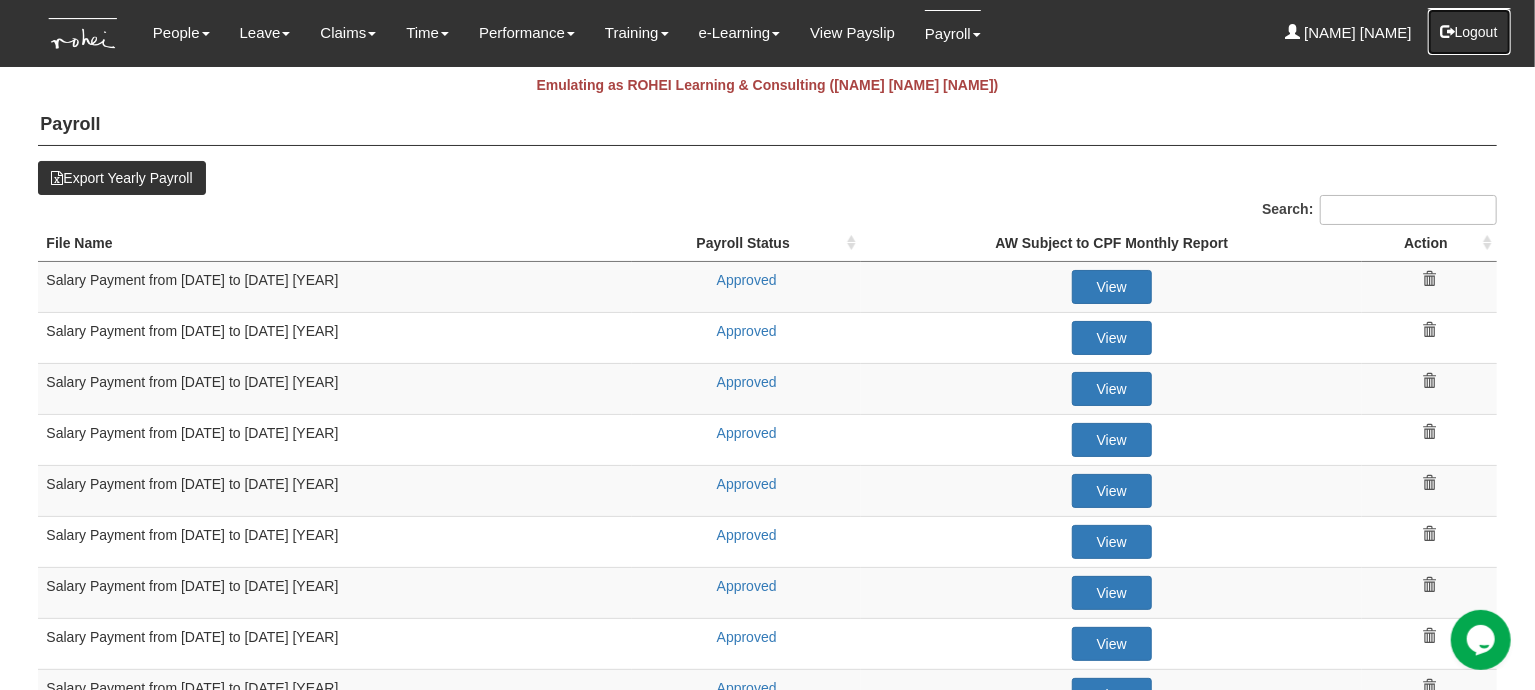 click on "Logout" at bounding box center [1469, 32] 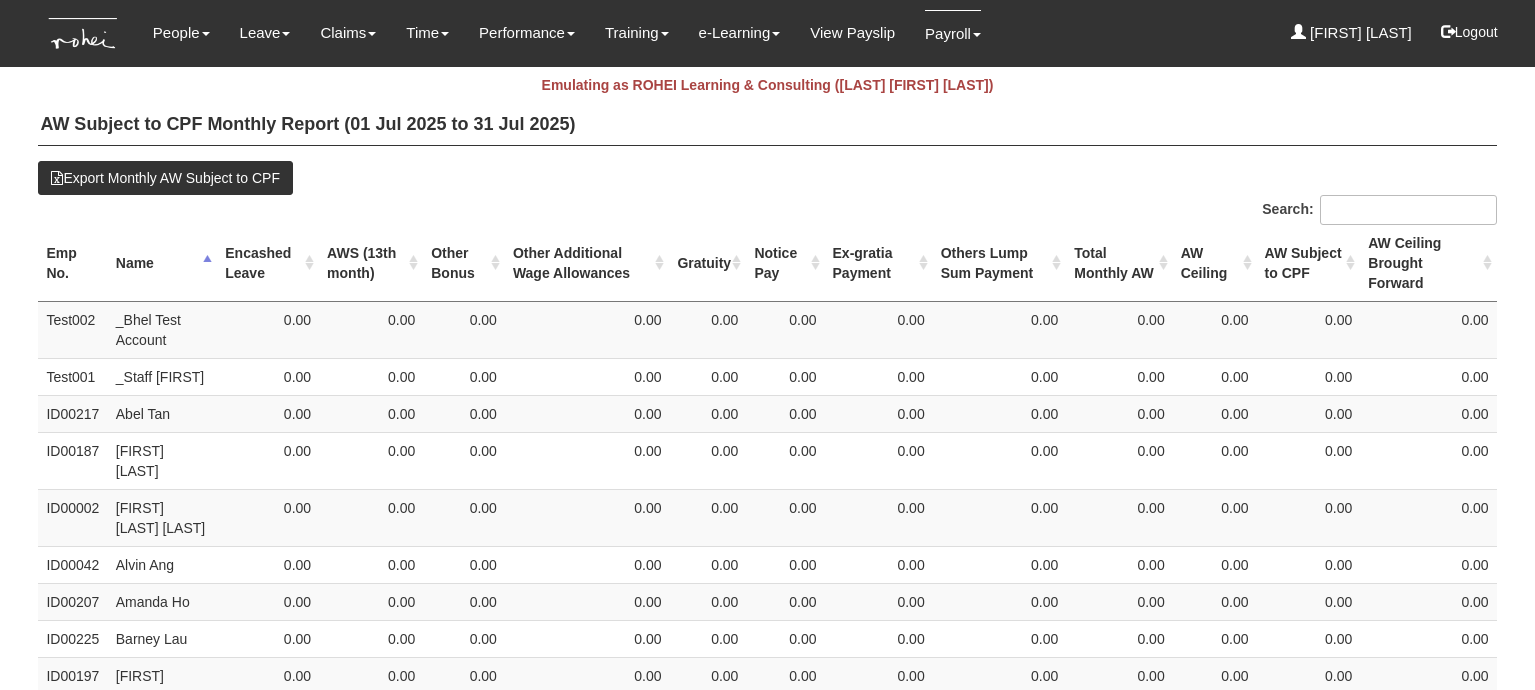 select on "50" 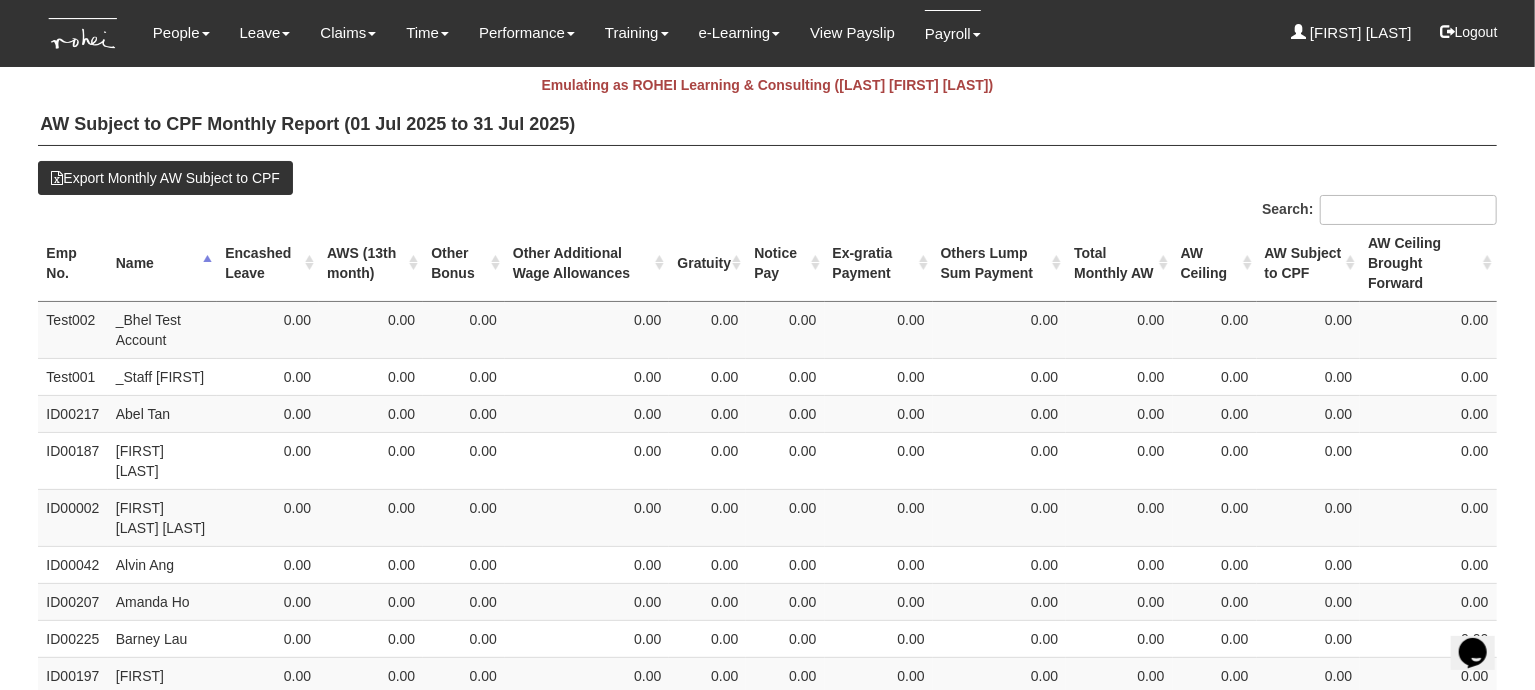 scroll, scrollTop: 0, scrollLeft: 0, axis: both 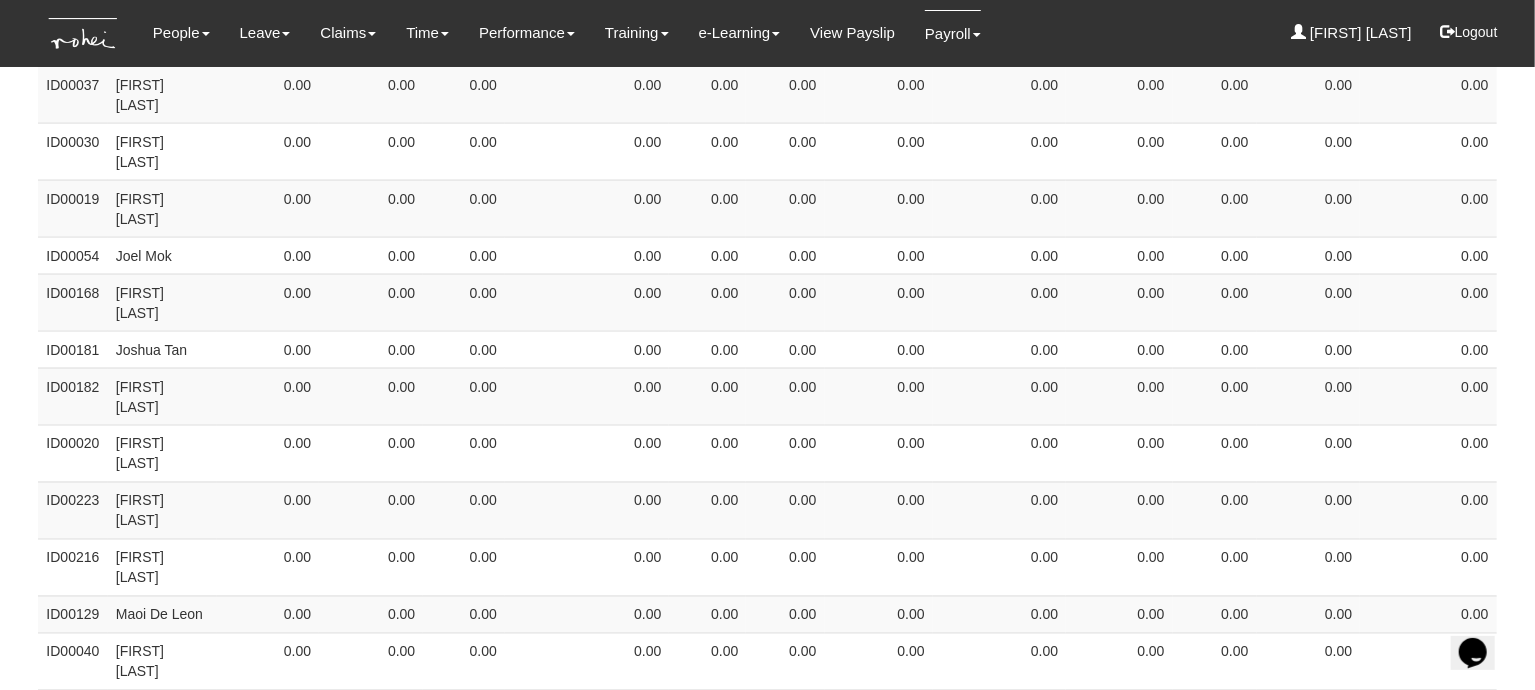 click on "2" at bounding box center [121, 1118] 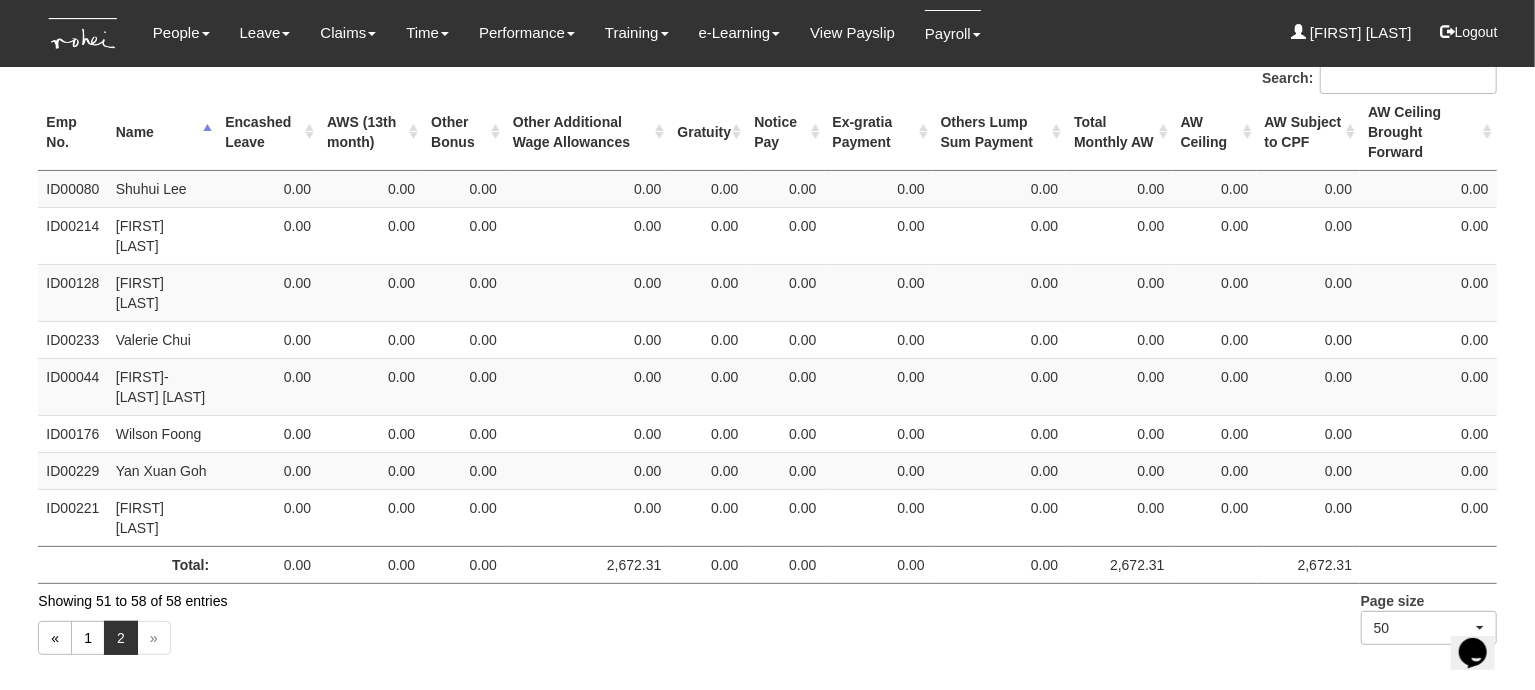 scroll, scrollTop: 67, scrollLeft: 0, axis: vertical 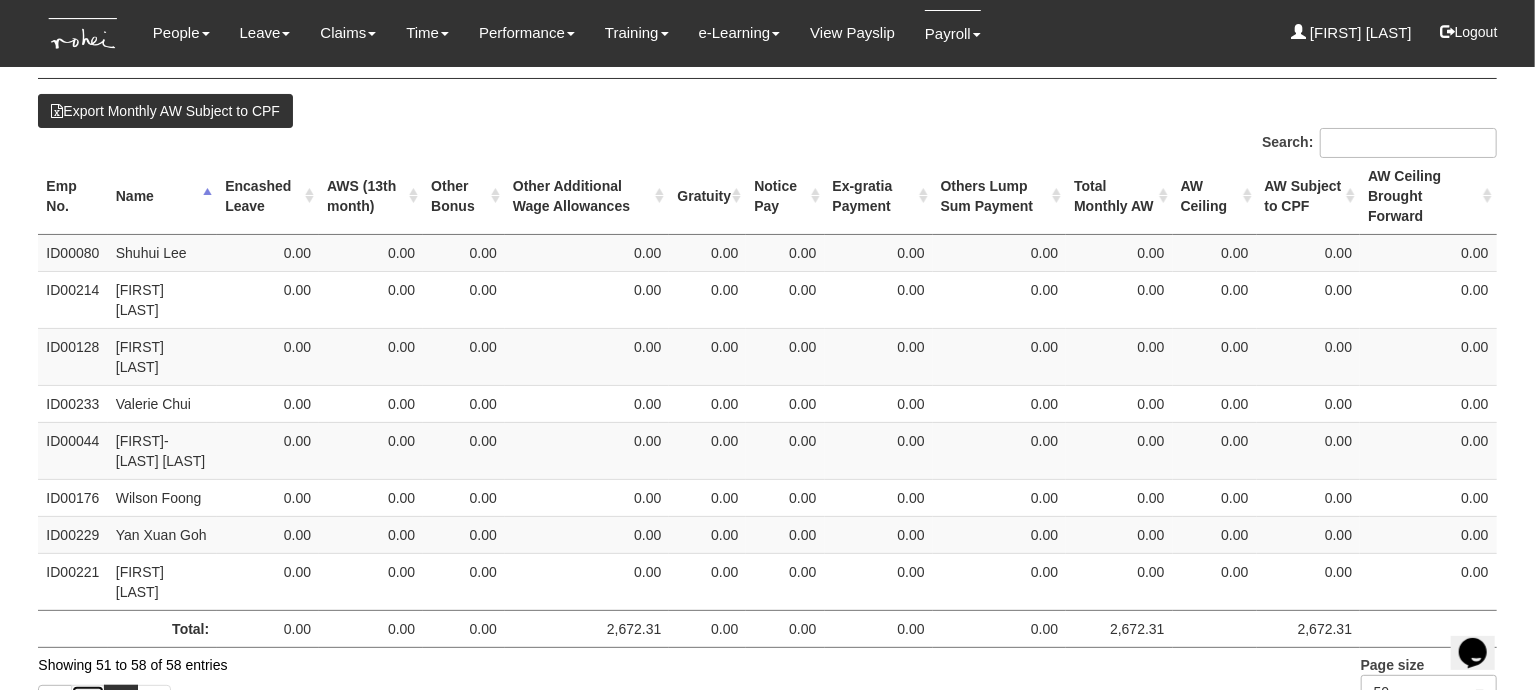 click on "1" at bounding box center (88, 702) 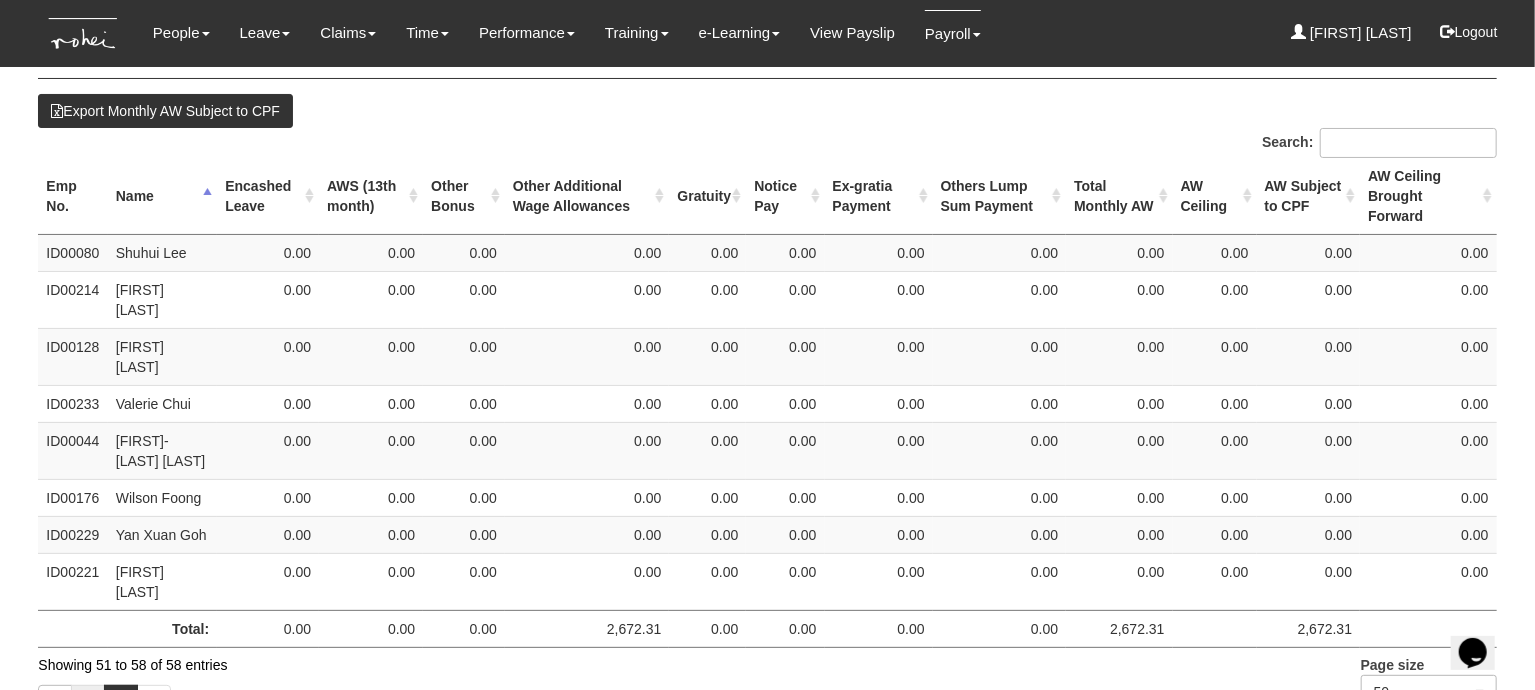 scroll, scrollTop: 1792, scrollLeft: 0, axis: vertical 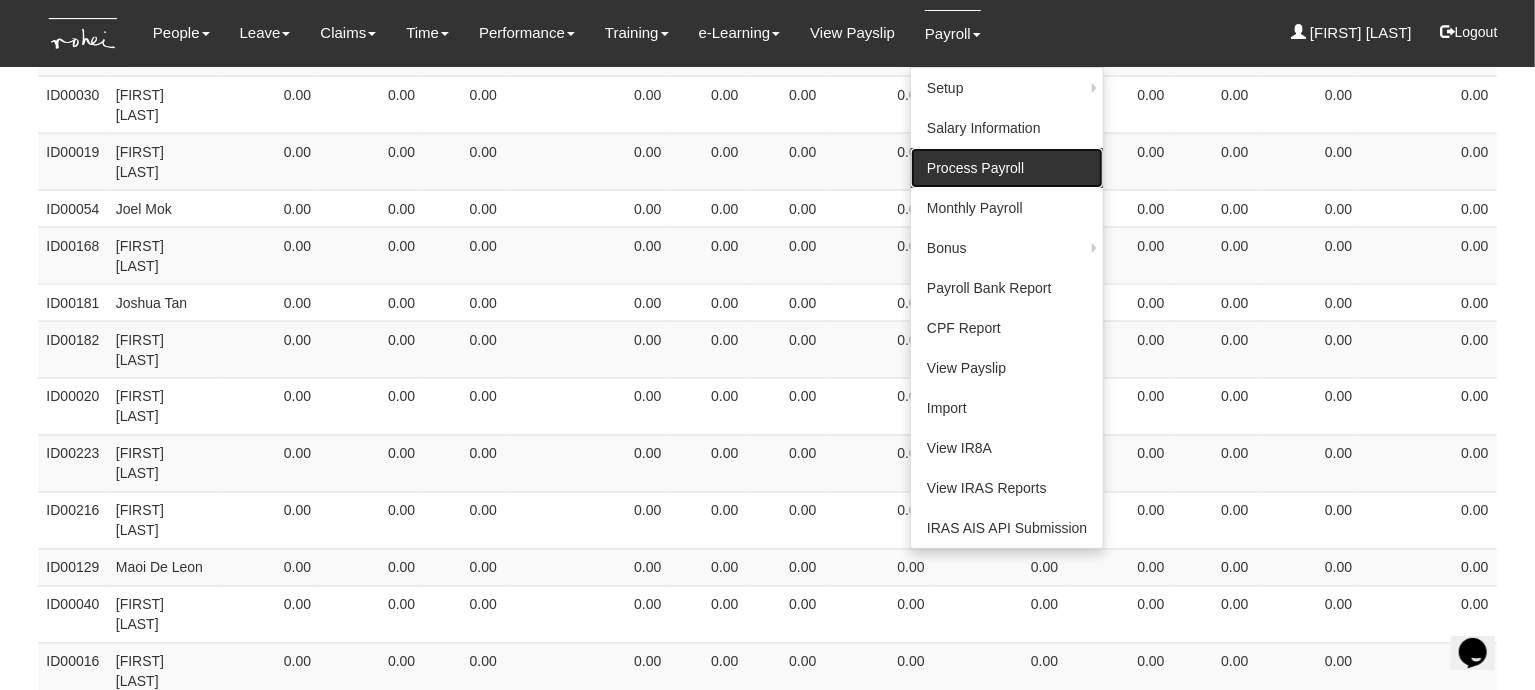click on "Process Payroll" at bounding box center [1007, 168] 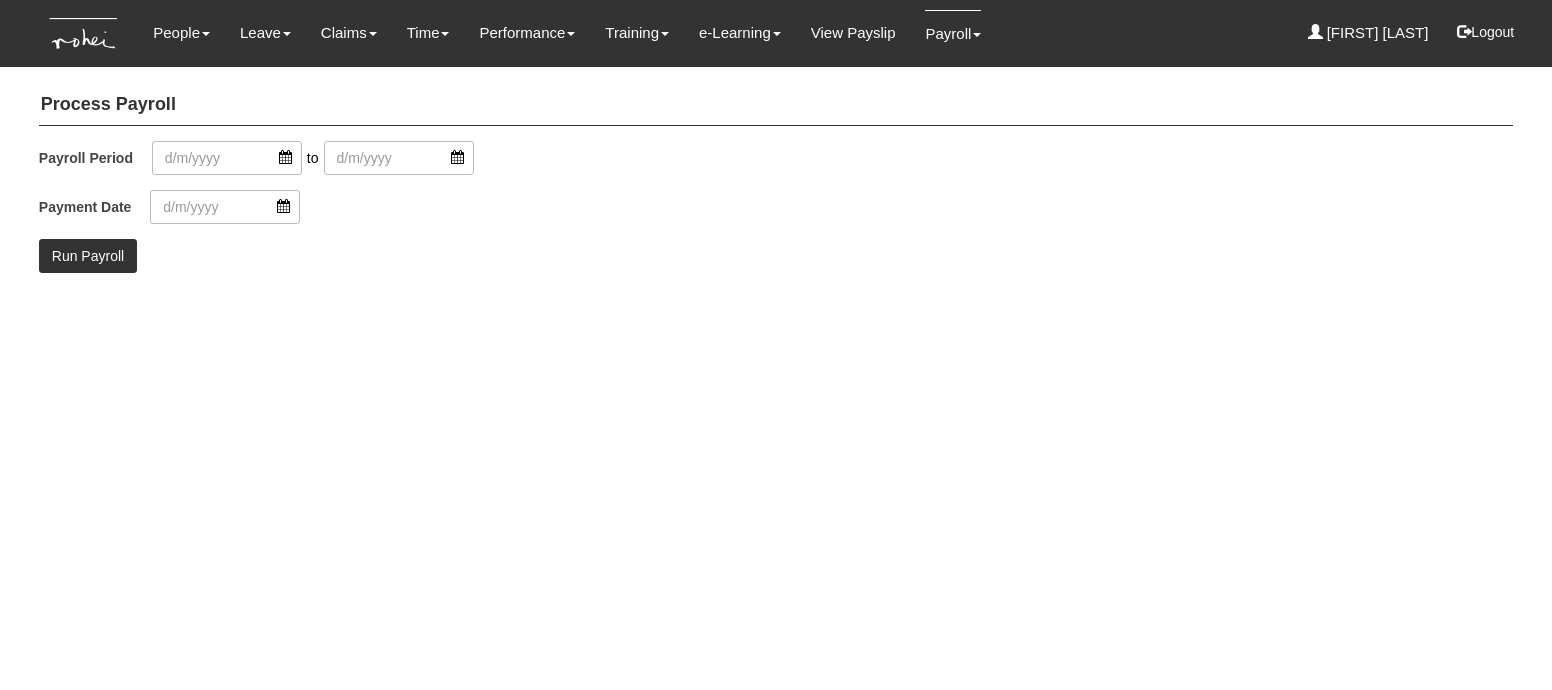 scroll, scrollTop: 0, scrollLeft: 0, axis: both 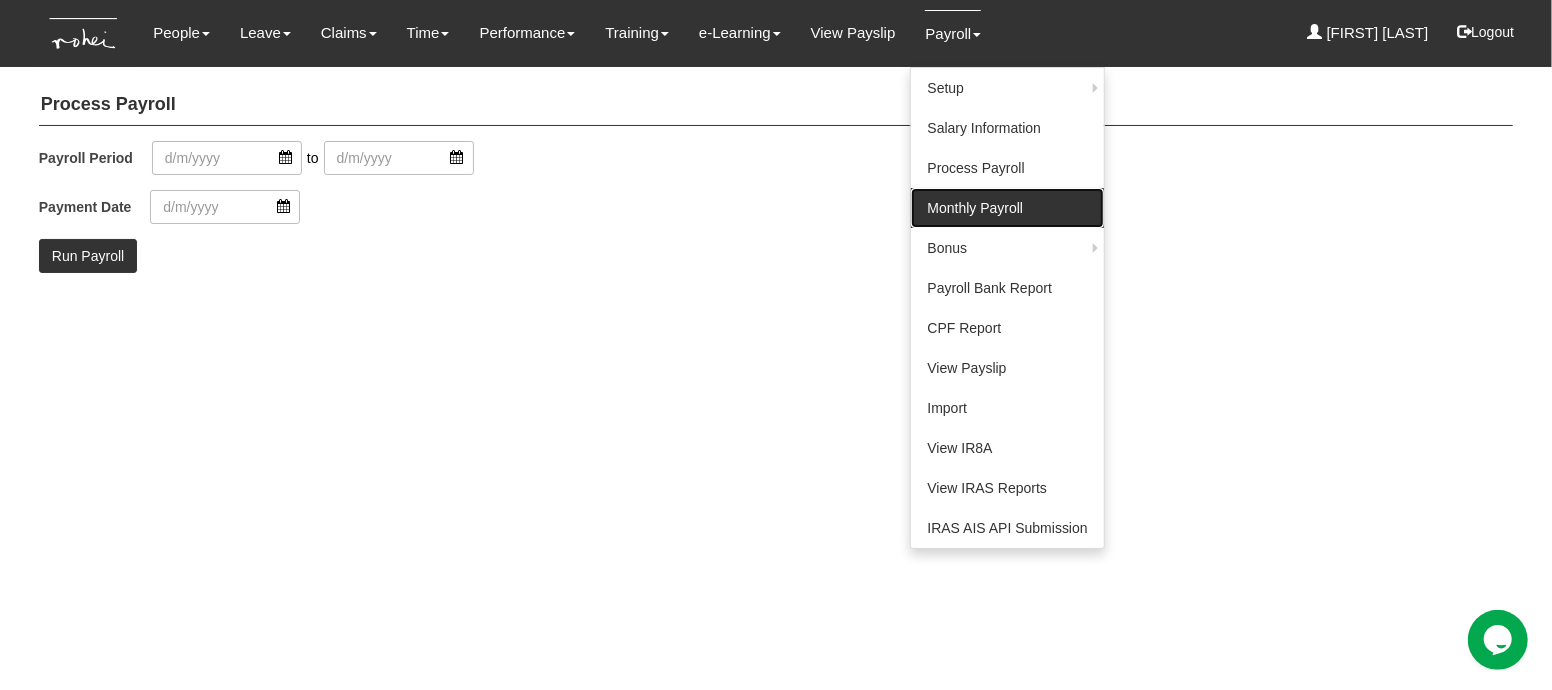 click on "Monthly Payroll" at bounding box center [1007, 208] 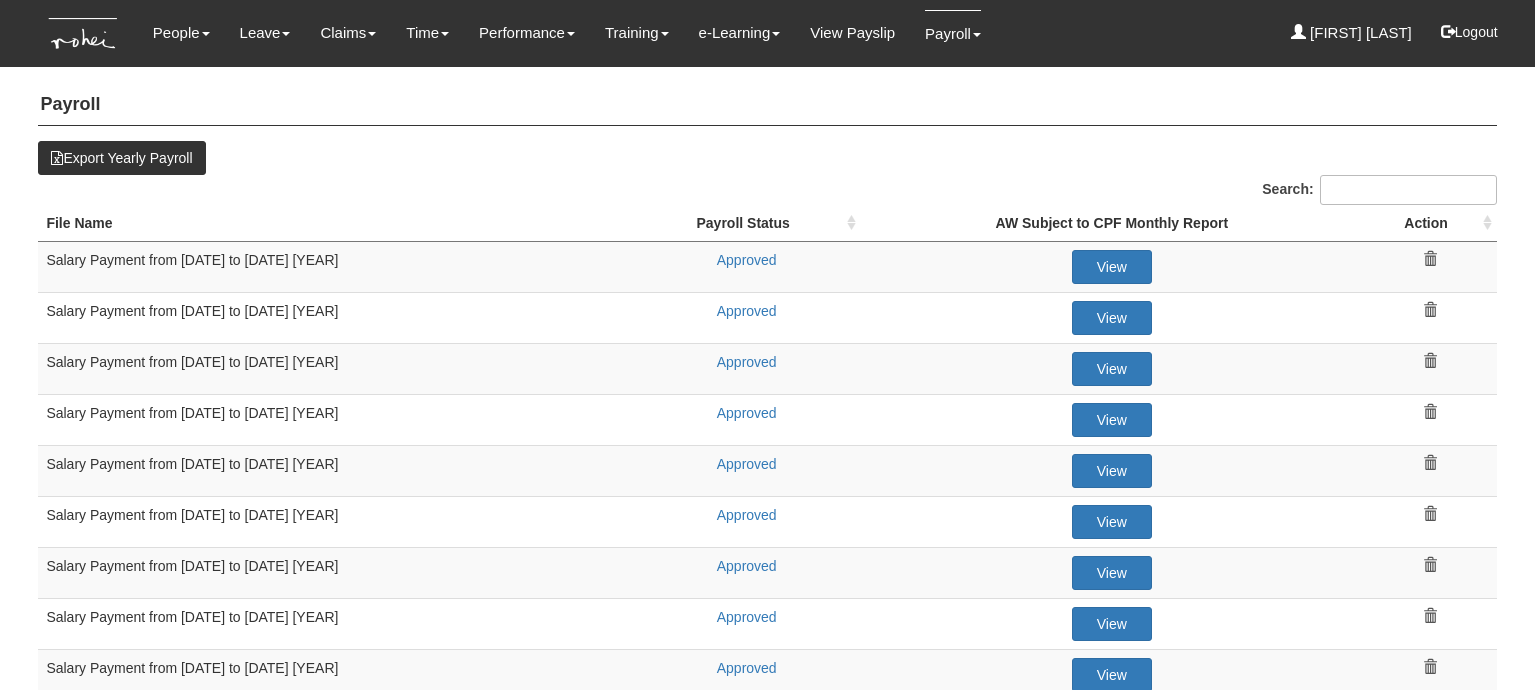 select on "50" 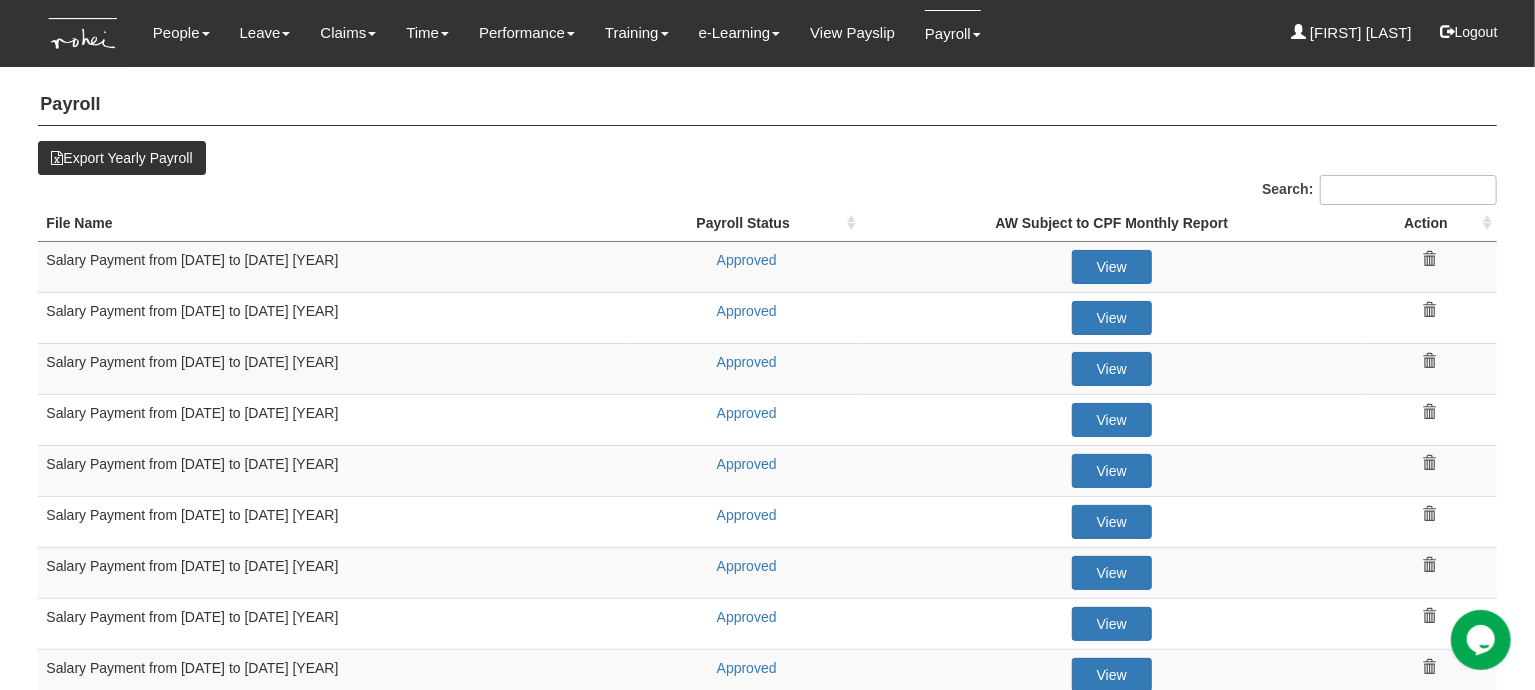 scroll, scrollTop: 0, scrollLeft: 0, axis: both 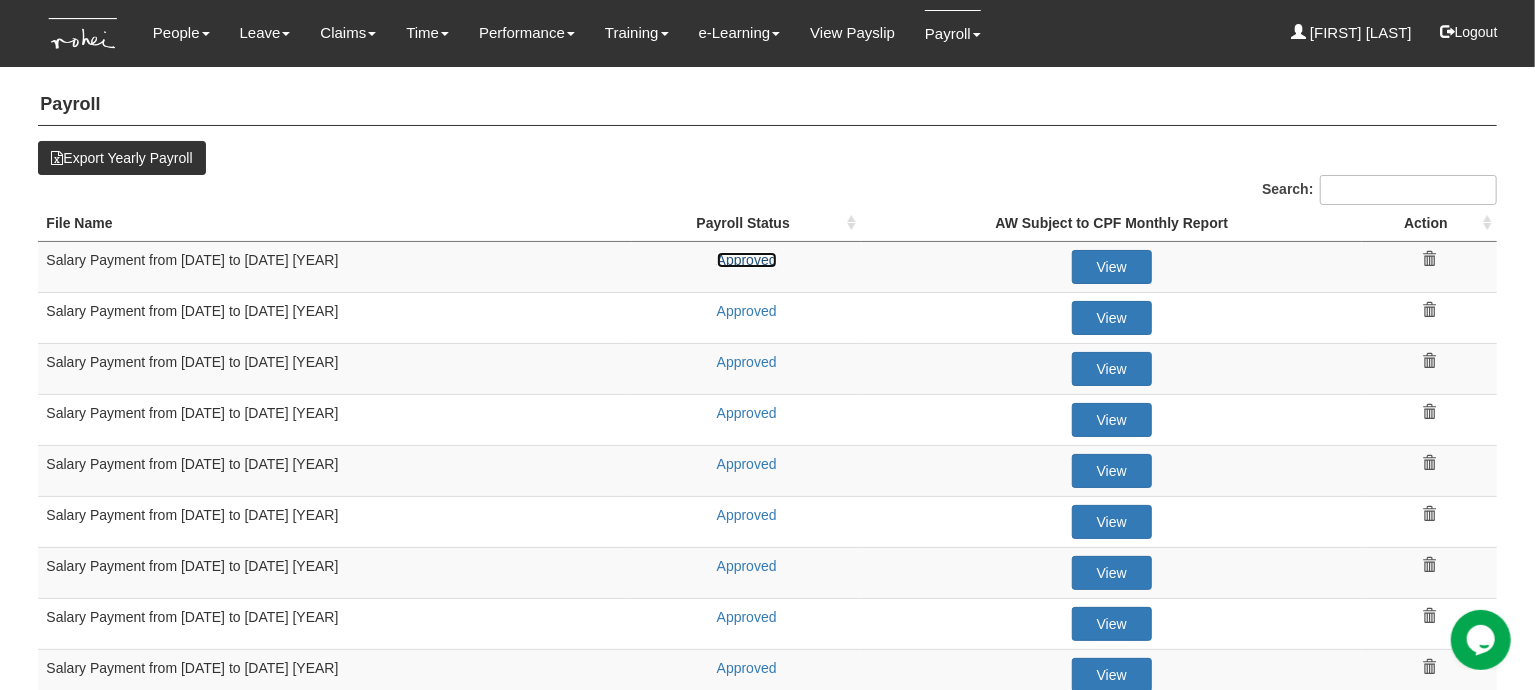 click on "Approved" at bounding box center (747, 260) 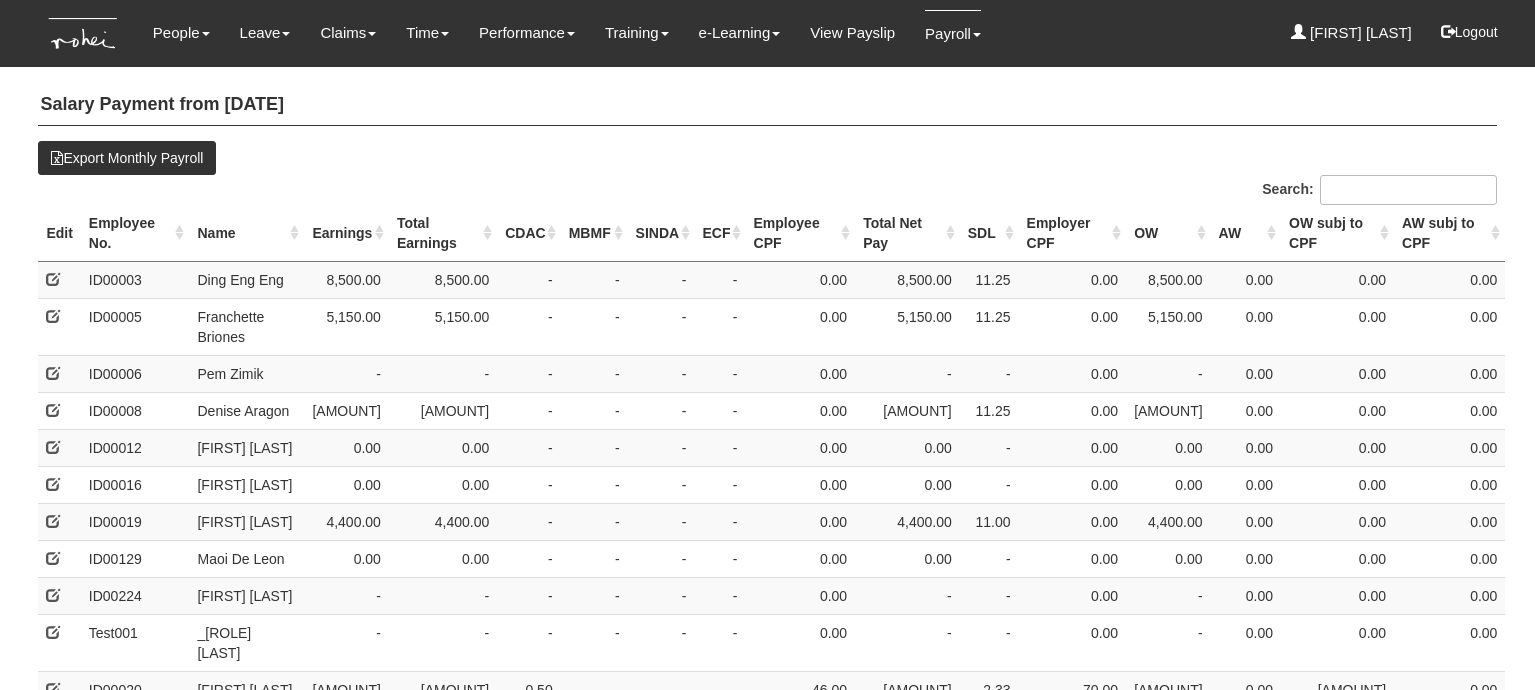 select on "50" 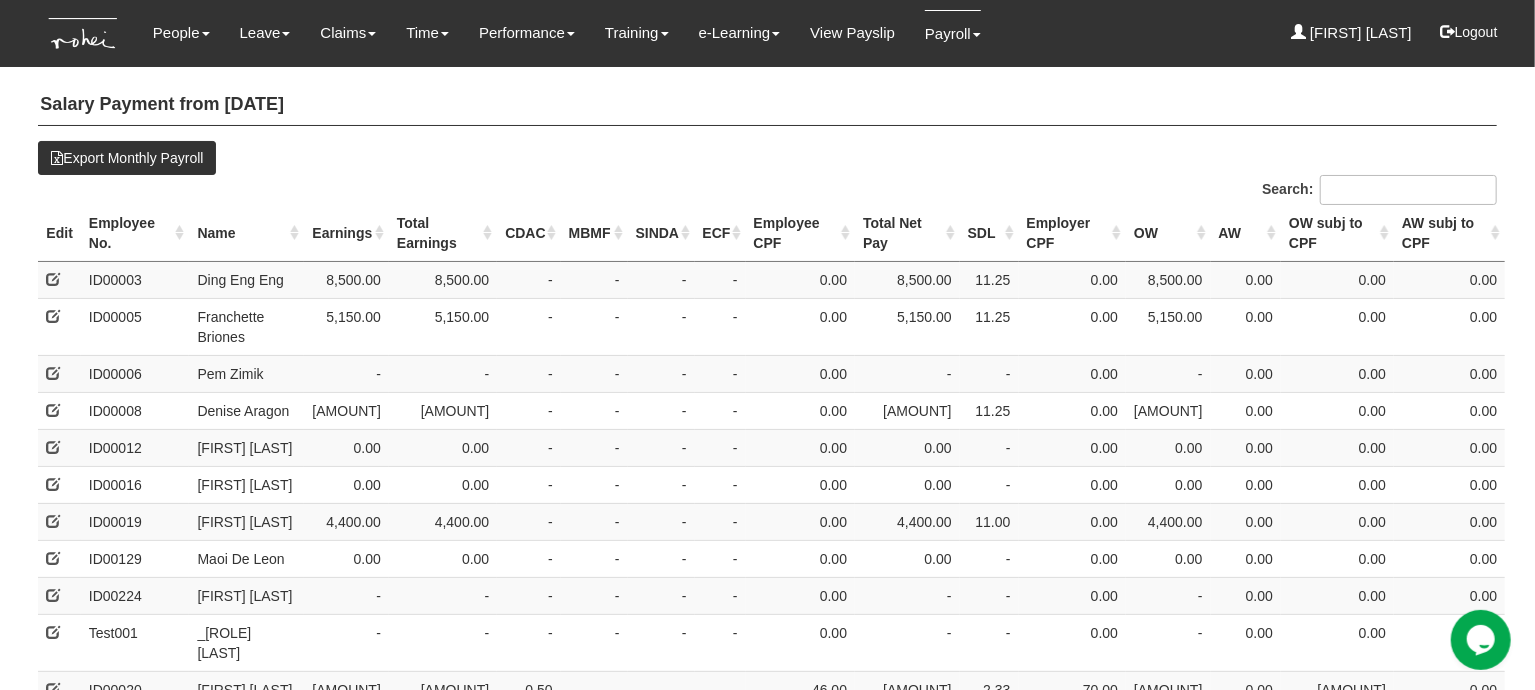 scroll, scrollTop: 0, scrollLeft: 0, axis: both 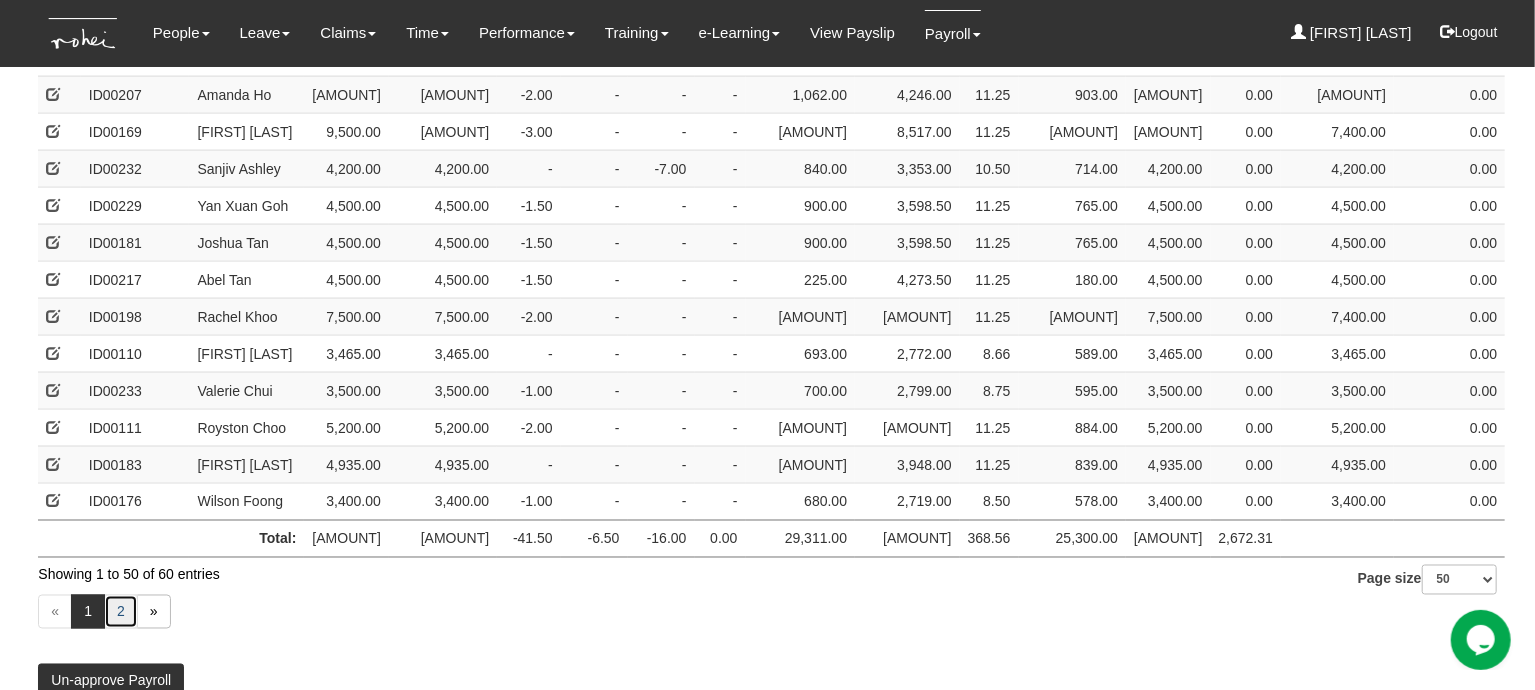 click on "2" at bounding box center (121, 612) 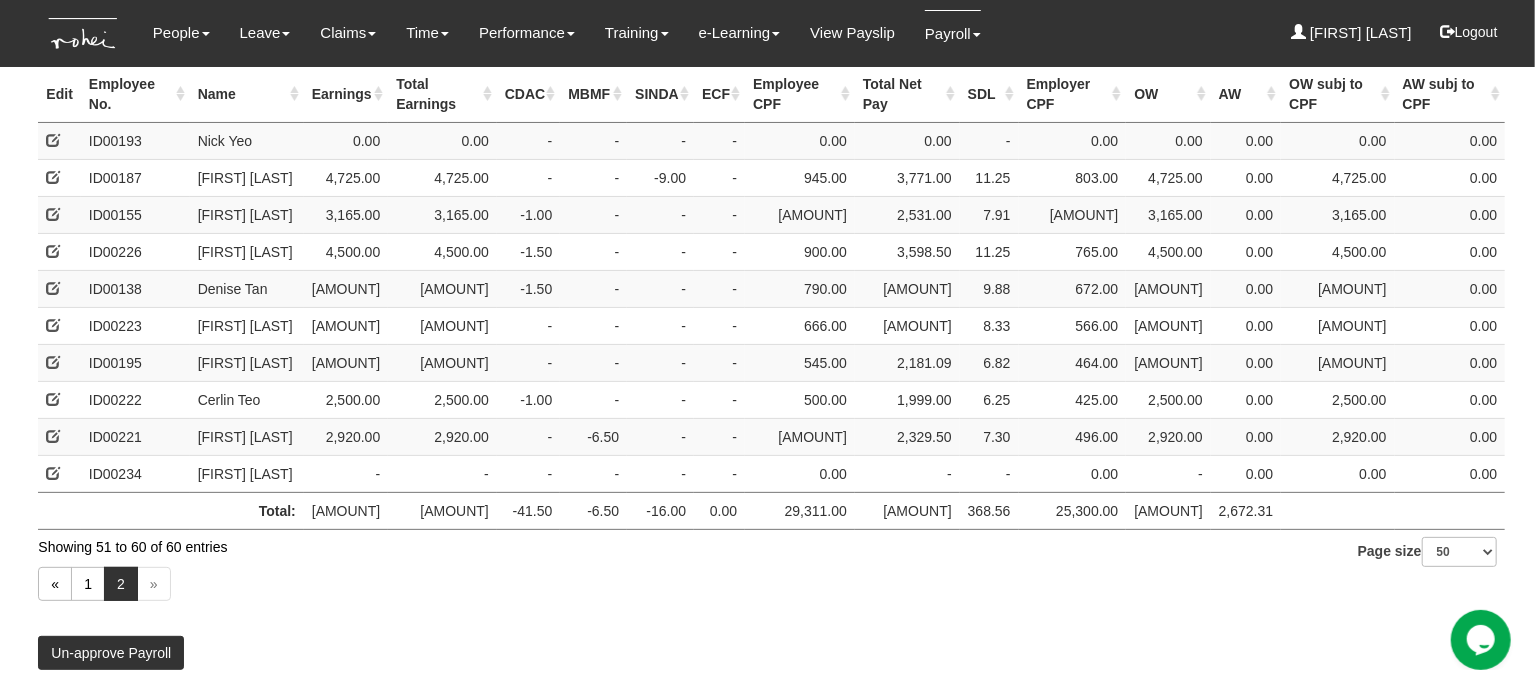 scroll, scrollTop: 174, scrollLeft: 0, axis: vertical 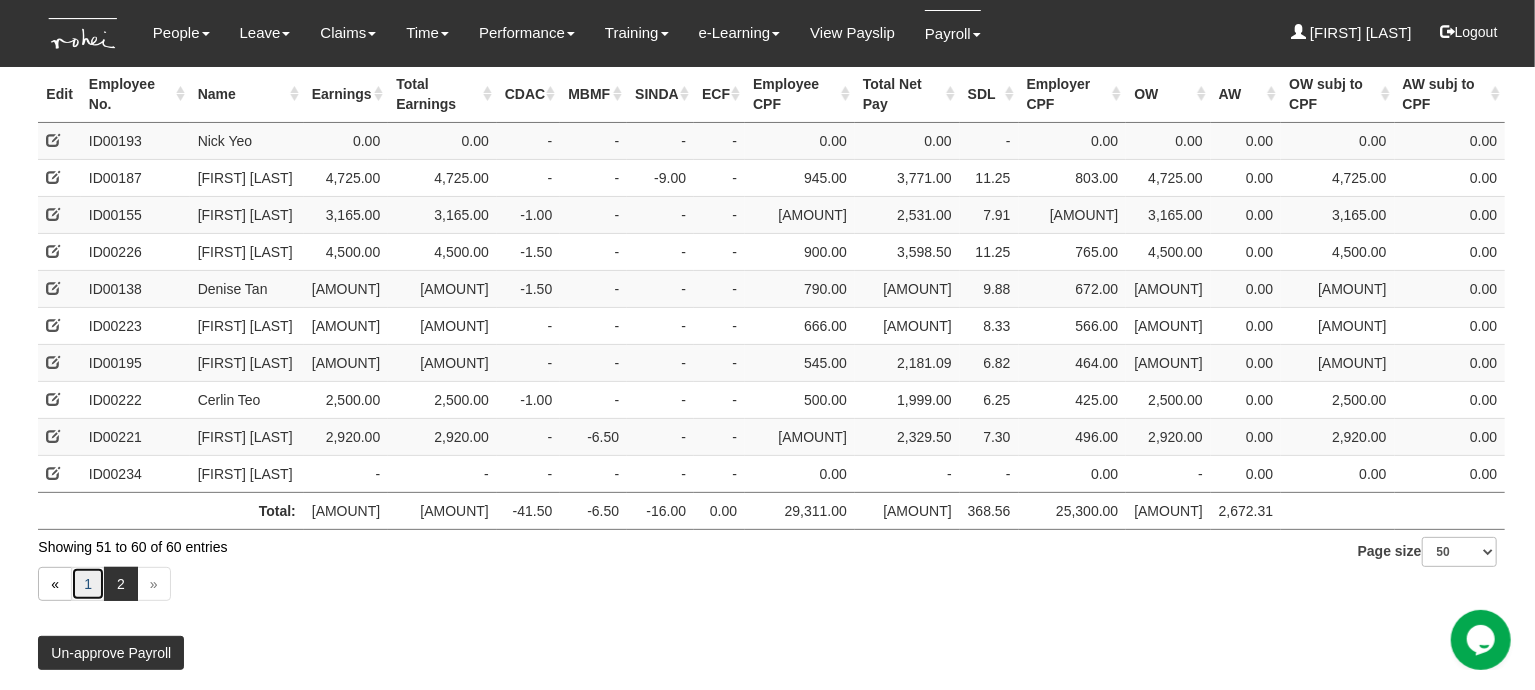 click on "1" at bounding box center [88, 584] 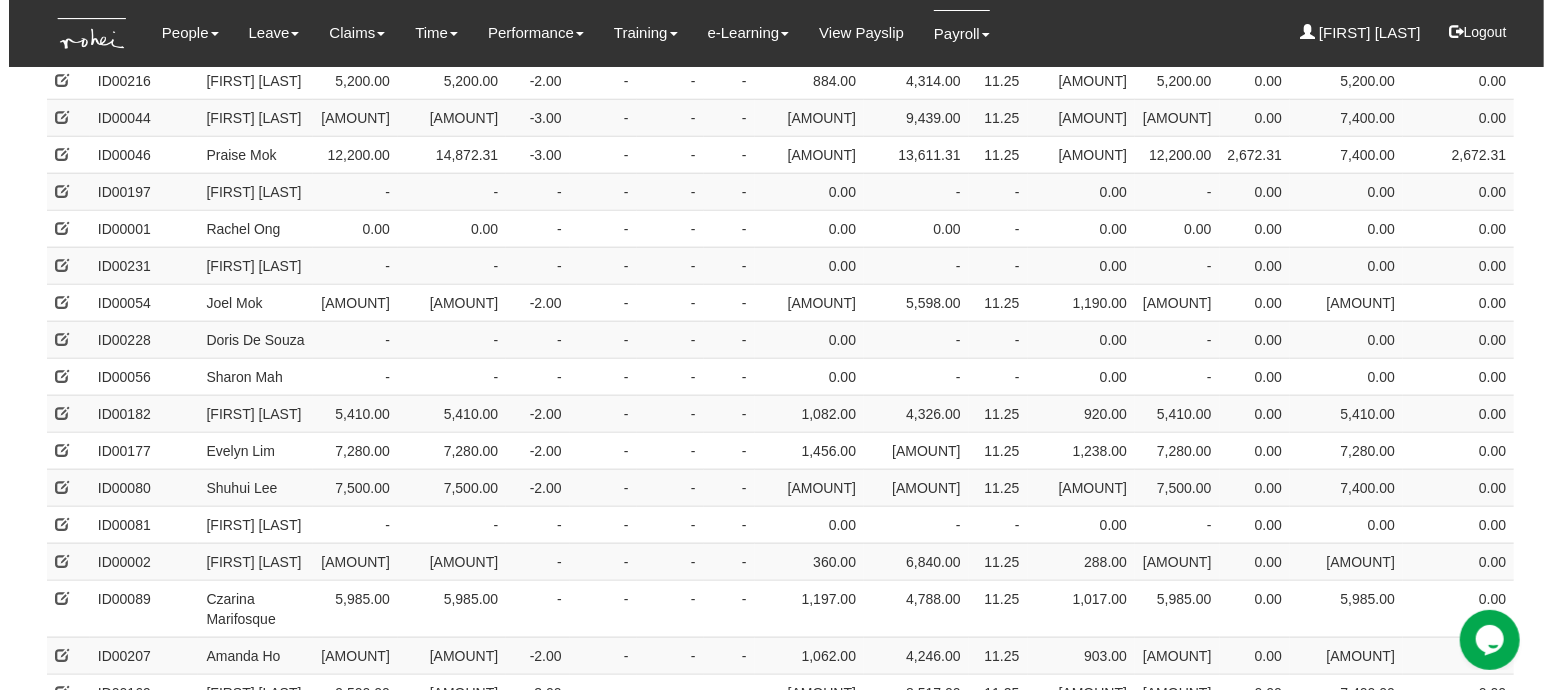 scroll, scrollTop: 1101, scrollLeft: 0, axis: vertical 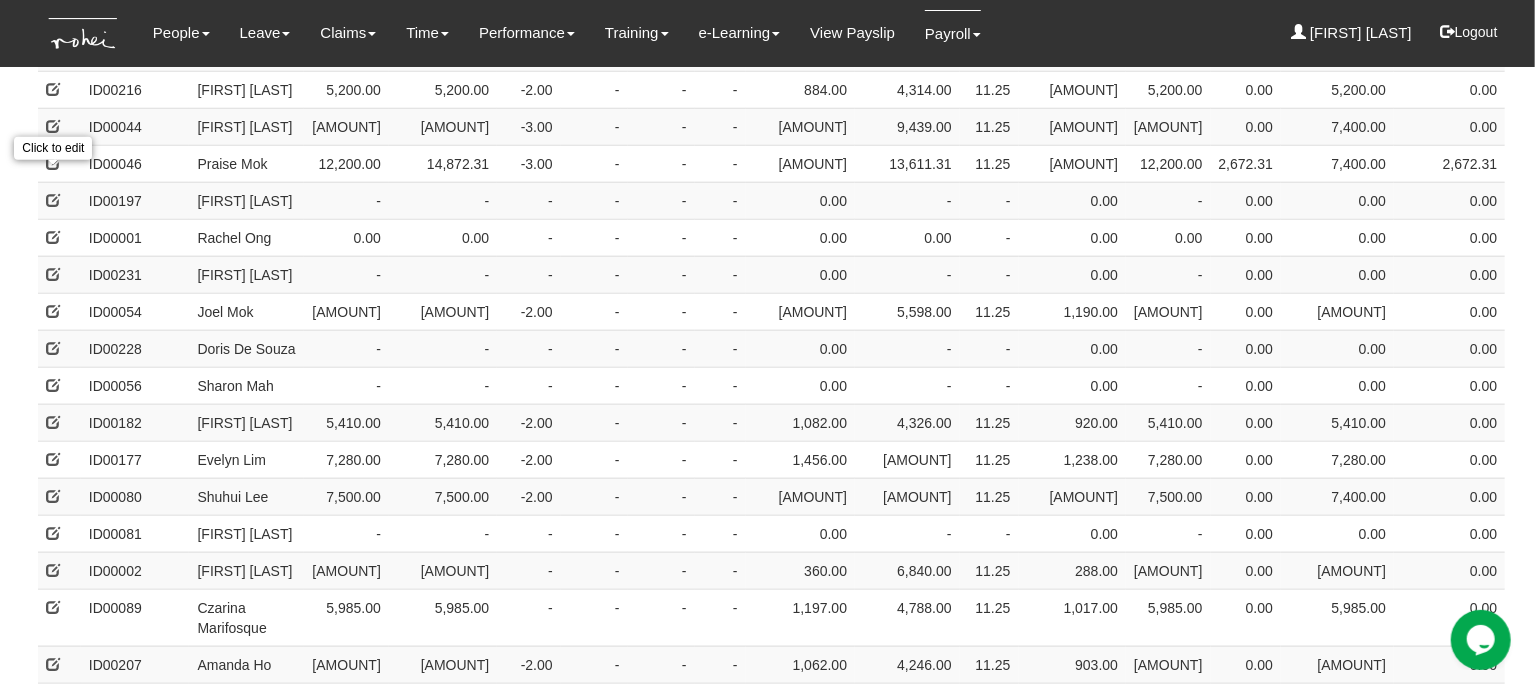 click at bounding box center [53, 163] 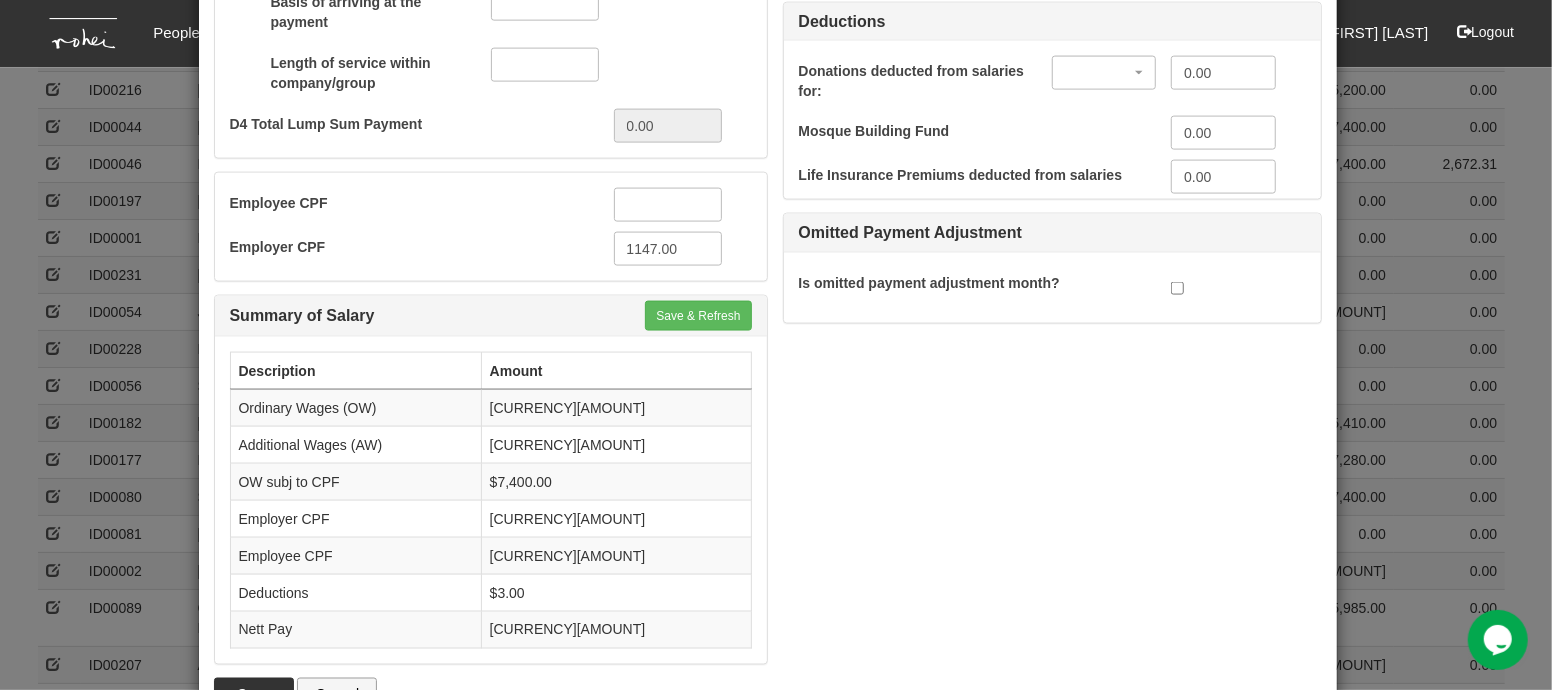 scroll, scrollTop: 1773, scrollLeft: 0, axis: vertical 